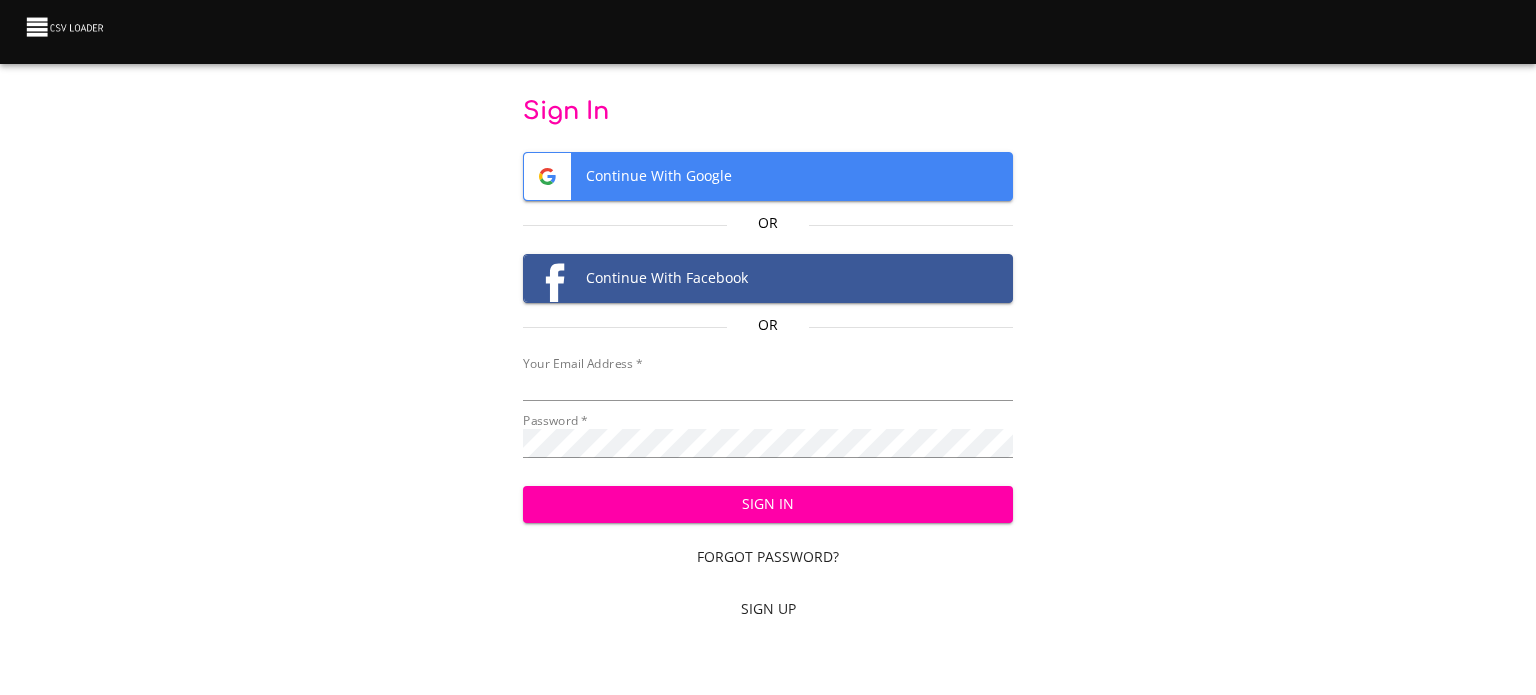 scroll, scrollTop: 0, scrollLeft: 0, axis: both 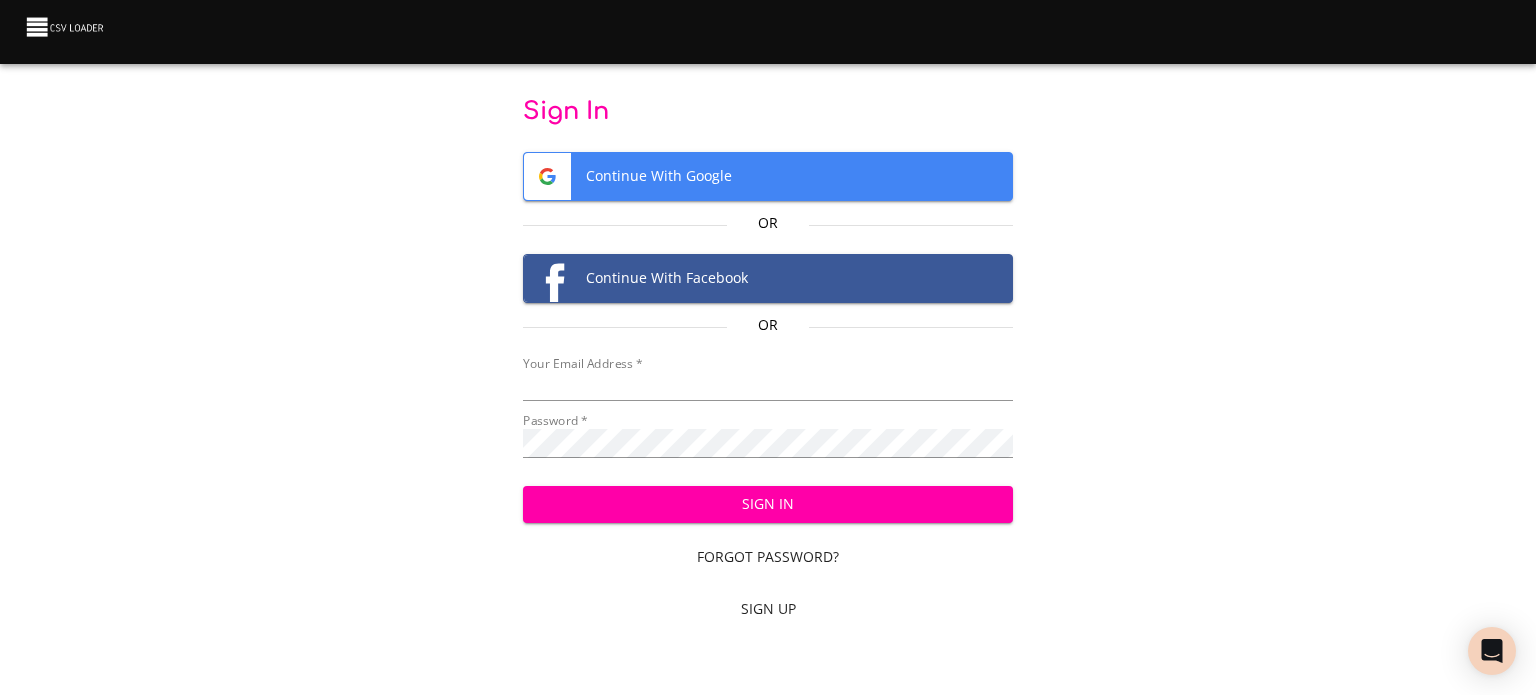 type on "cclaggett@k12.com" 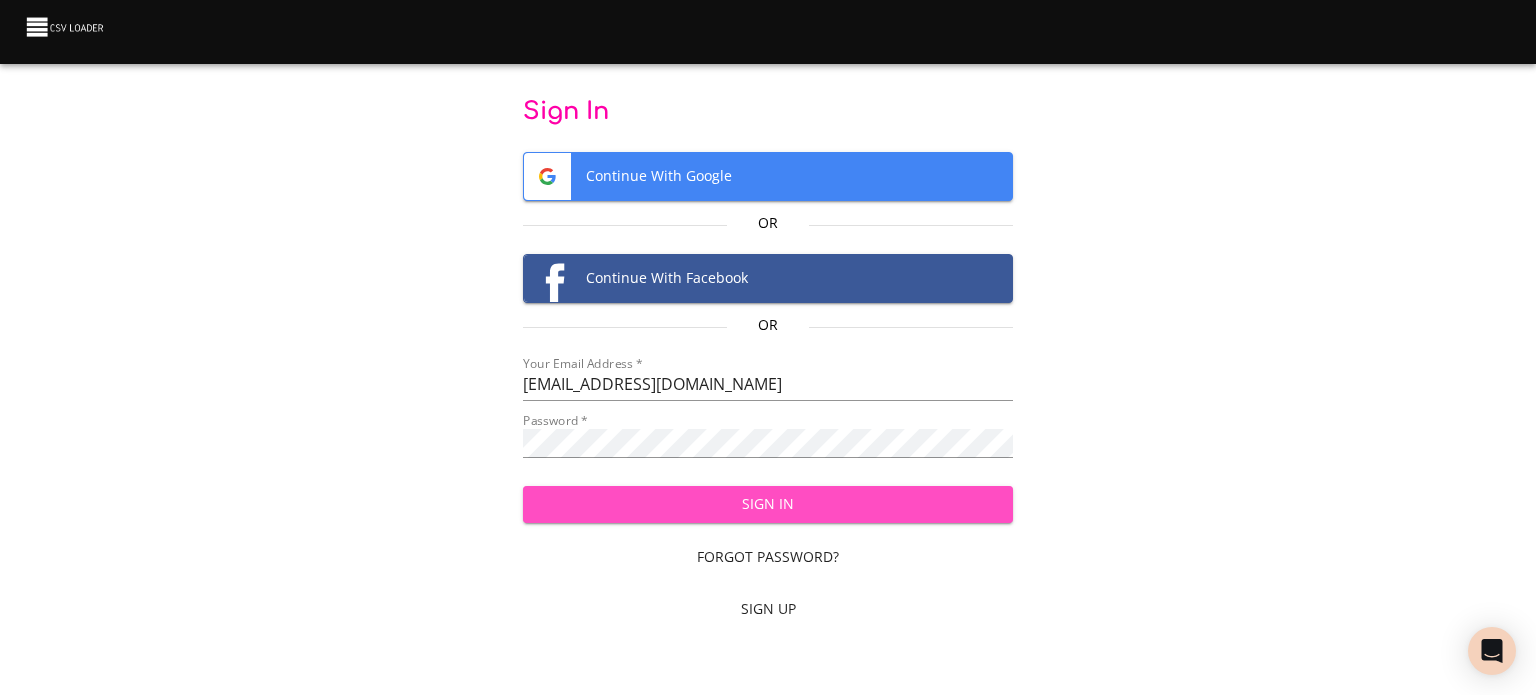 click on "Sign In" at bounding box center [768, 504] 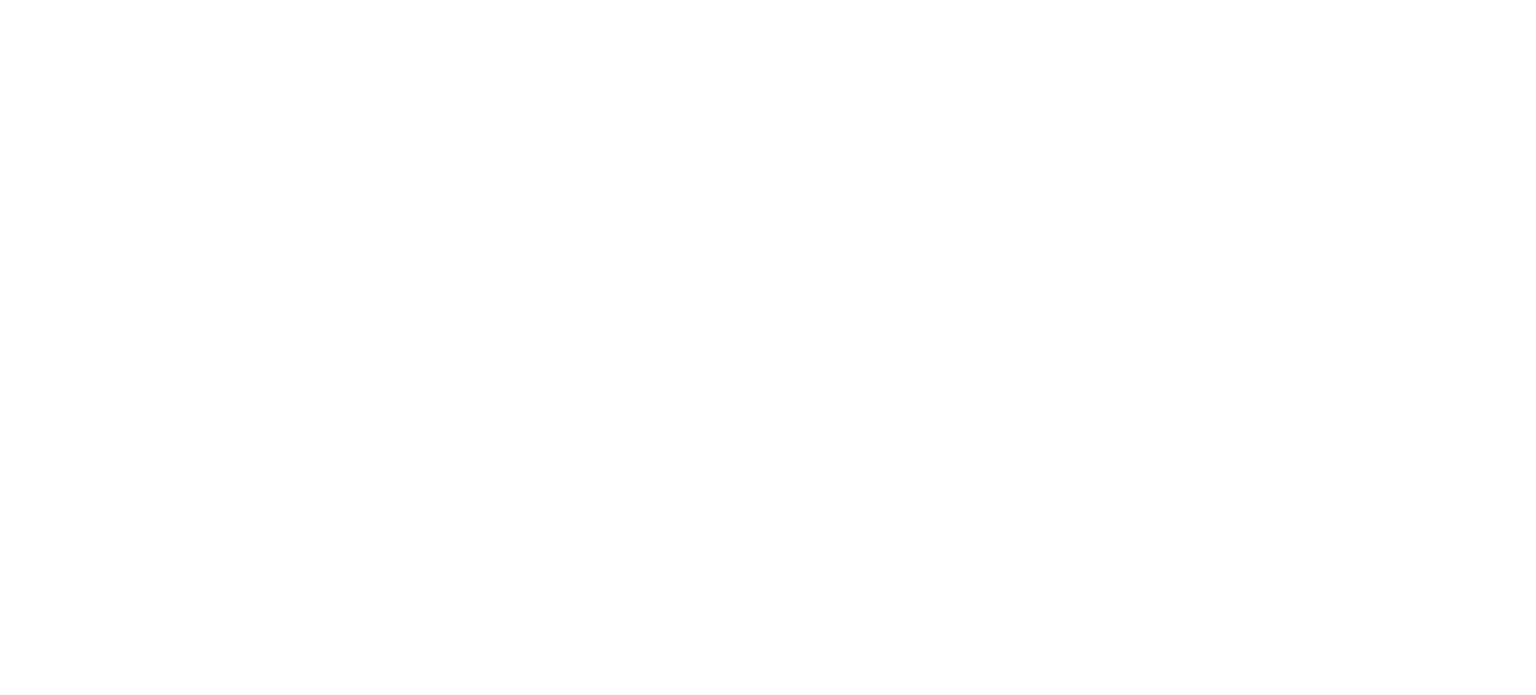 scroll, scrollTop: 0, scrollLeft: 0, axis: both 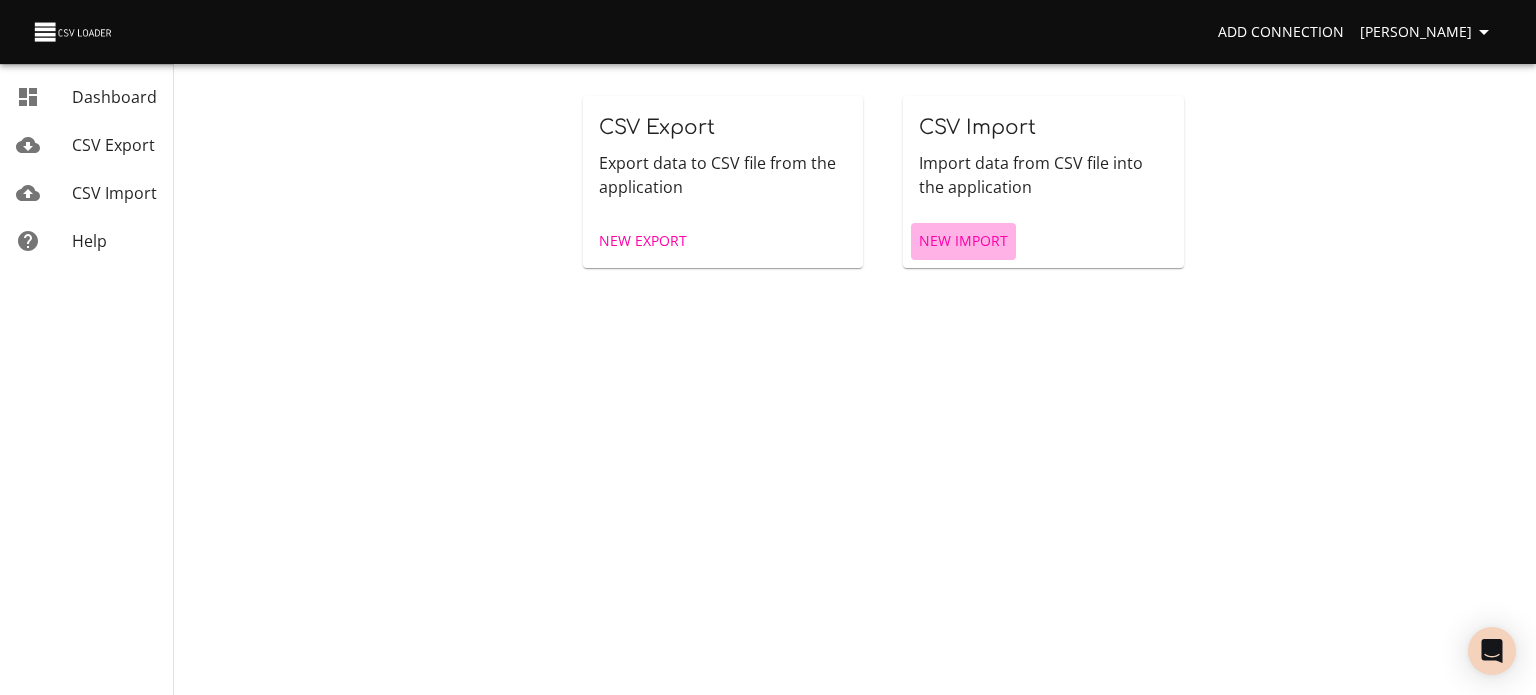 click on "New Import" at bounding box center [963, 241] 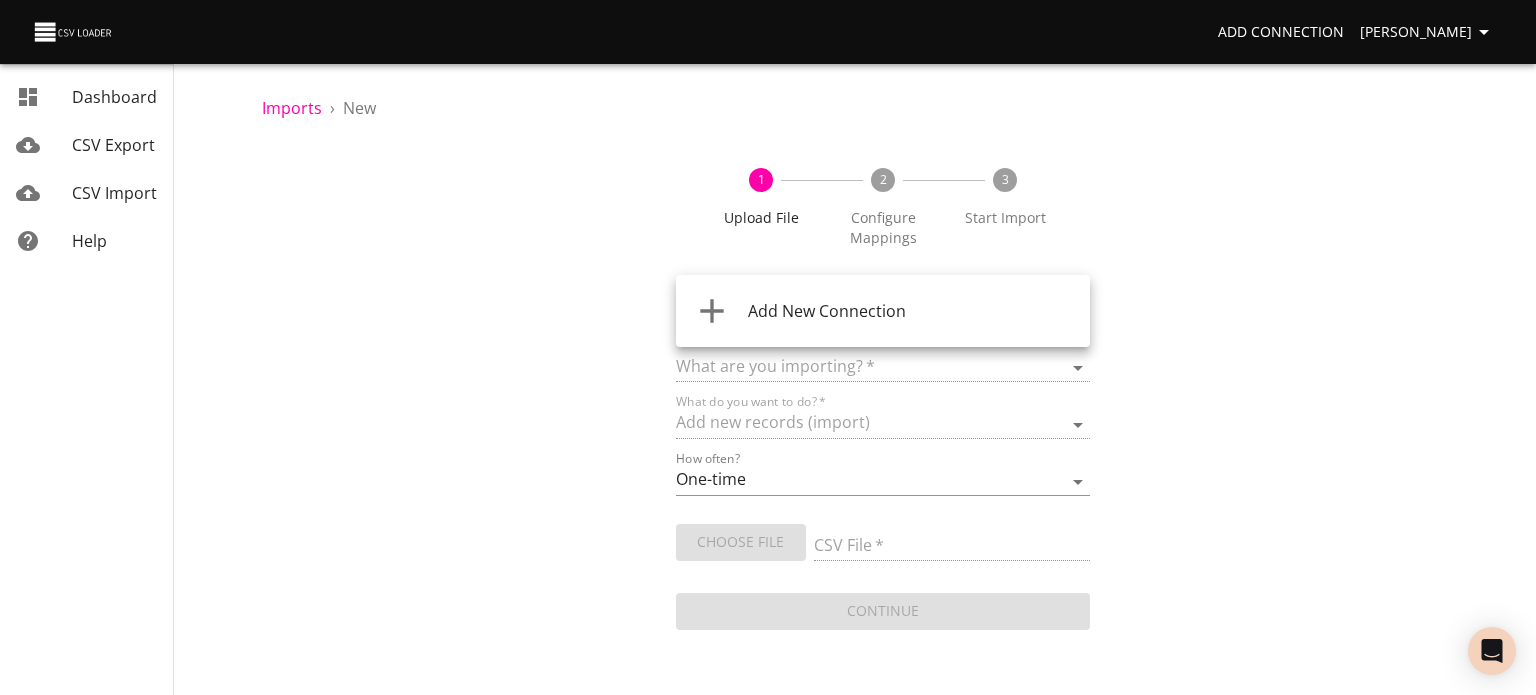 click on "Add Connection [PERSON_NAME]   Dashboard CSV Export CSV Import Help Imports › New 1 Upload File 2 Configure Mappings 3 Start Import Where are you importing?   * ​ What are you importing?   * What do you want to do?   * Add new records (import) How often? One-time Auto import Choose File CSV File   * Continue
Dashboard CSV Export CSV Import Help Add New Connection" at bounding box center (768, 347) 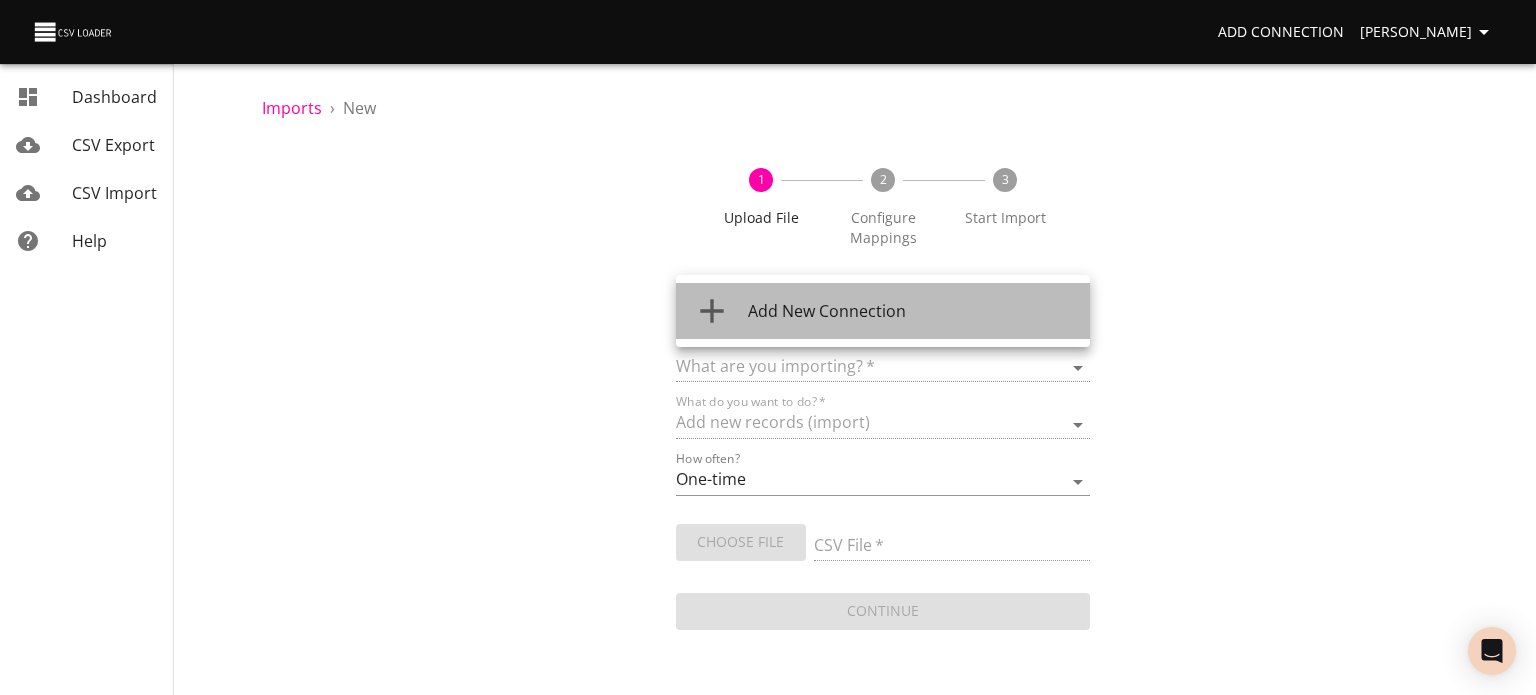 click on "Add New Connection" at bounding box center [911, 311] 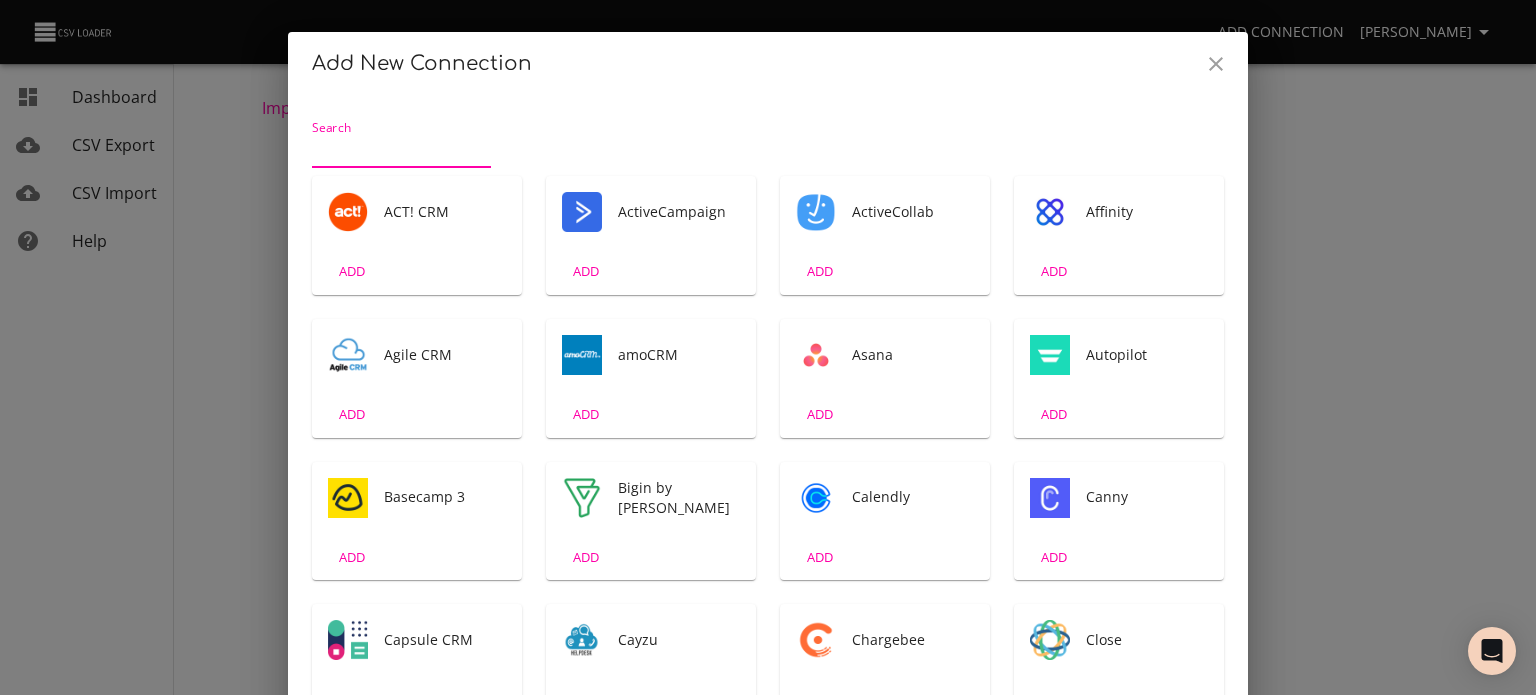 scroll, scrollTop: 4, scrollLeft: 0, axis: vertical 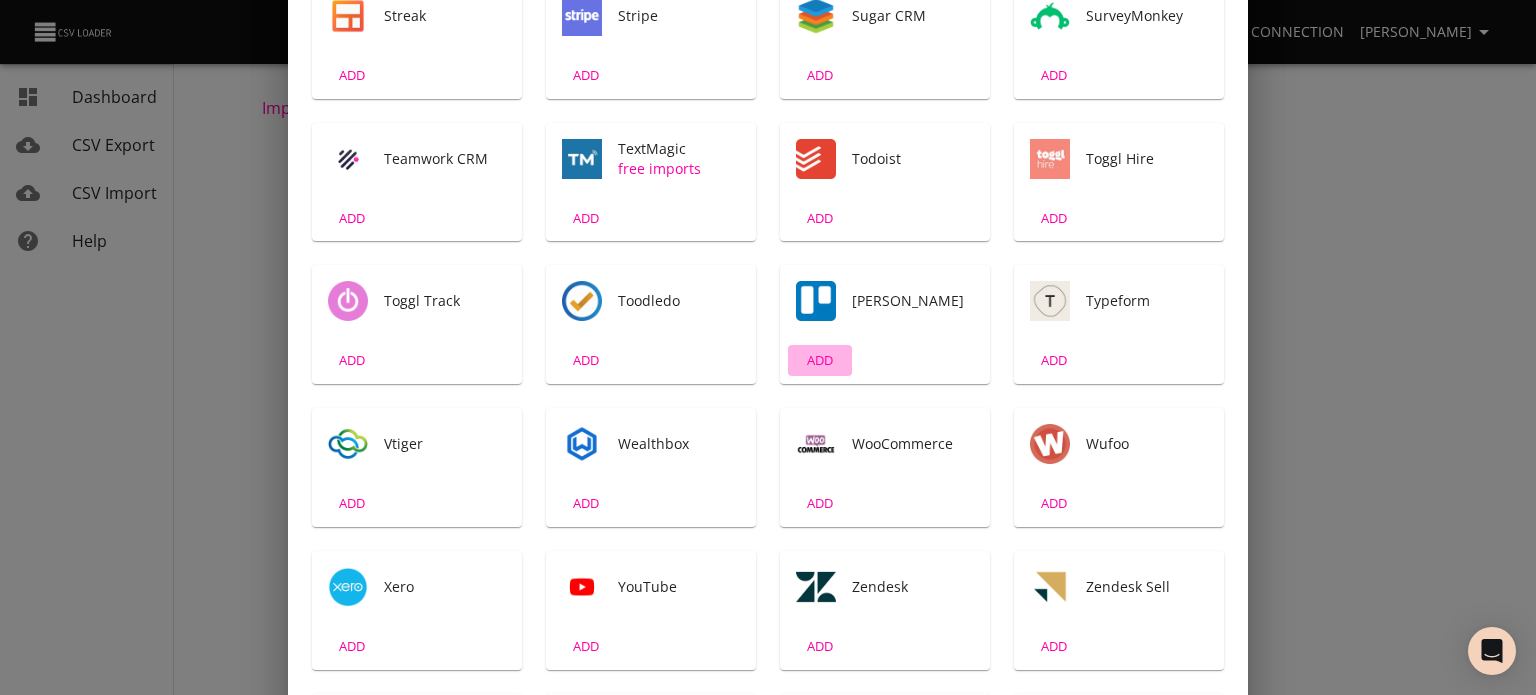 click on "ADD" at bounding box center [820, 360] 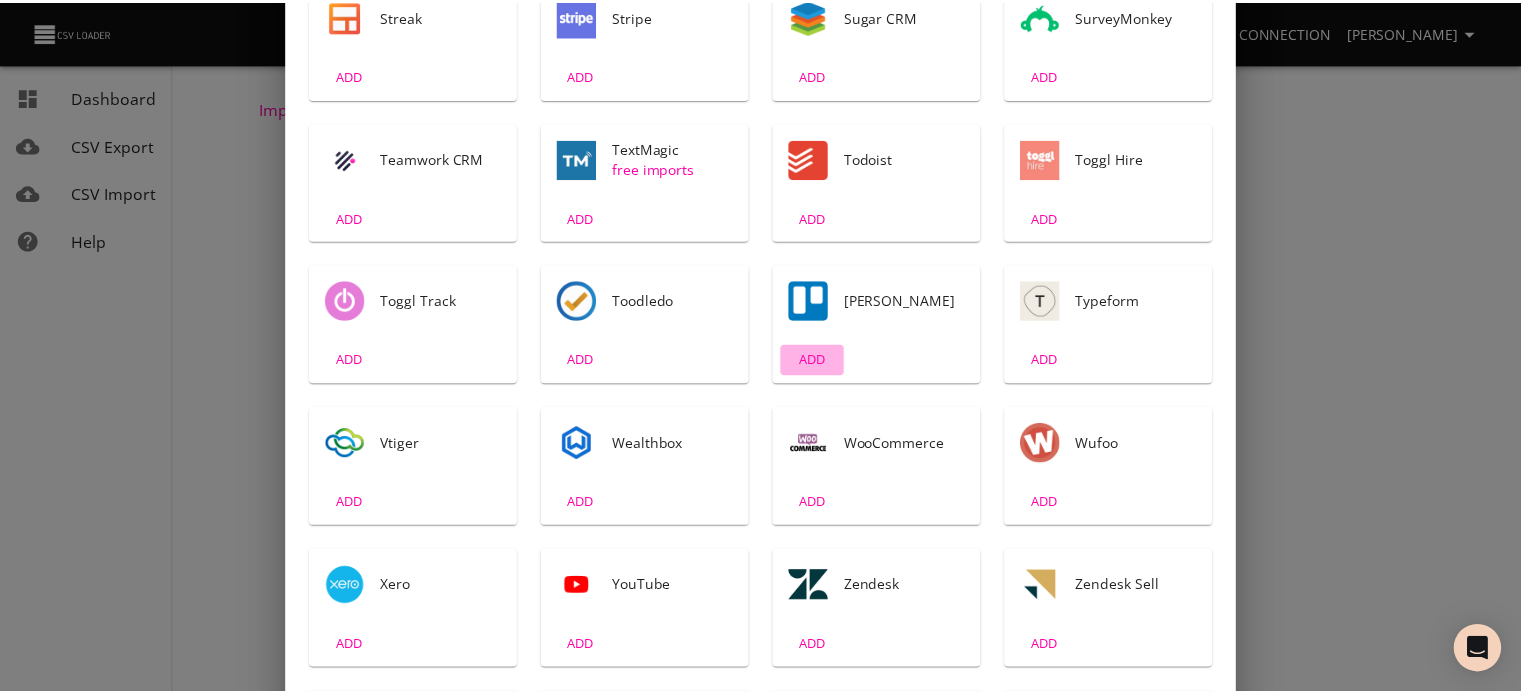 scroll, scrollTop: 0, scrollLeft: 0, axis: both 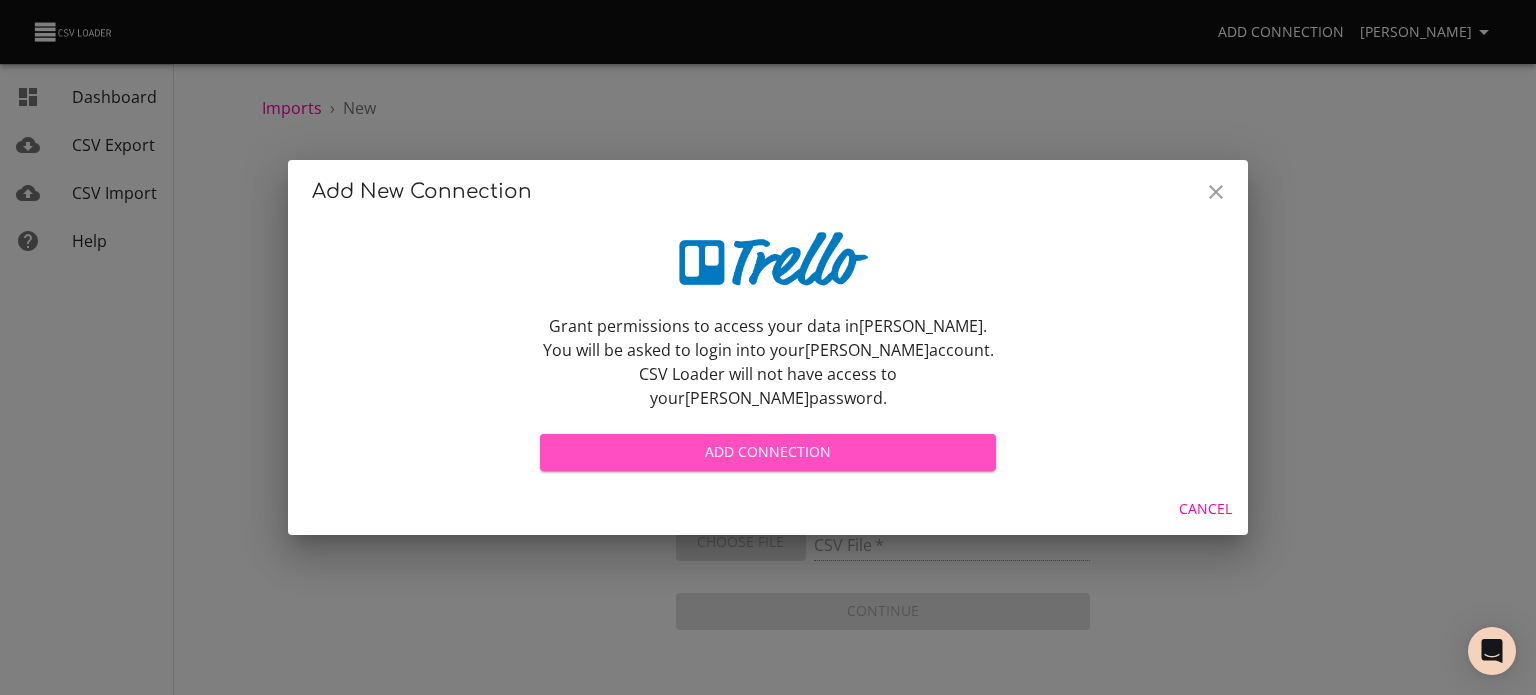 click on "Add Connection" at bounding box center [768, 452] 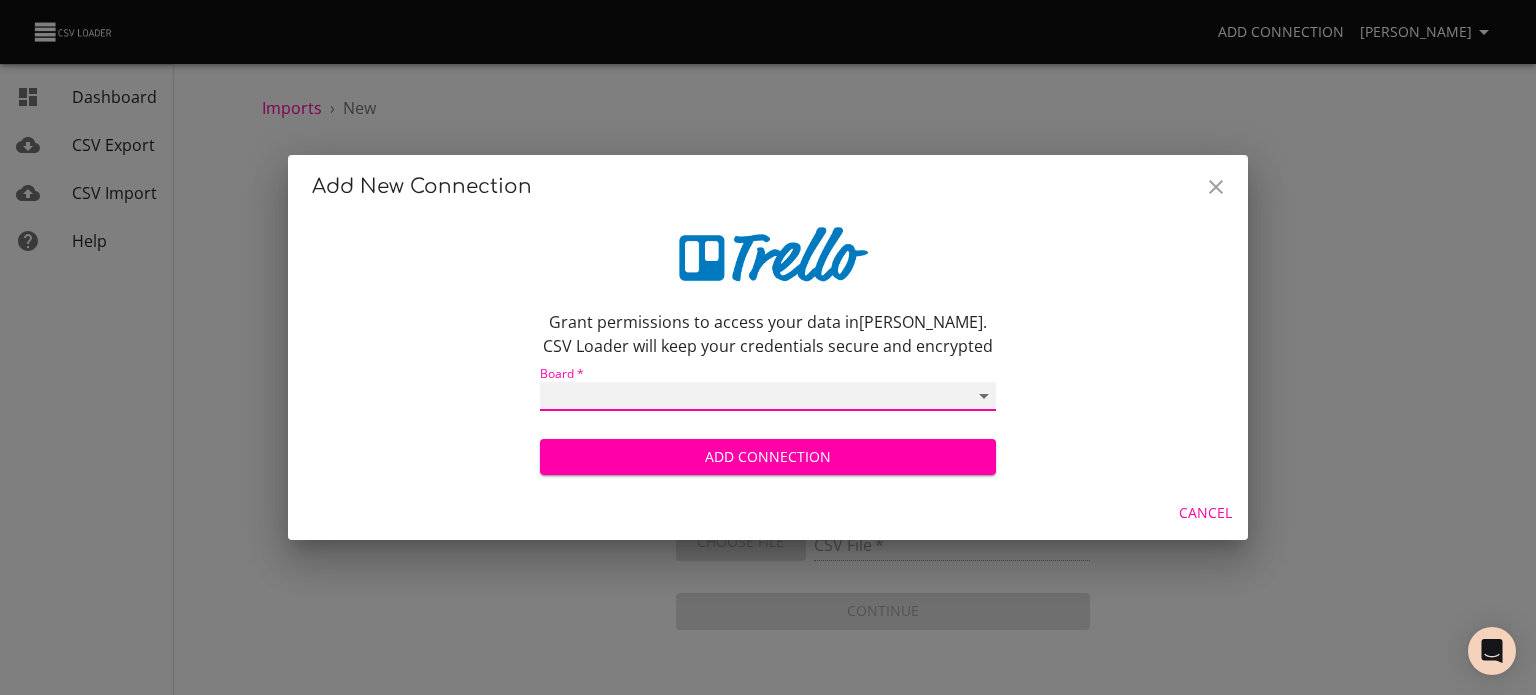 click on "11th Grade 12th Grade New MS Student Holding Board New K5 Student Holding Board New HS Student Holding Board [PERSON_NAME] Homeroom All School Events Outing Workbook [PERSON_NAME] Homeroom [PERSON_NAME] Homeroom [PERSON_NAME] [PERSON_NAME] [PERSON_NAME] Homeroom [PERSON_NAME] Homeroom [PERSON_NAME] Homeroom [PERSON_NAME]' Homeroom [PERSON_NAME] [PERSON_NAME] [PERSON_NAME] Homeroom [PERSON_NAME] Homeroom [PERSON_NAME] [PERSON_NAME] [PERSON_NAME]' Homeroom [PERSON_NAME] Homeroom [PERSON_NAME] Homeroom [PERSON_NAME]' Homeroom [PERSON_NAME] Homeroom Ms. [DATE] Homeroom [PERSON_NAME]' Homeroom [PERSON_NAME] Homeroom [PERSON_NAME] Homeroom [PERSON_NAME] Homeroom [PERSON_NAME] Homeroom [PERSON_NAME]' Homeroom [PERSON_NAME] Homeroom 6th Grade Team A 8th Grade Team A 7th Grade Team A 6th Grade Team B 8th Grade Team B OVCA Student Support Zone OLCA - [US_STATE] Learning Coach Academy SY 24-25 Calendar K-2 All Student Board 3-5 All Student Board MS All Student Board HS All Student Board 24/25 All School Events Student Holding Board" at bounding box center [768, 396] 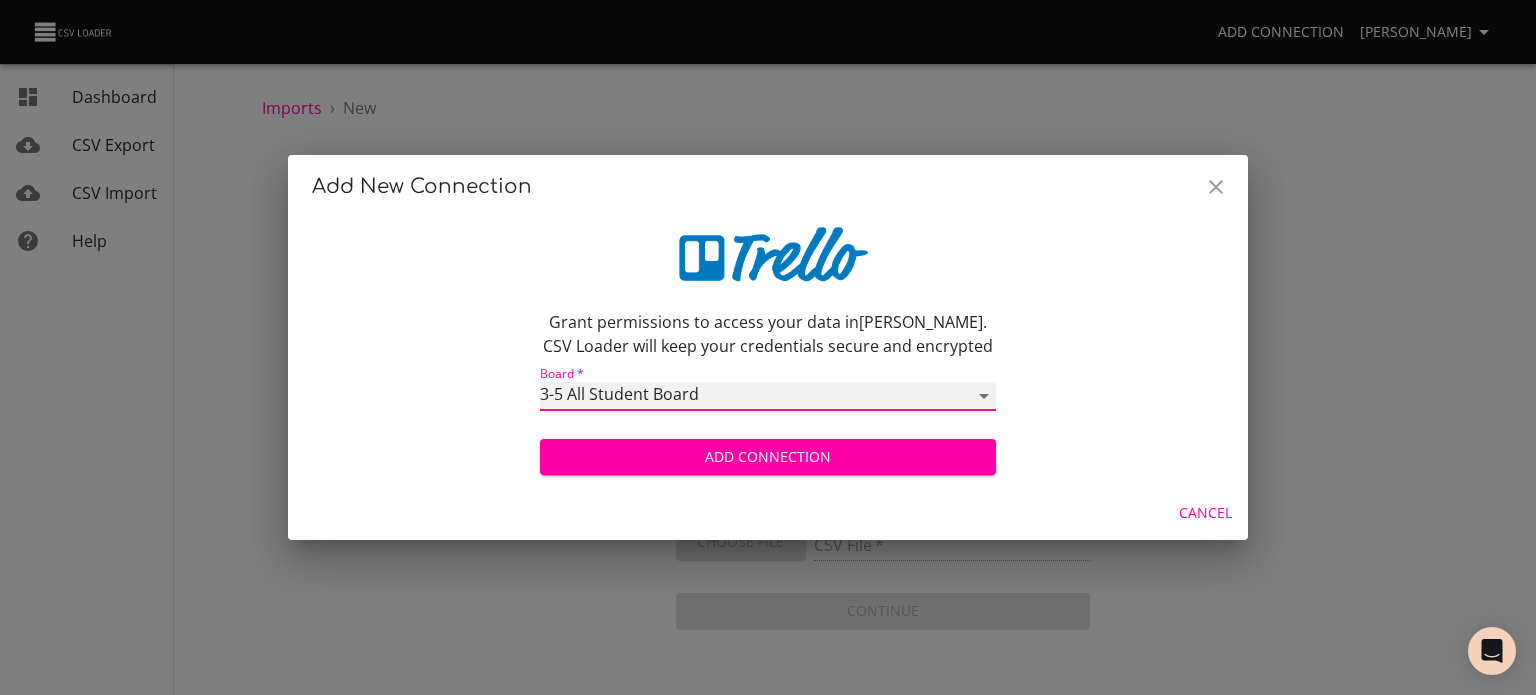 click on "11th Grade 12th Grade New MS Student Holding Board New K5 Student Holding Board New HS Student Holding Board [PERSON_NAME] Homeroom All School Events Outing Workbook [PERSON_NAME] Homeroom [PERSON_NAME] Homeroom [PERSON_NAME] [PERSON_NAME] [PERSON_NAME] Homeroom [PERSON_NAME] Homeroom [PERSON_NAME] Homeroom [PERSON_NAME]' Homeroom [PERSON_NAME] [PERSON_NAME] [PERSON_NAME] Homeroom [PERSON_NAME] Homeroom [PERSON_NAME] [PERSON_NAME] [PERSON_NAME]' Homeroom [PERSON_NAME] Homeroom [PERSON_NAME] Homeroom [PERSON_NAME]' Homeroom [PERSON_NAME] Homeroom Ms. [DATE] Homeroom [PERSON_NAME]' Homeroom [PERSON_NAME] Homeroom [PERSON_NAME] Homeroom [PERSON_NAME] Homeroom [PERSON_NAME] Homeroom [PERSON_NAME]' Homeroom [PERSON_NAME] Homeroom 6th Grade Team A 8th Grade Team A 7th Grade Team A 6th Grade Team B 8th Grade Team B OVCA Student Support Zone OLCA - [US_STATE] Learning Coach Academy SY 24-25 Calendar K-2 All Student Board 3-5 All Student Board MS All Student Board HS All Student Board 24/25 All School Events Student Holding Board" at bounding box center (768, 396) 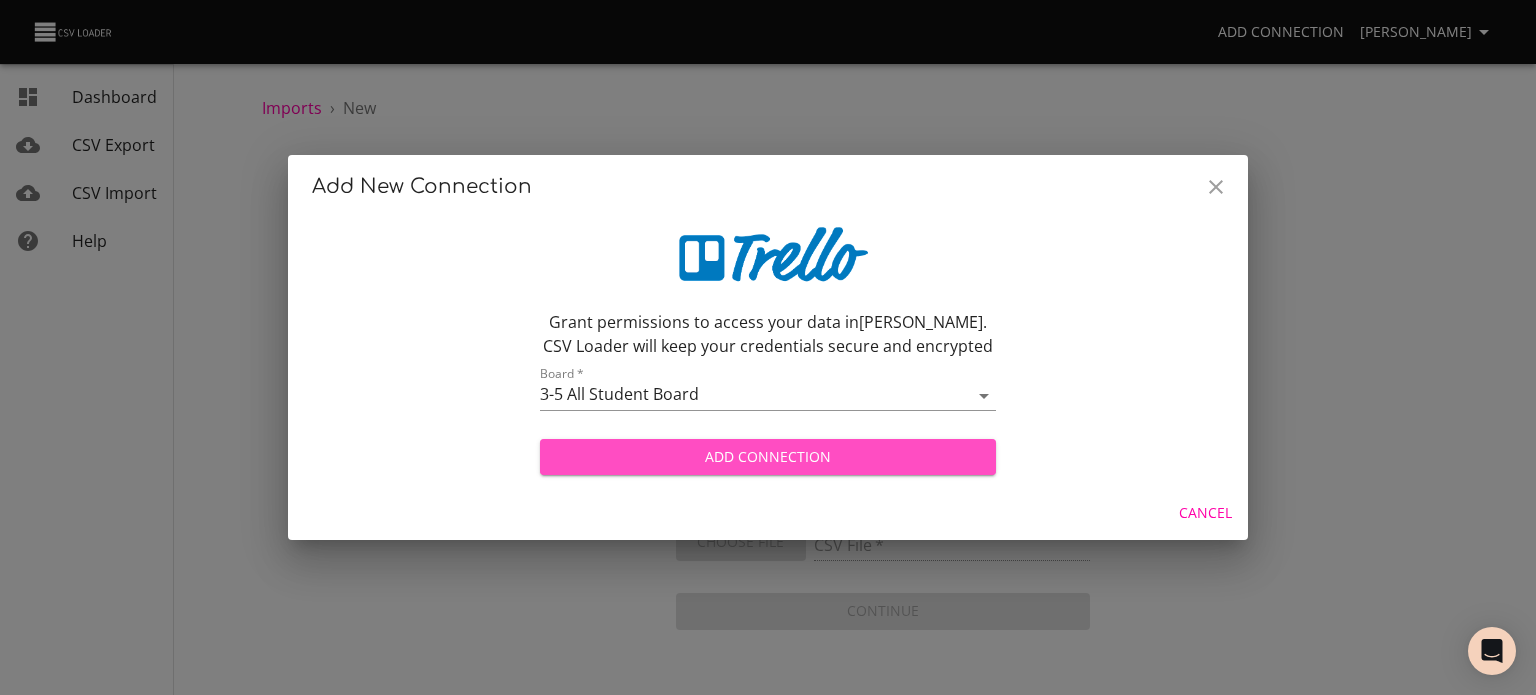 click on "Add Connection" at bounding box center [768, 457] 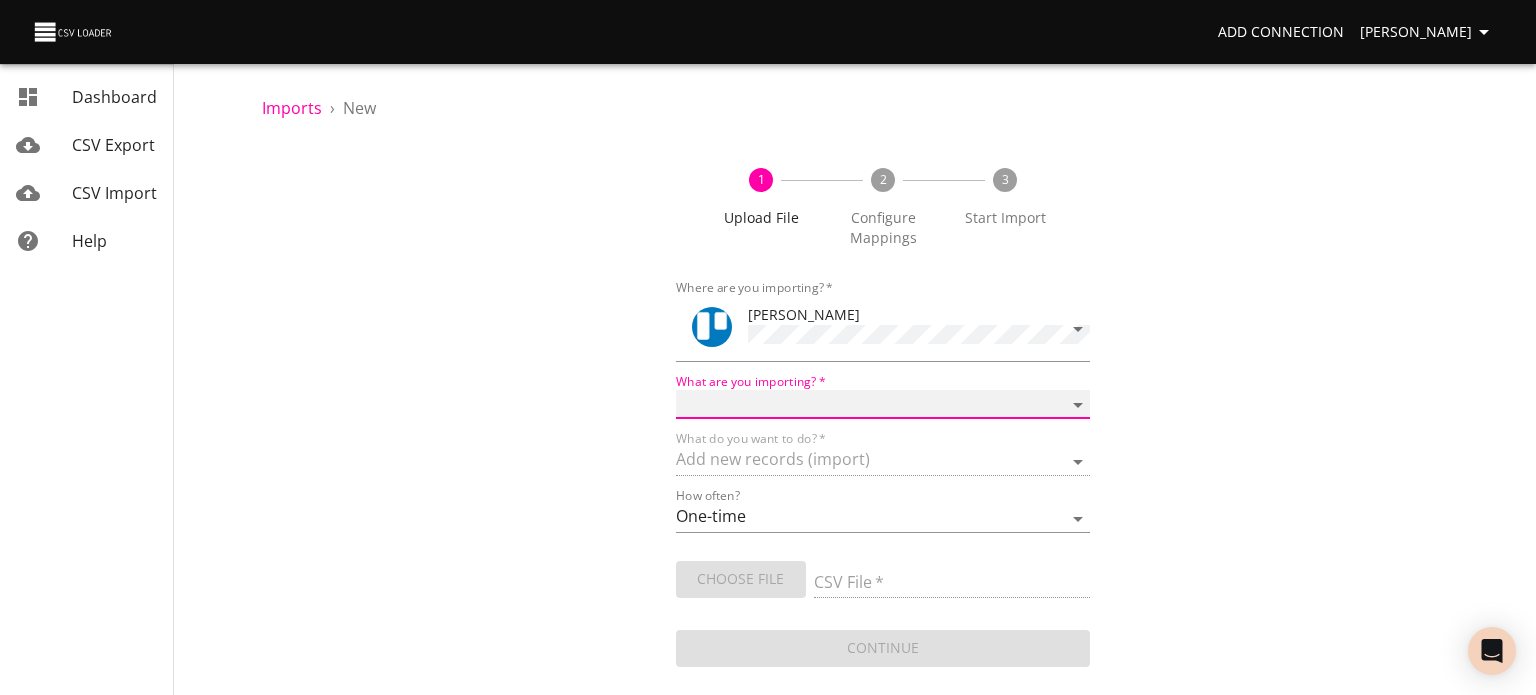 click on "Boards Cards Checkitems Checklists" at bounding box center [883, 404] 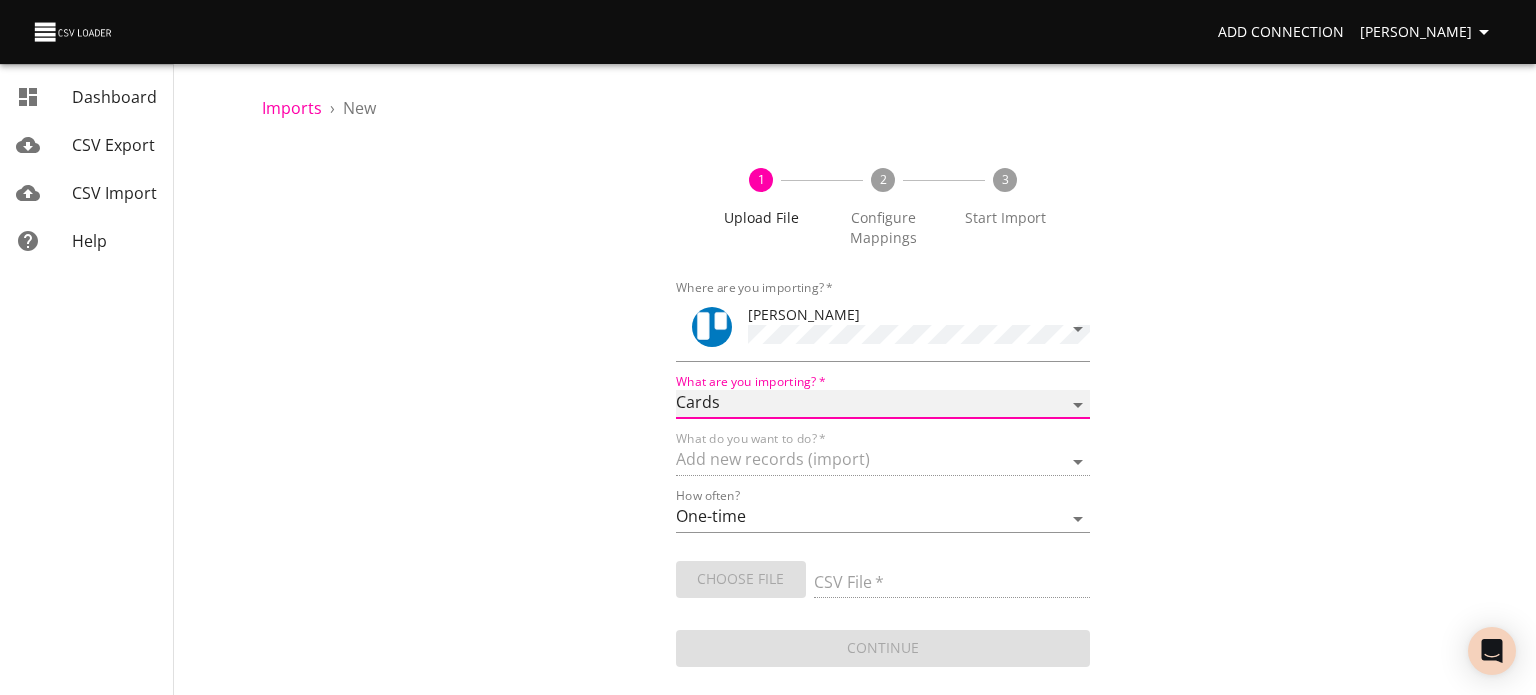click on "Boards Cards Checkitems Checklists" at bounding box center [883, 404] 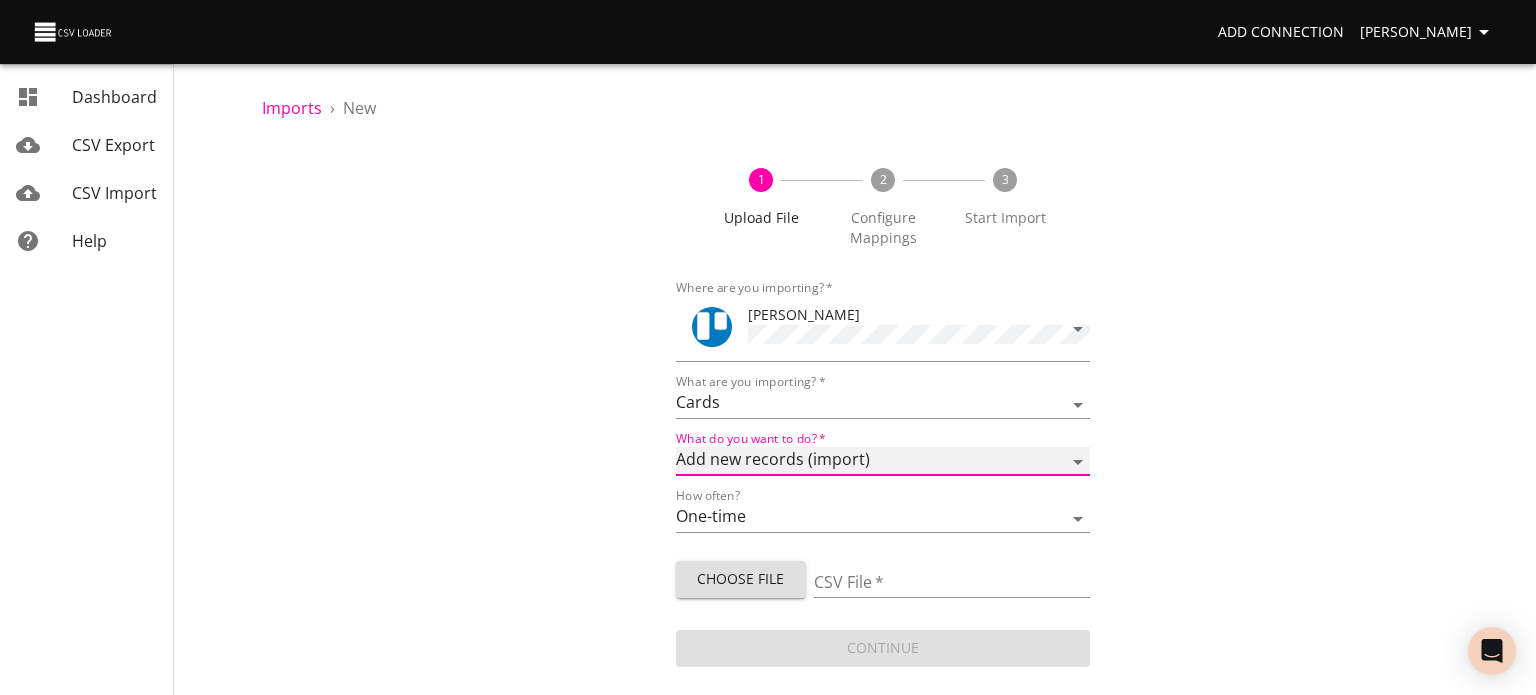 click on "Add new records (import) Update existing records (update) Add new and update existing records (upsert)" at bounding box center (883, 461) 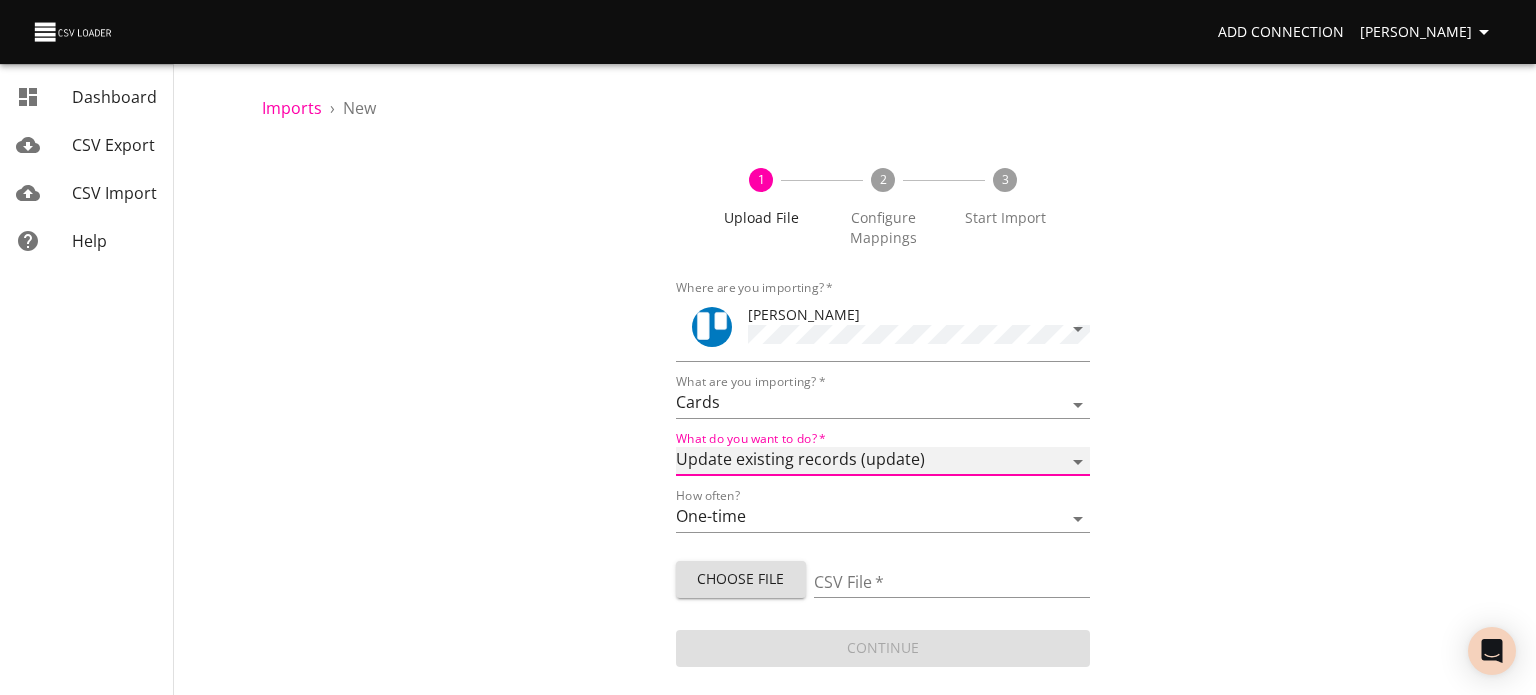 click on "Add new records (import) Update existing records (update) Add new and update existing records (upsert)" at bounding box center [883, 461] 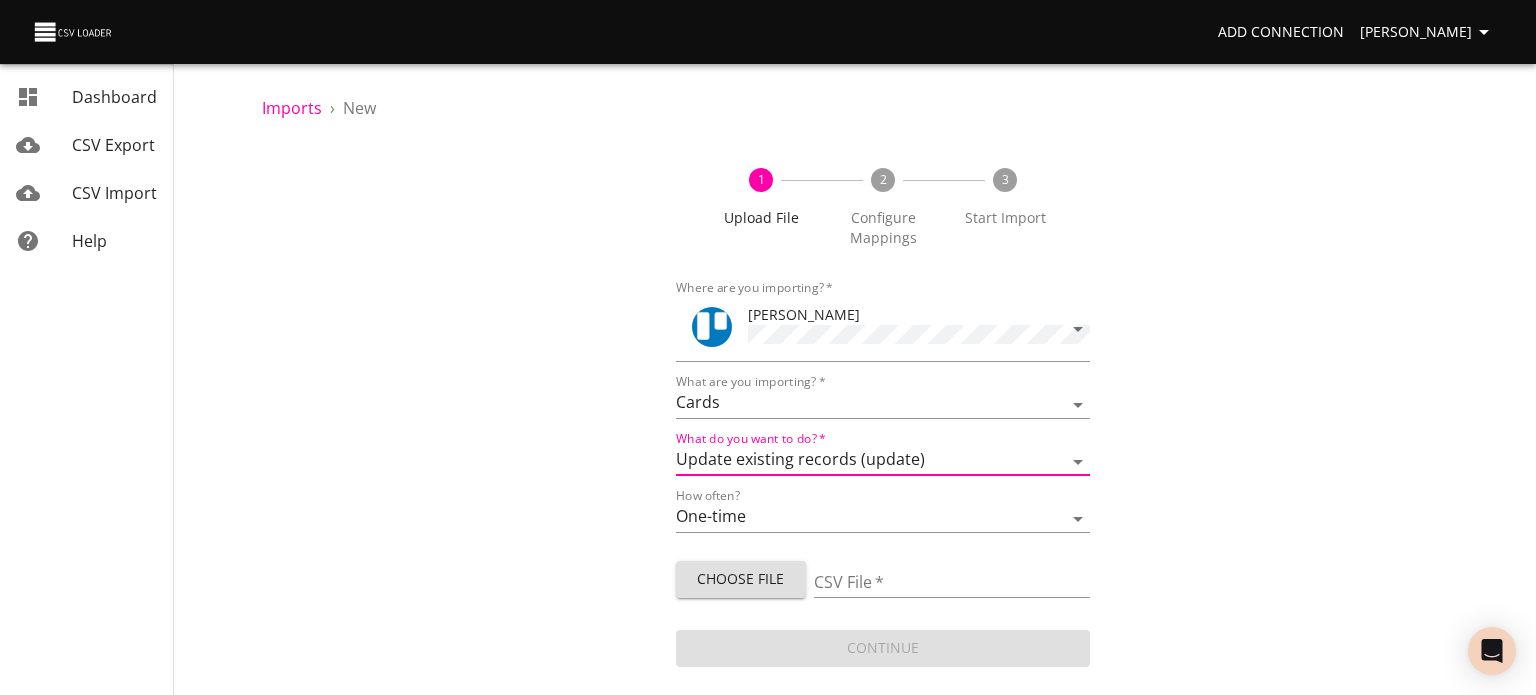 click on "Choose File" at bounding box center (741, 579) 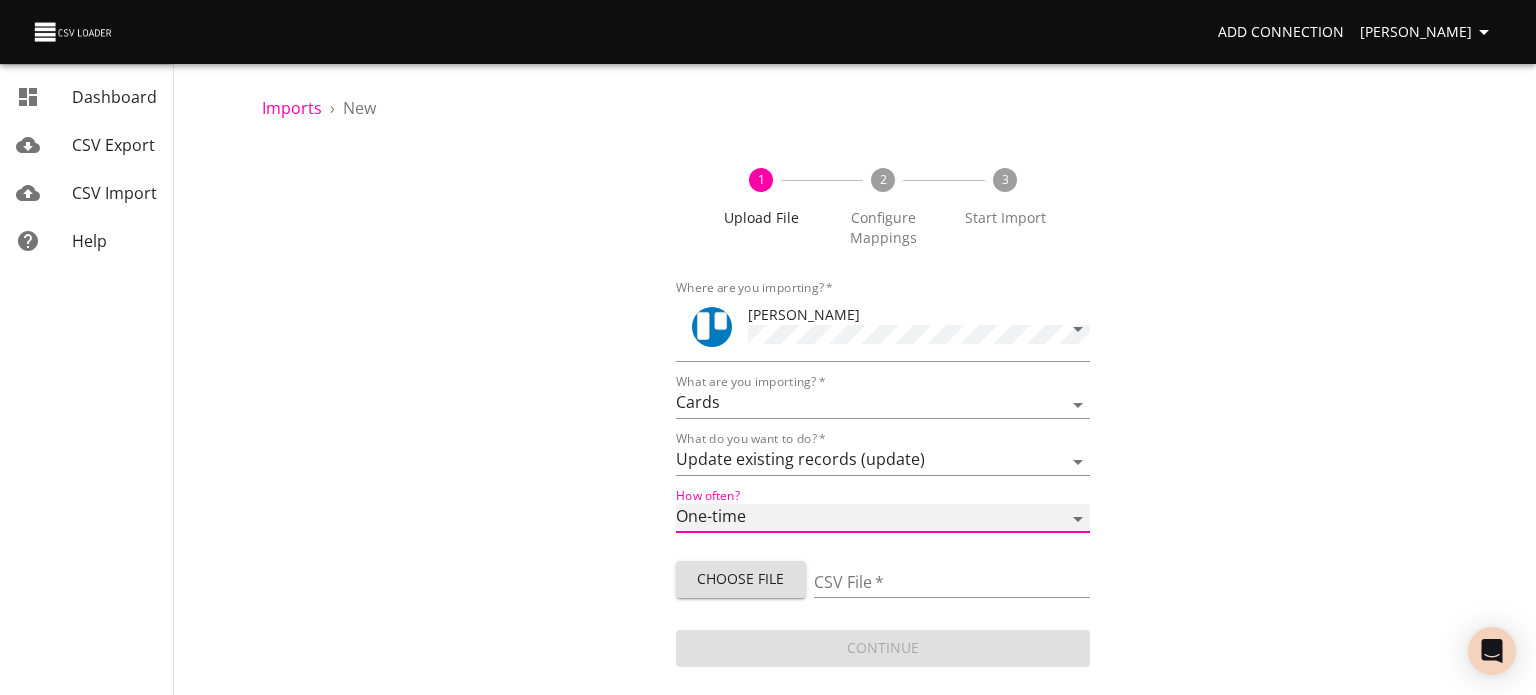 click on "One-time Auto import" at bounding box center (883, 518) 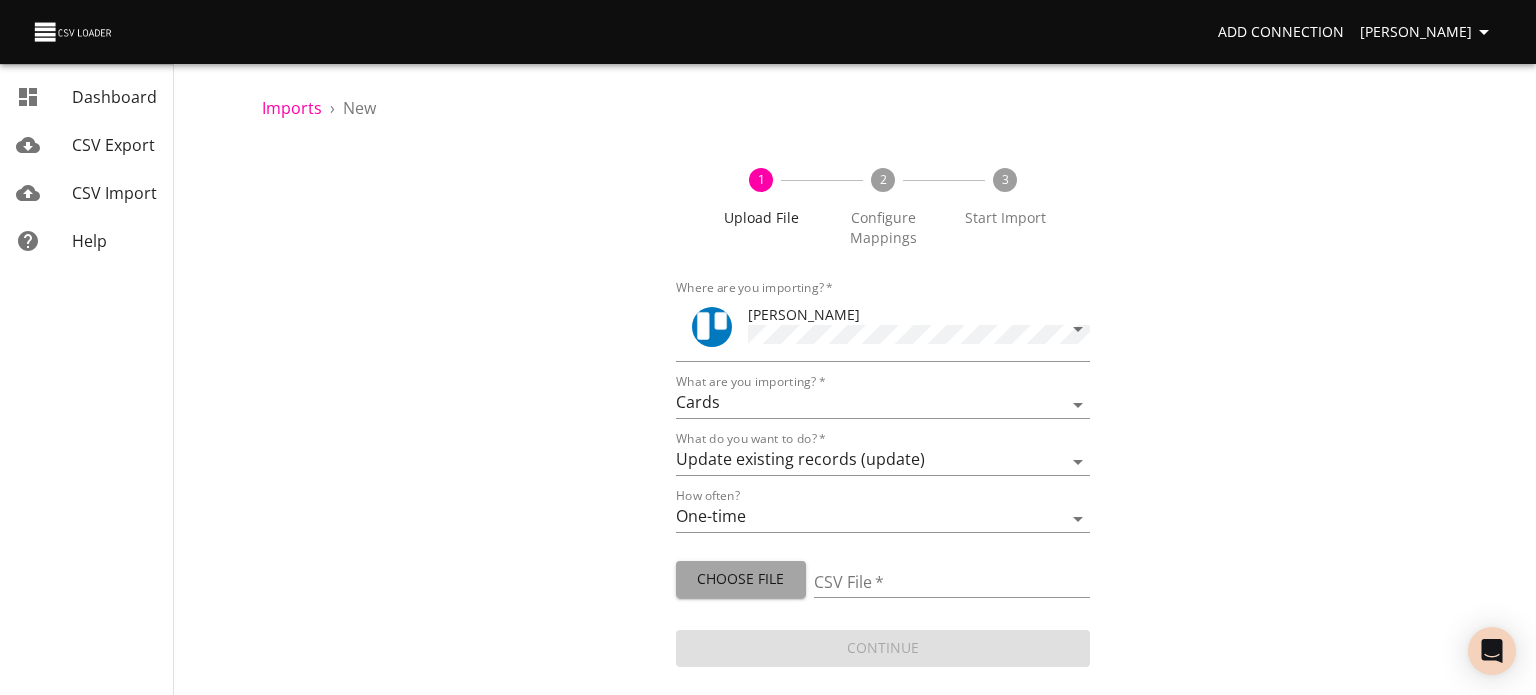 click on "Choose File" at bounding box center (741, 579) 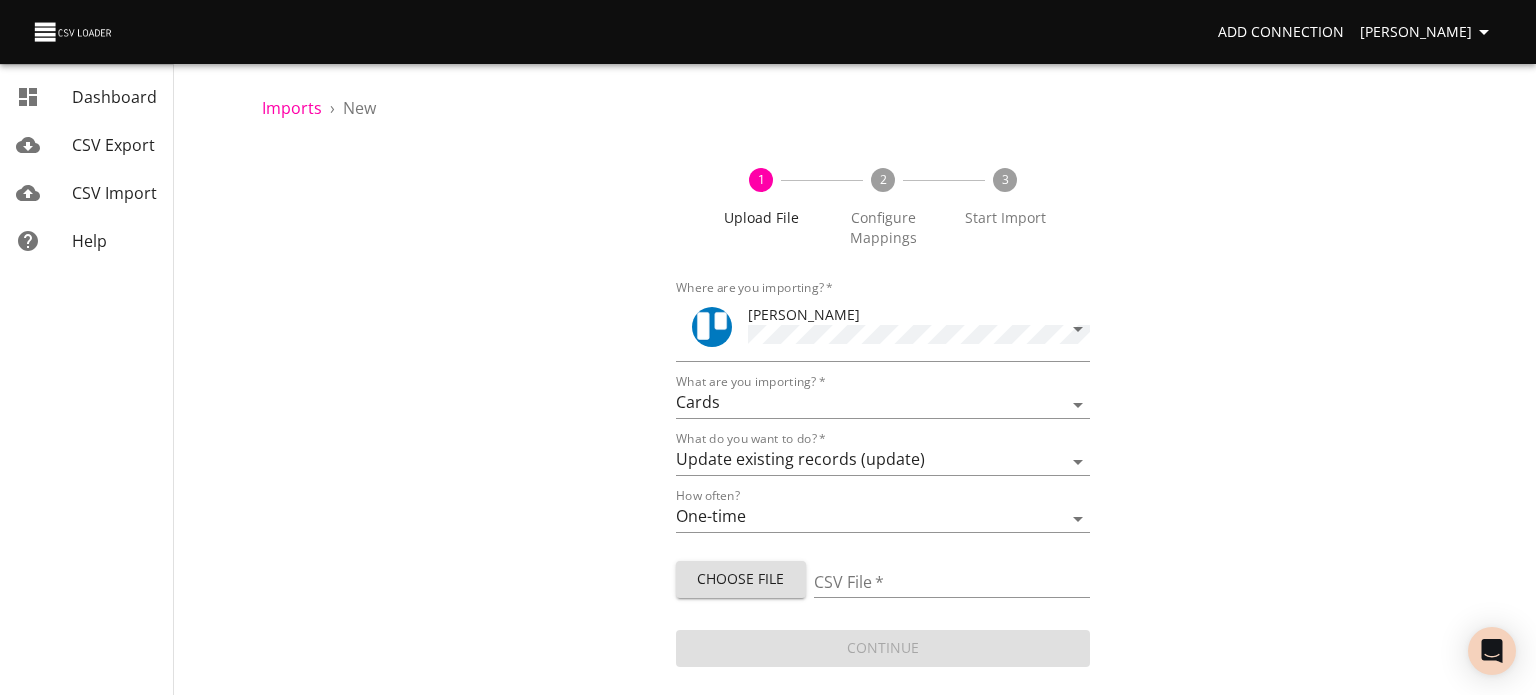 type on "Test update [DATE].csv" 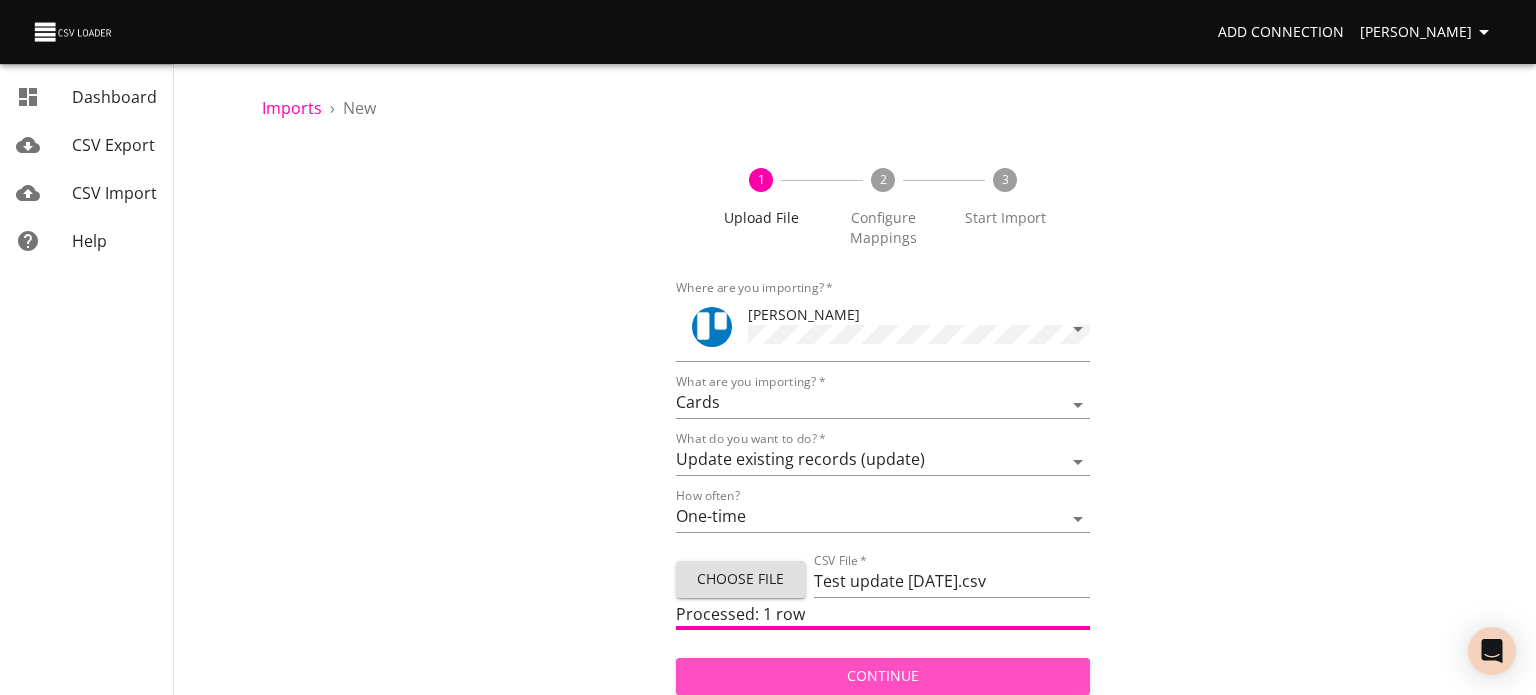 click on "Continue" at bounding box center (883, 676) 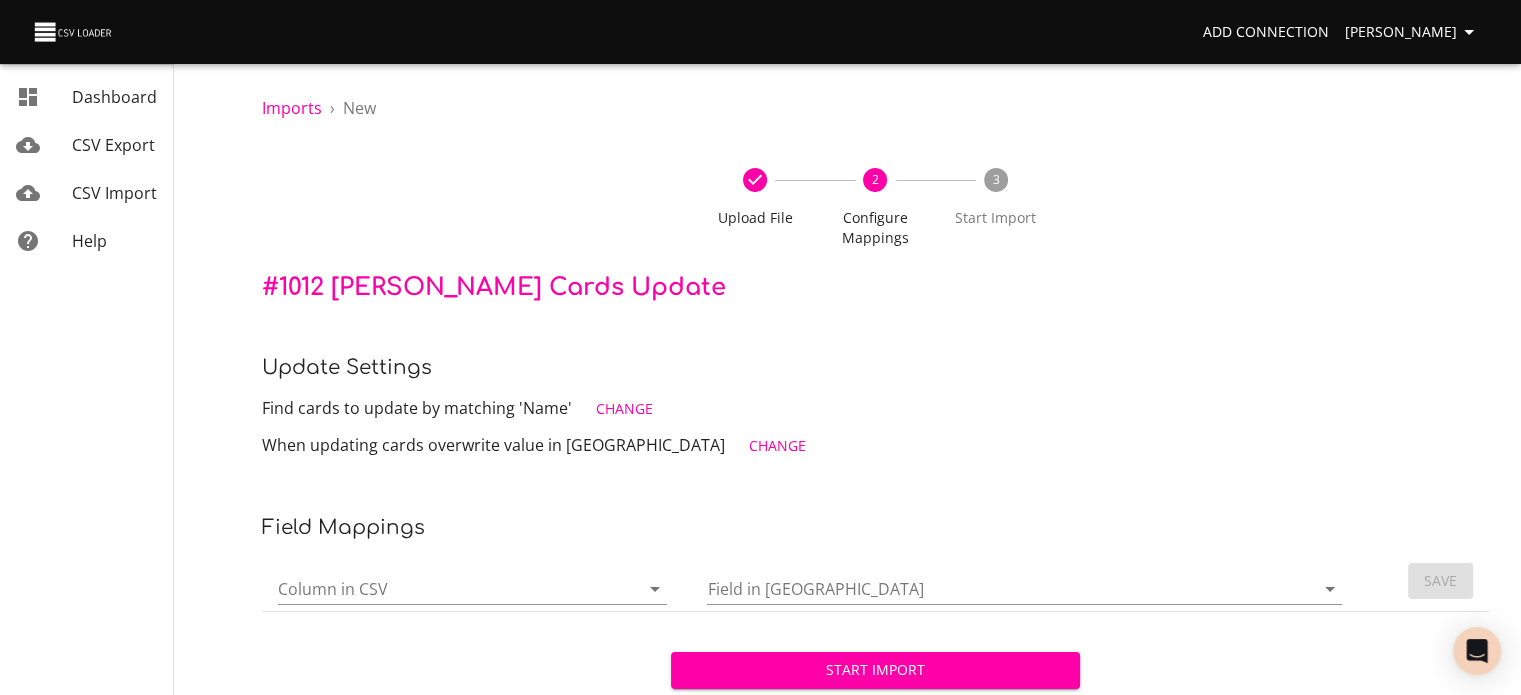 scroll, scrollTop: 94, scrollLeft: 0, axis: vertical 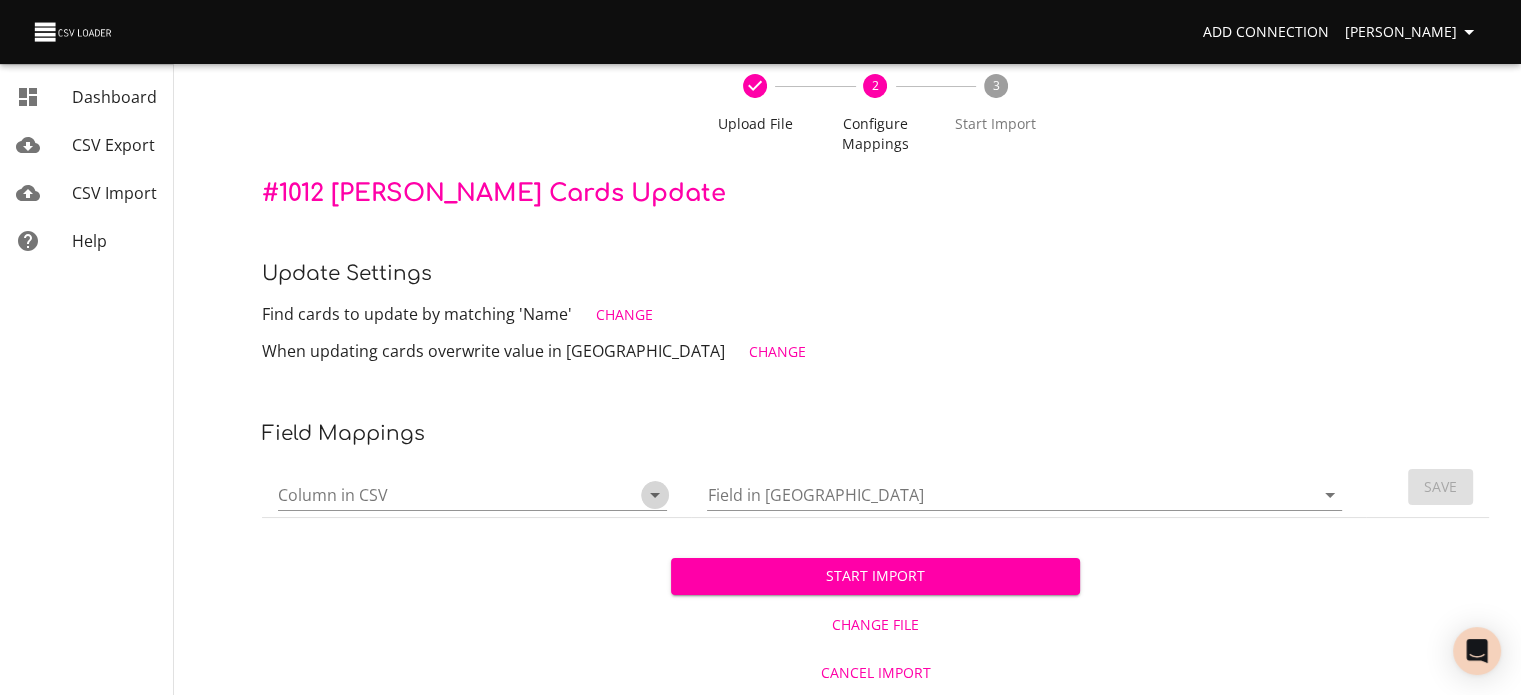click 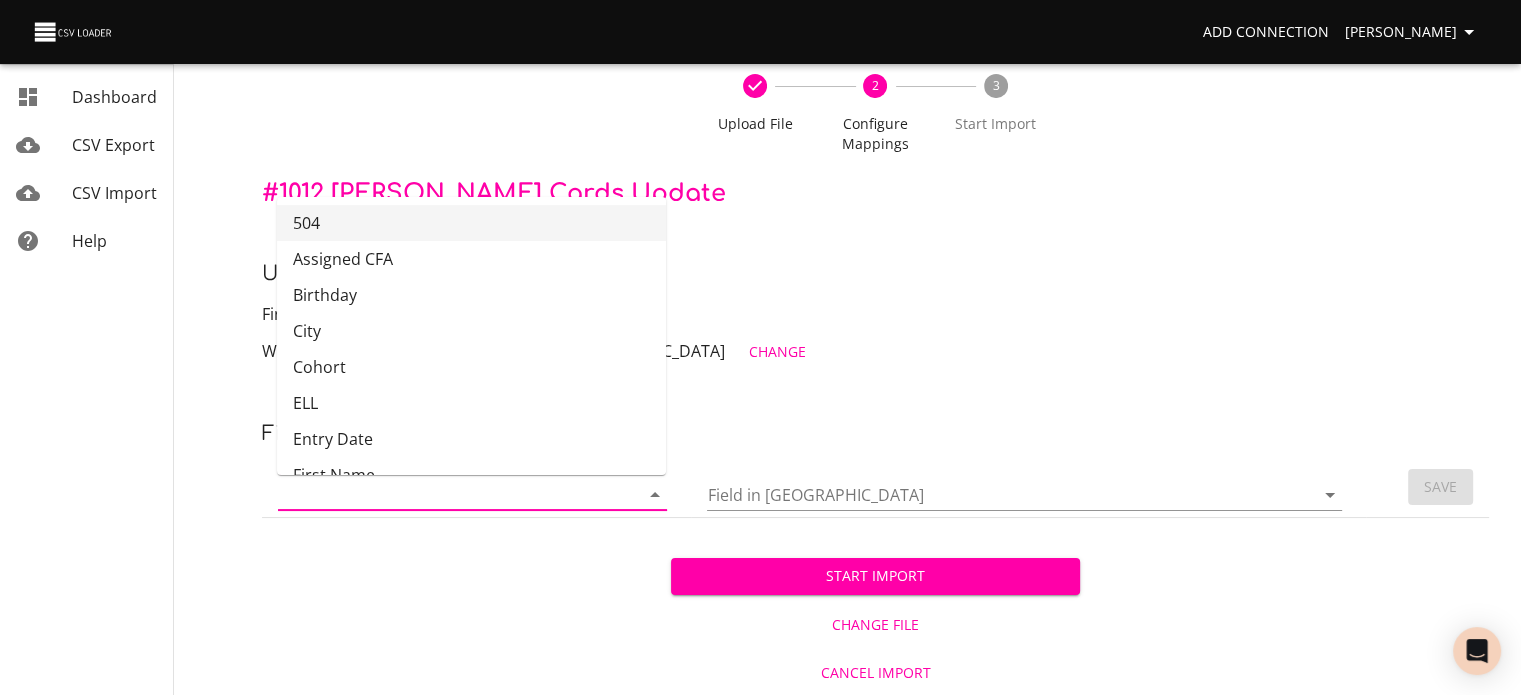 click on "504" at bounding box center (471, 223) 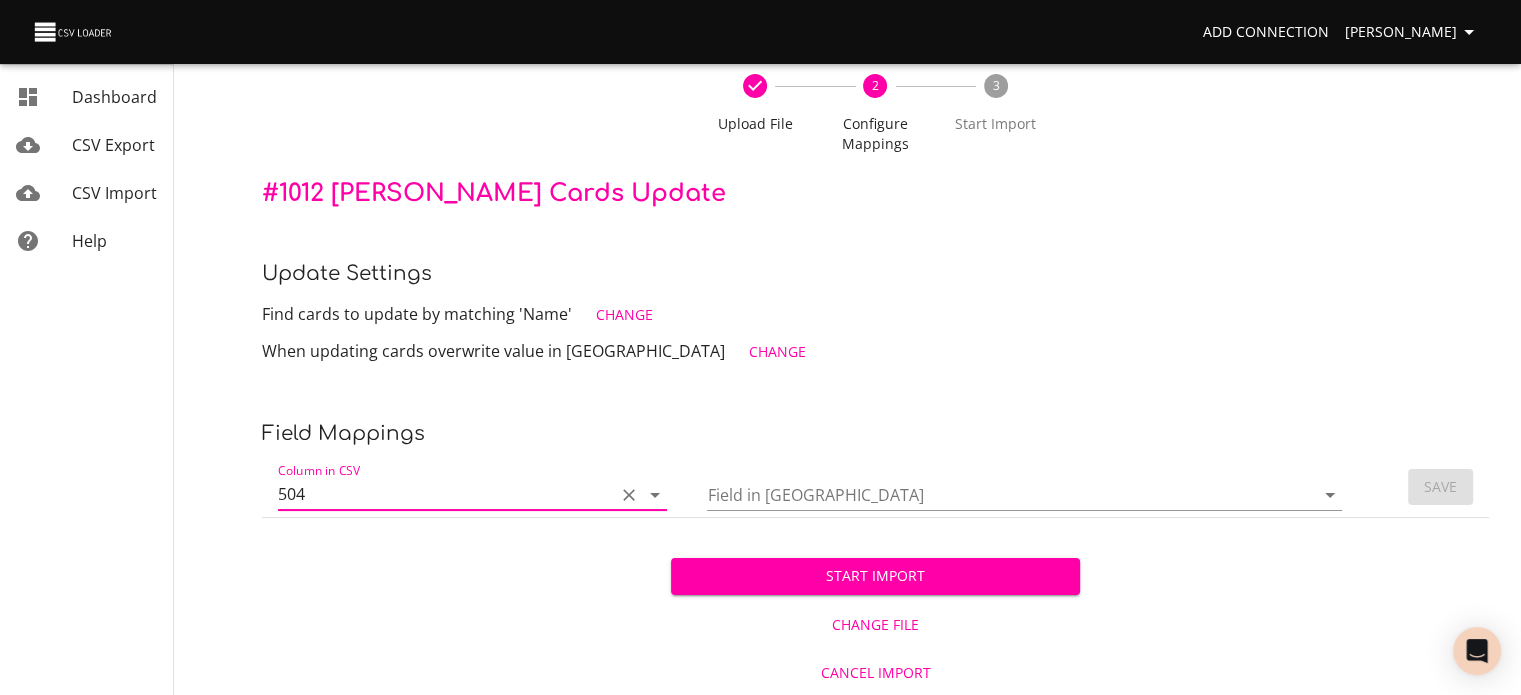 click 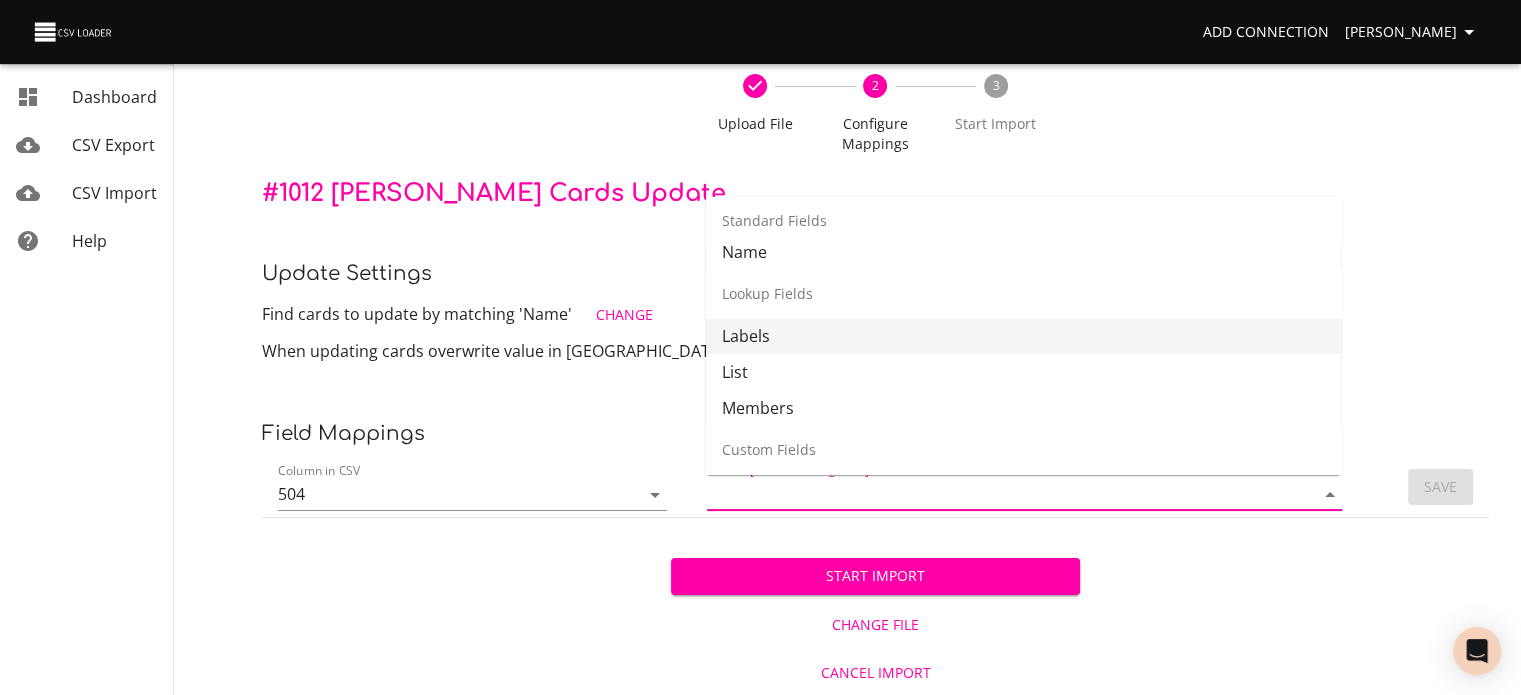 scroll, scrollTop: 320, scrollLeft: 0, axis: vertical 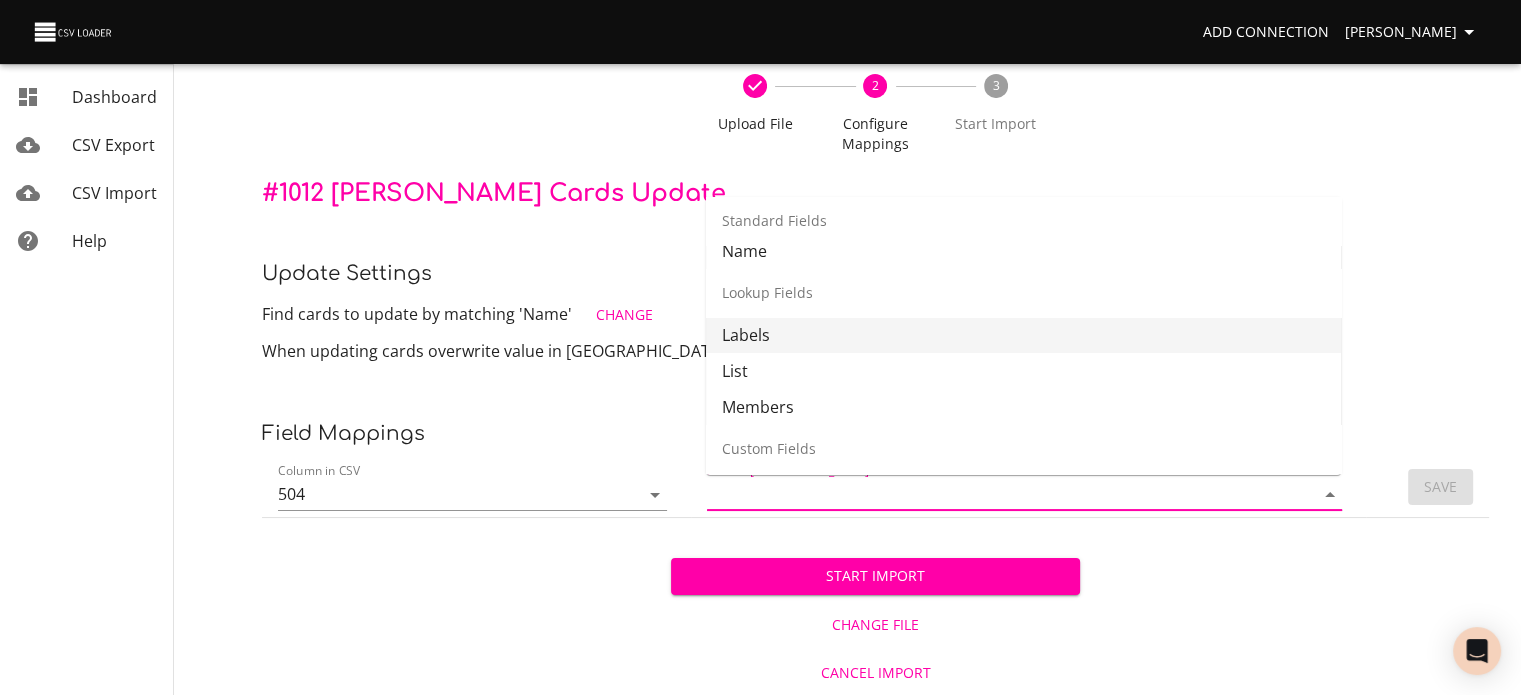 click on "Labels" at bounding box center [1023, 335] 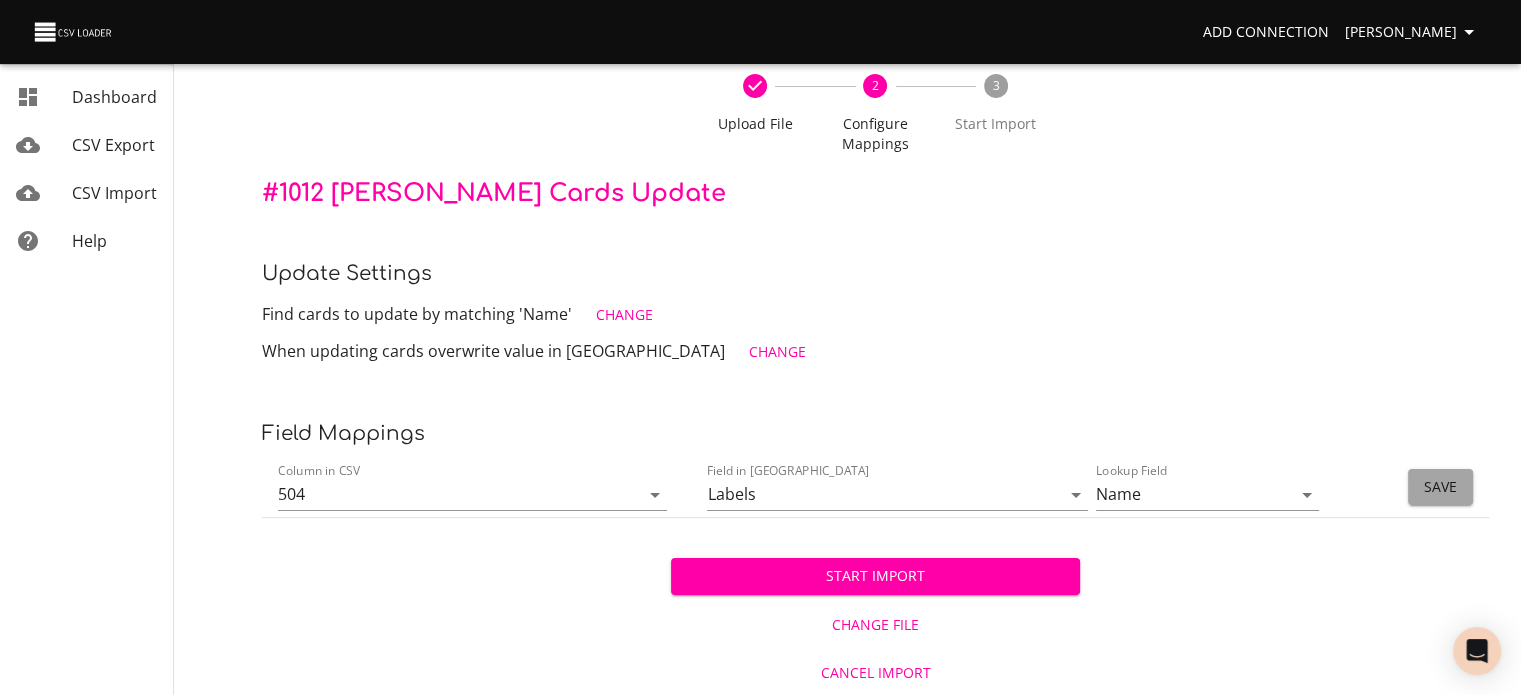 click on "Save" at bounding box center [1440, 487] 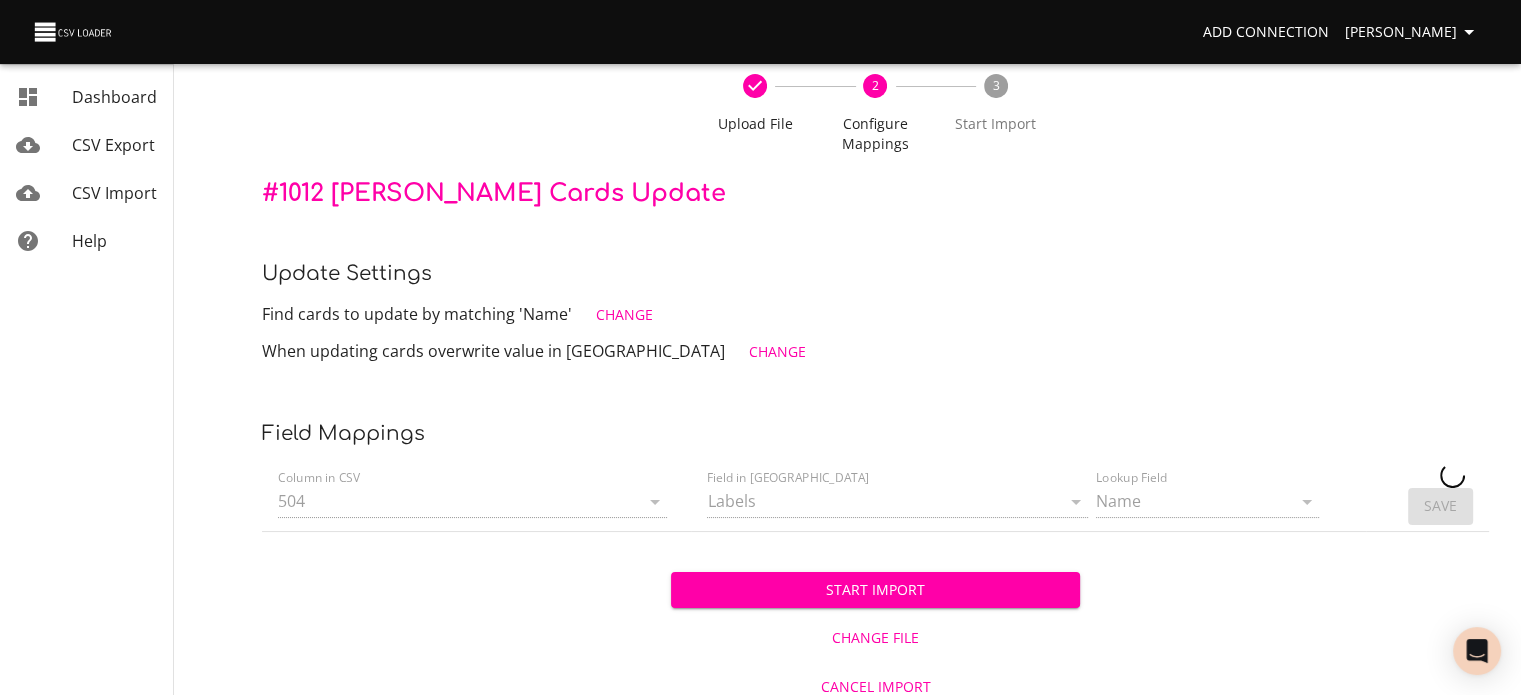 type 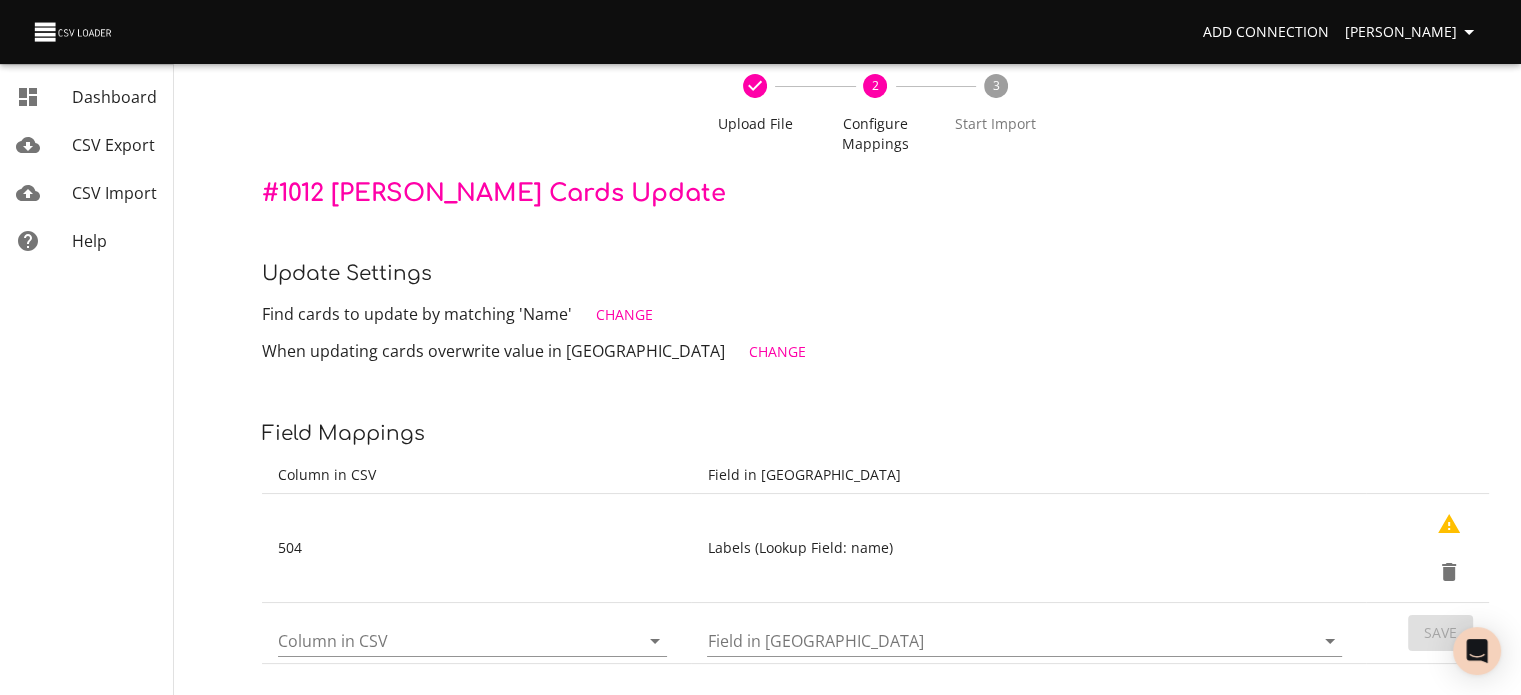 scroll, scrollTop: 240, scrollLeft: 0, axis: vertical 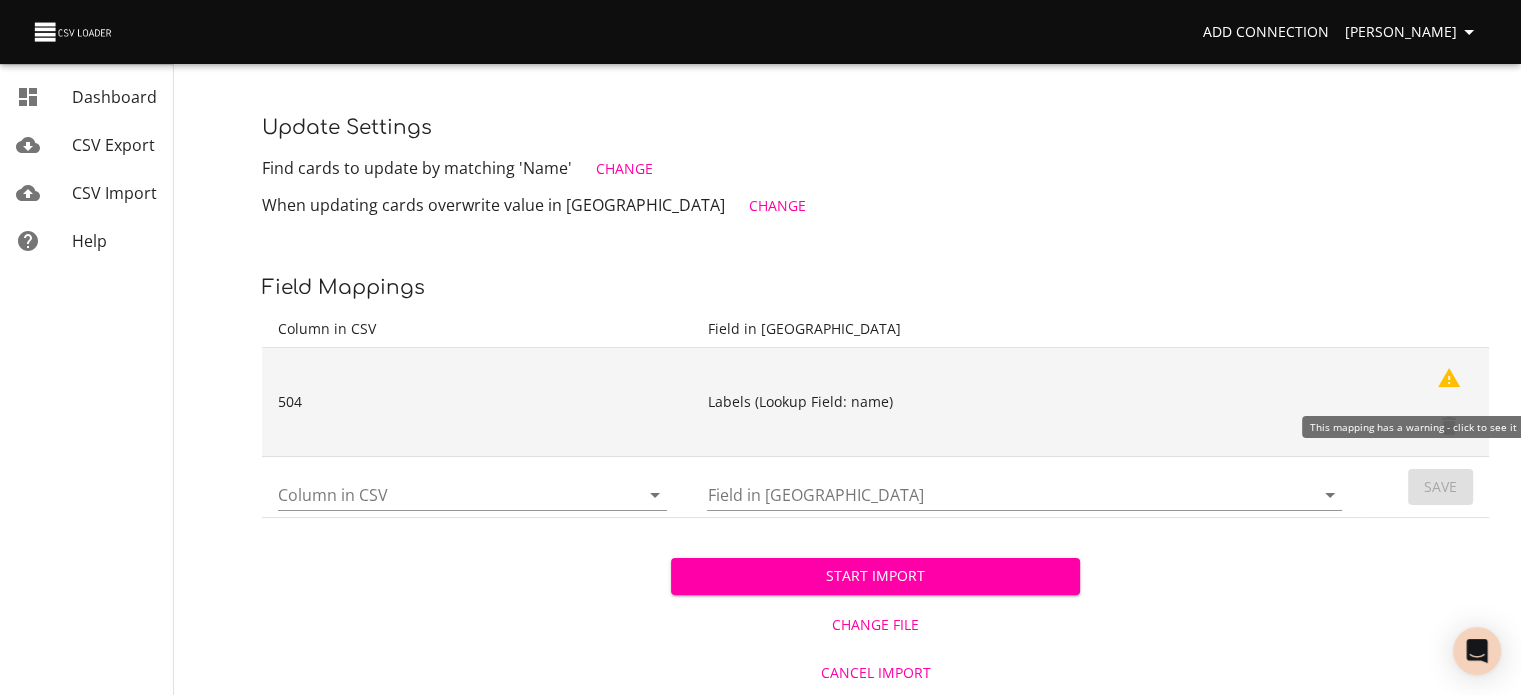 click 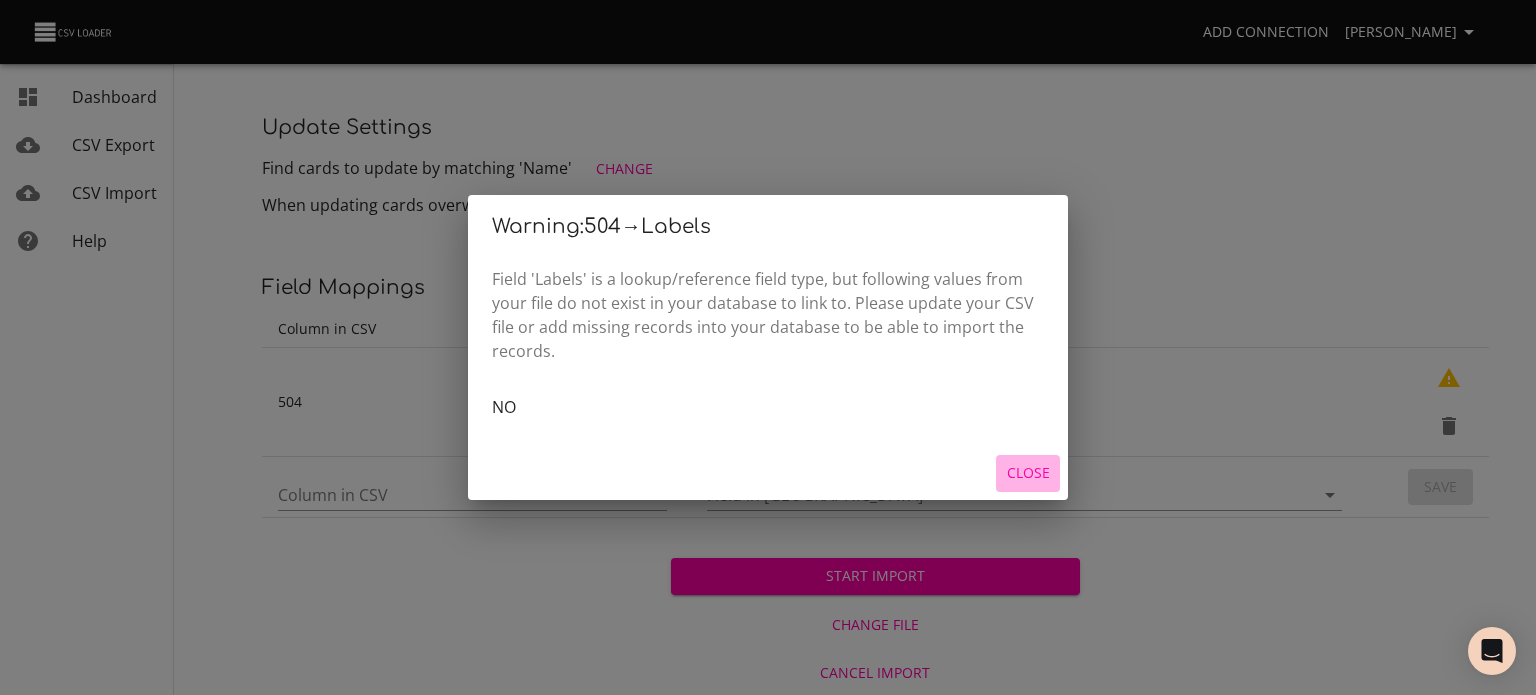 click on "Close" at bounding box center (1028, 473) 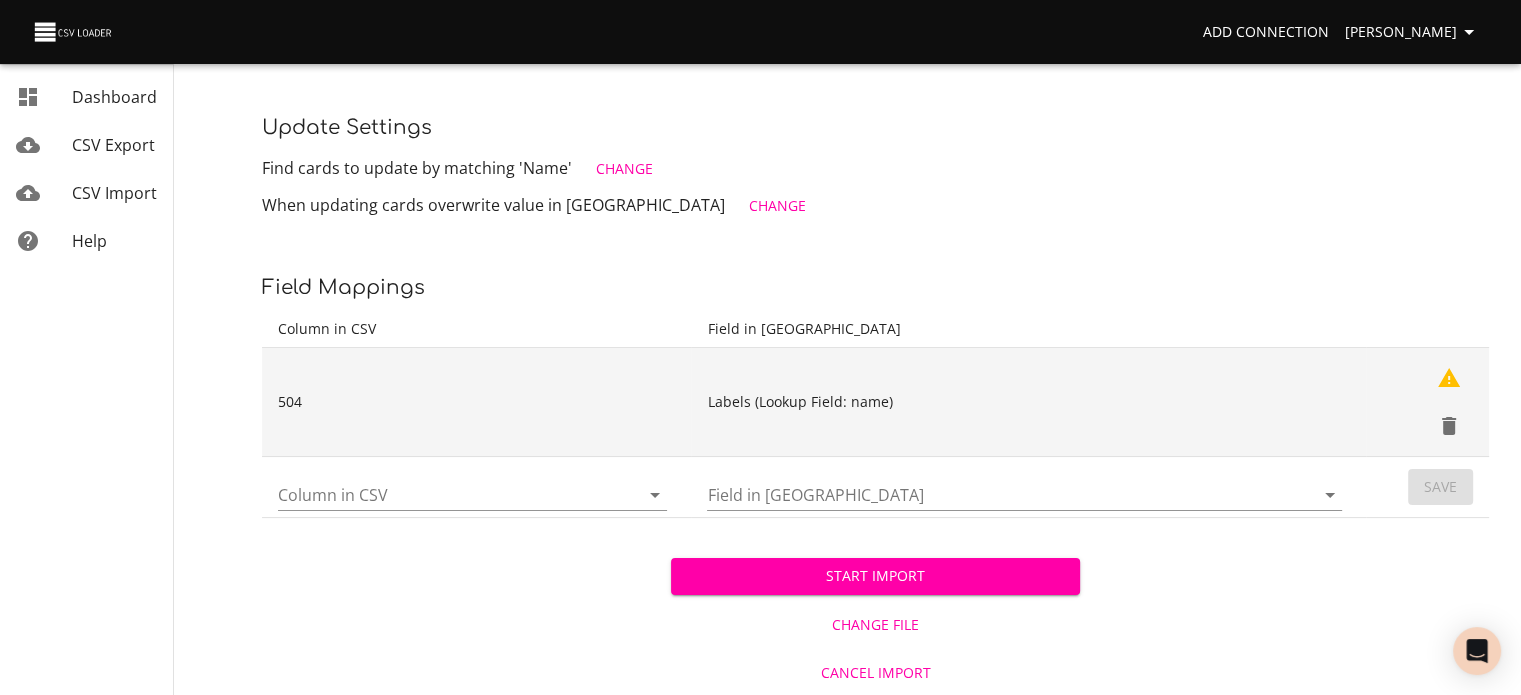 click 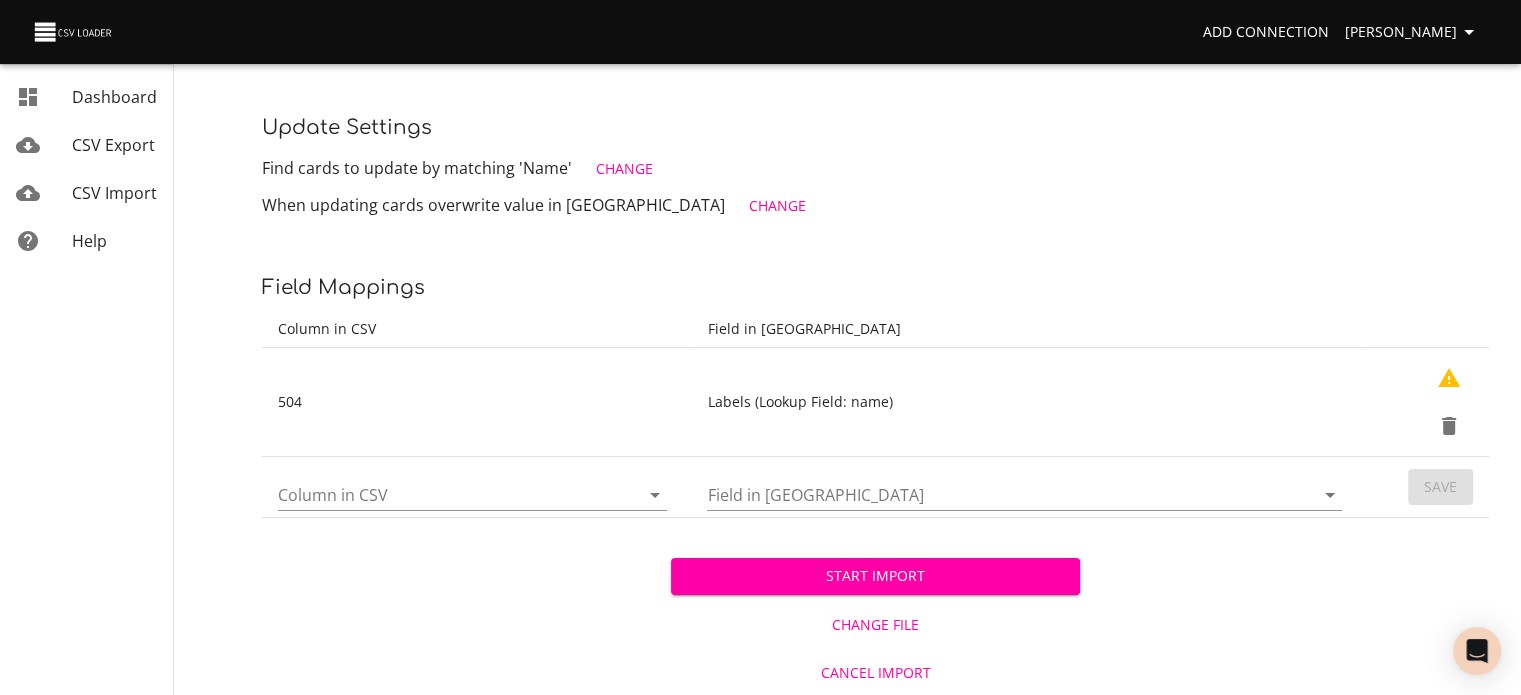 scroll, scrollTop: 94, scrollLeft: 0, axis: vertical 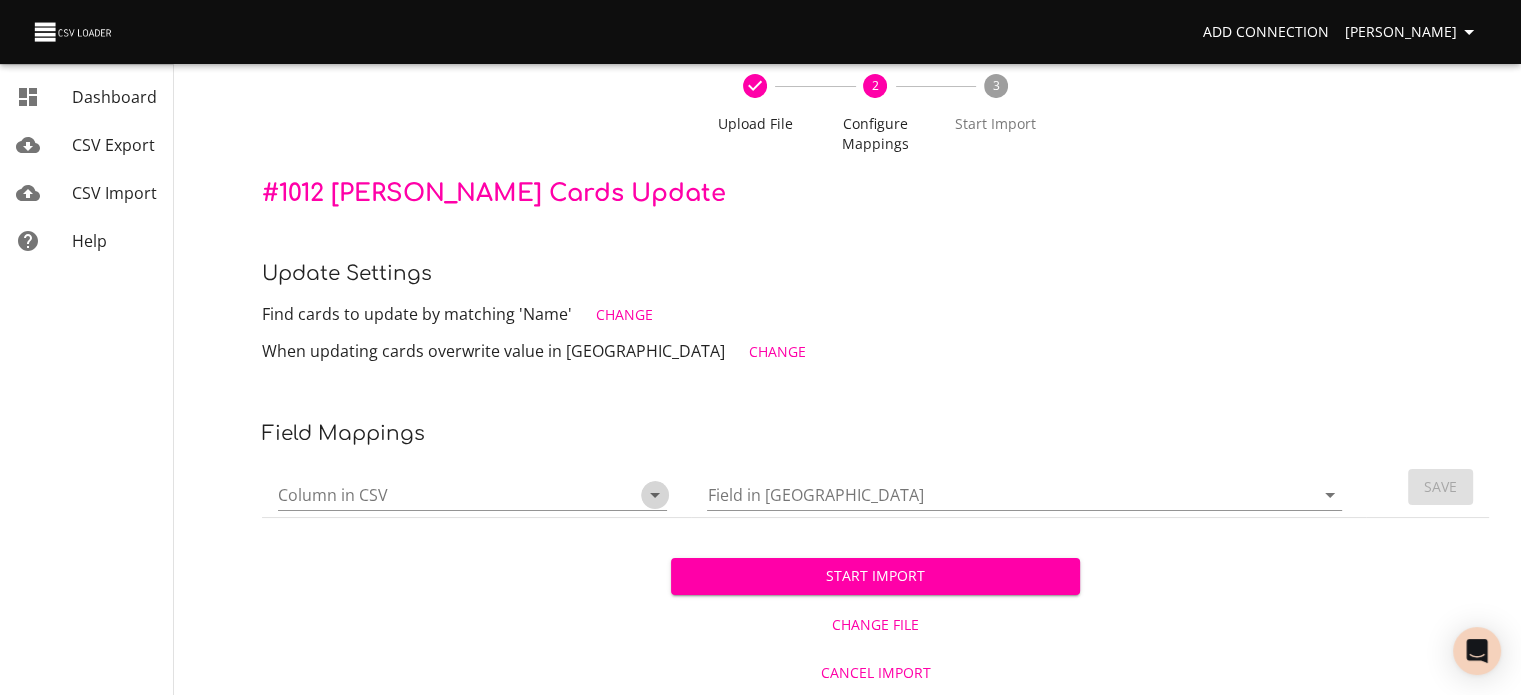 click 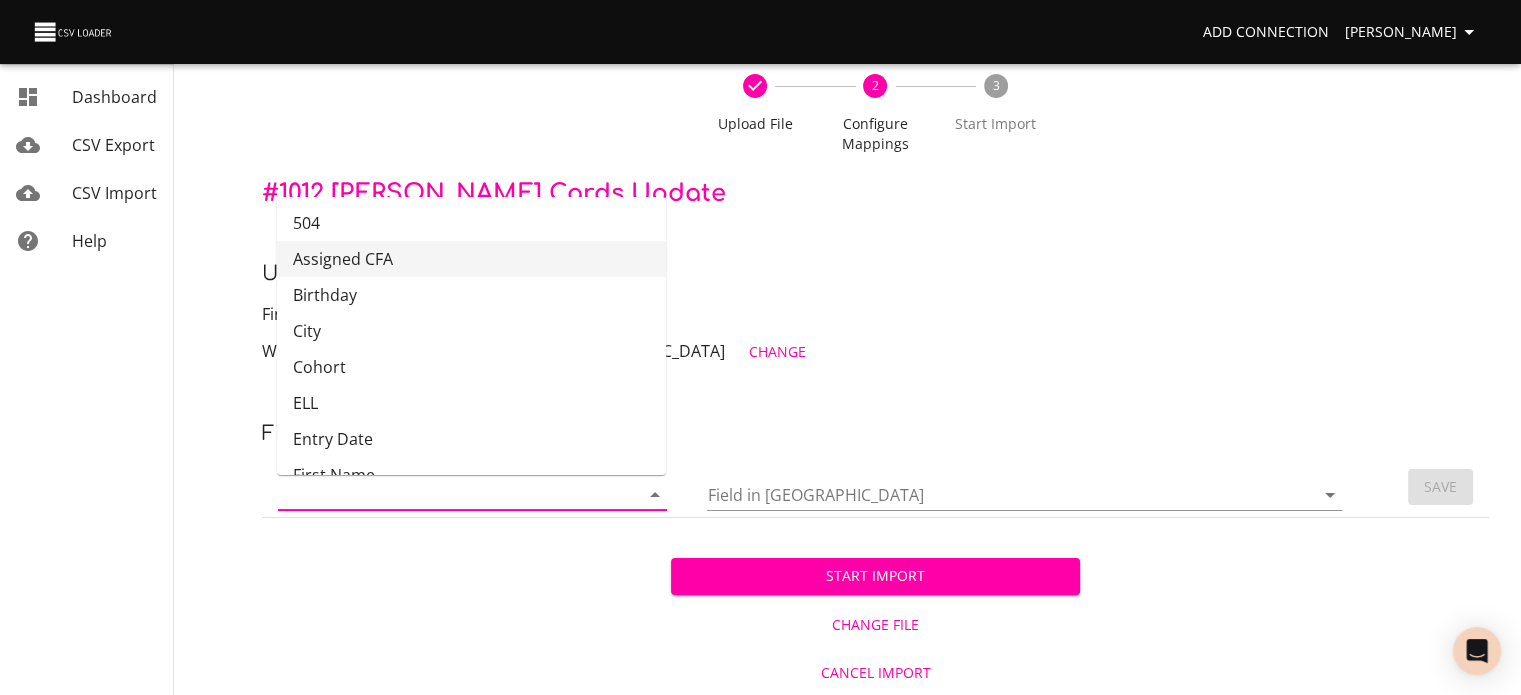 click on "Assigned CFA" at bounding box center (471, 259) 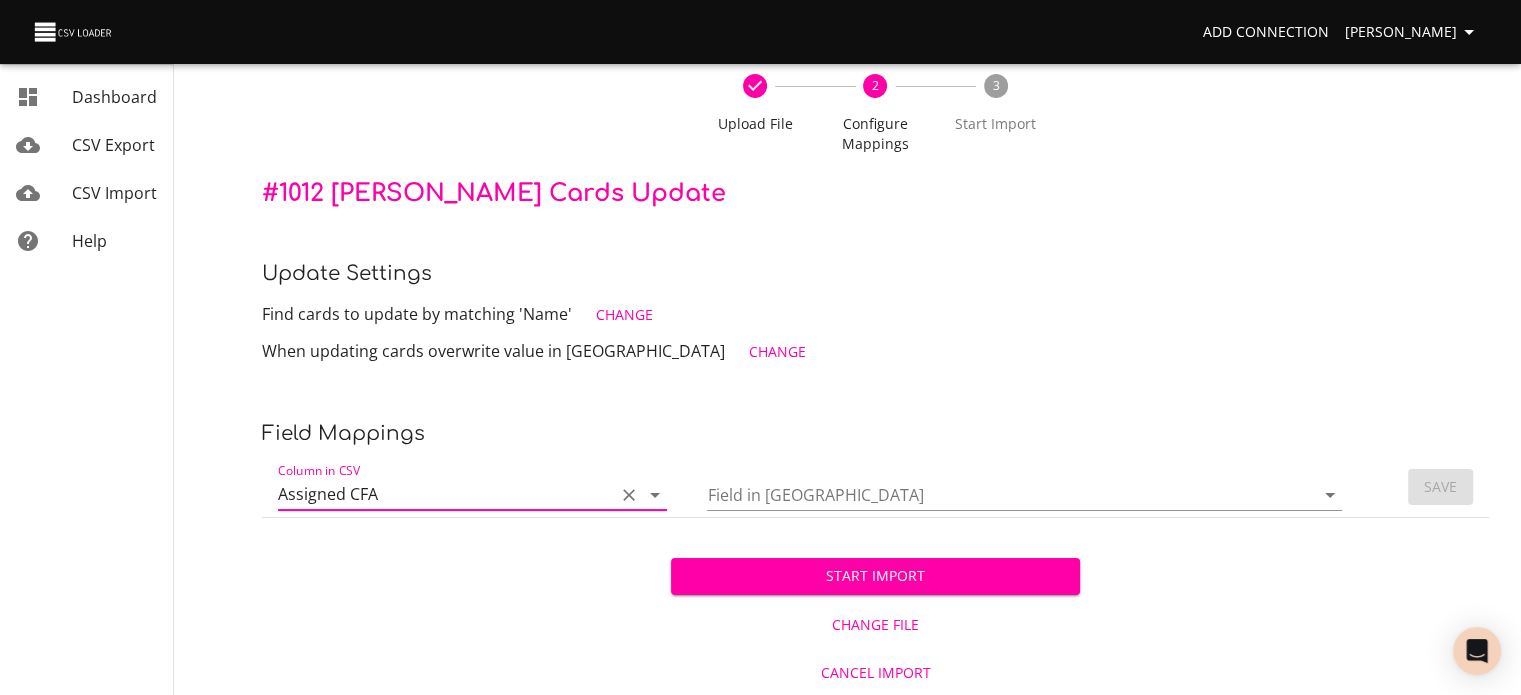 click 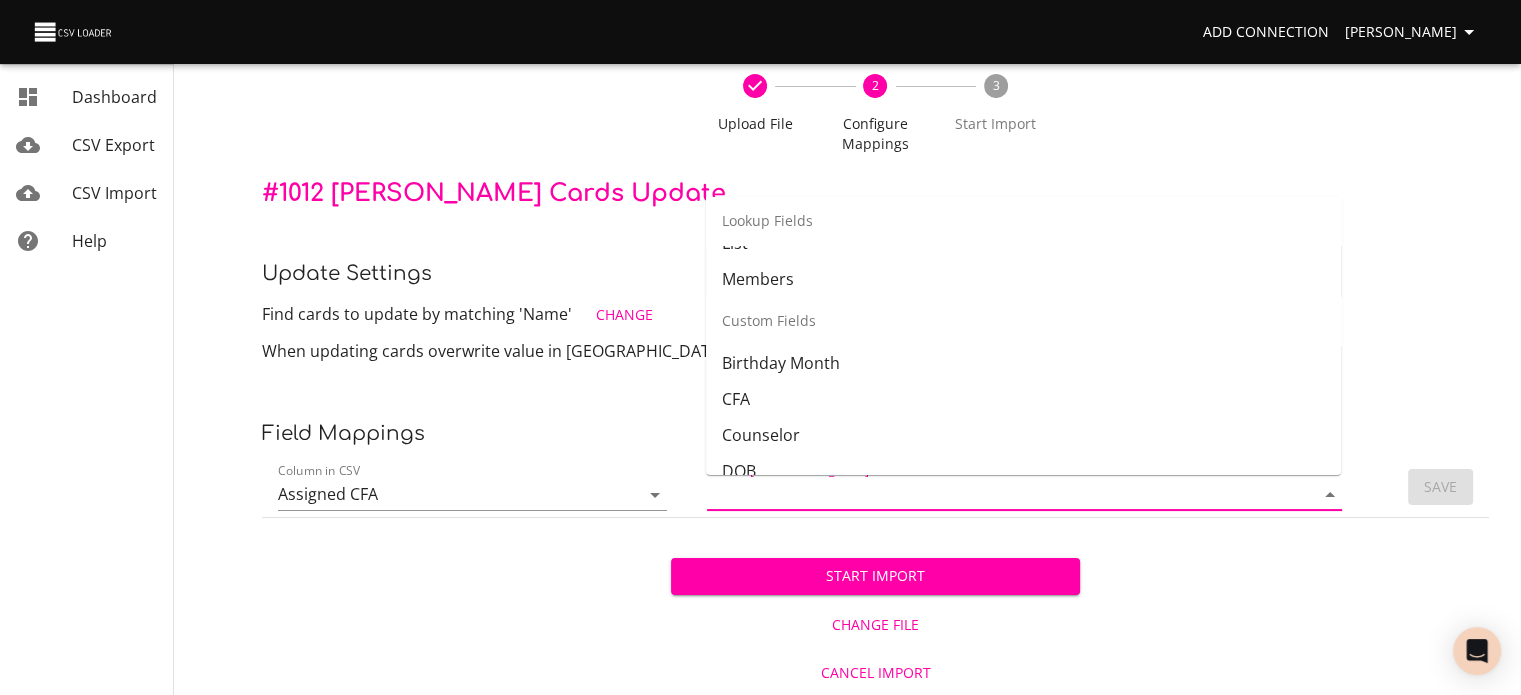 scroll, scrollTop: 447, scrollLeft: 0, axis: vertical 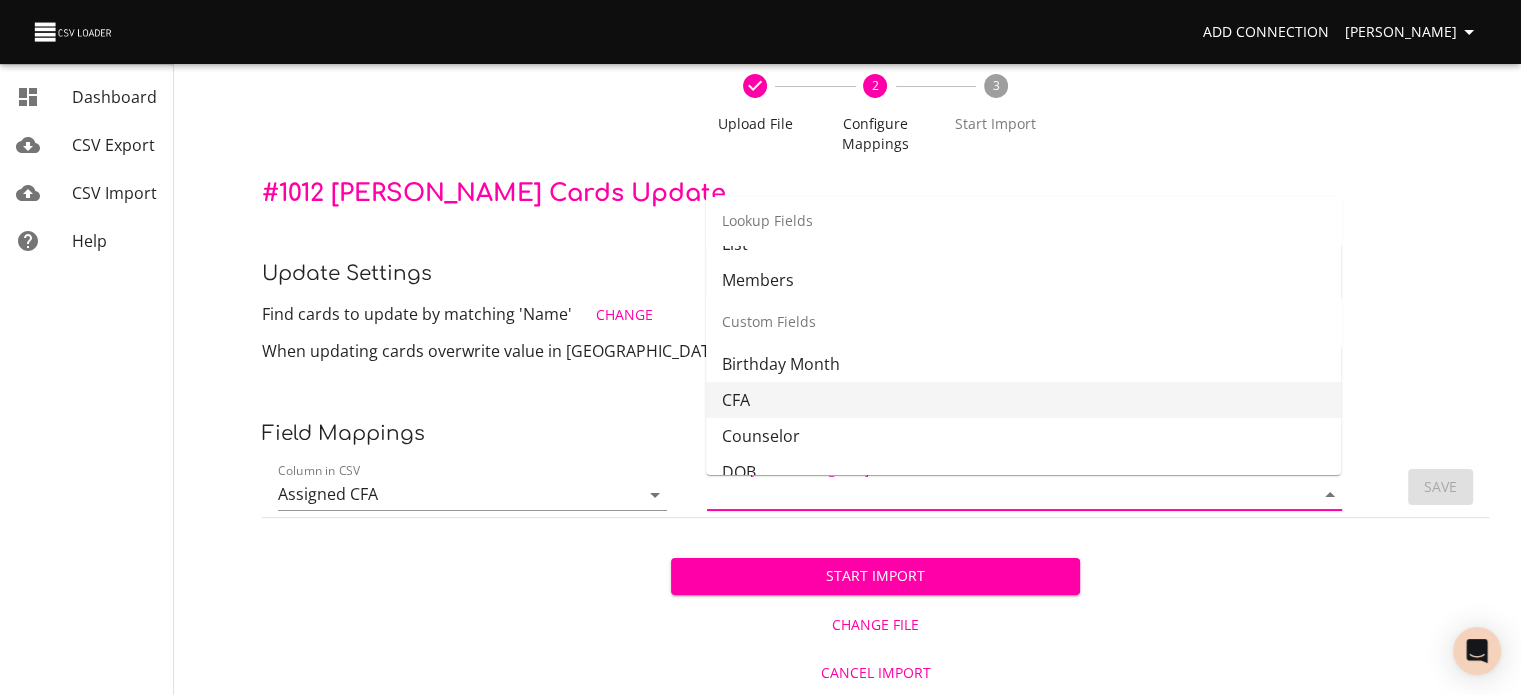 click on "CFA" at bounding box center [1023, 400] 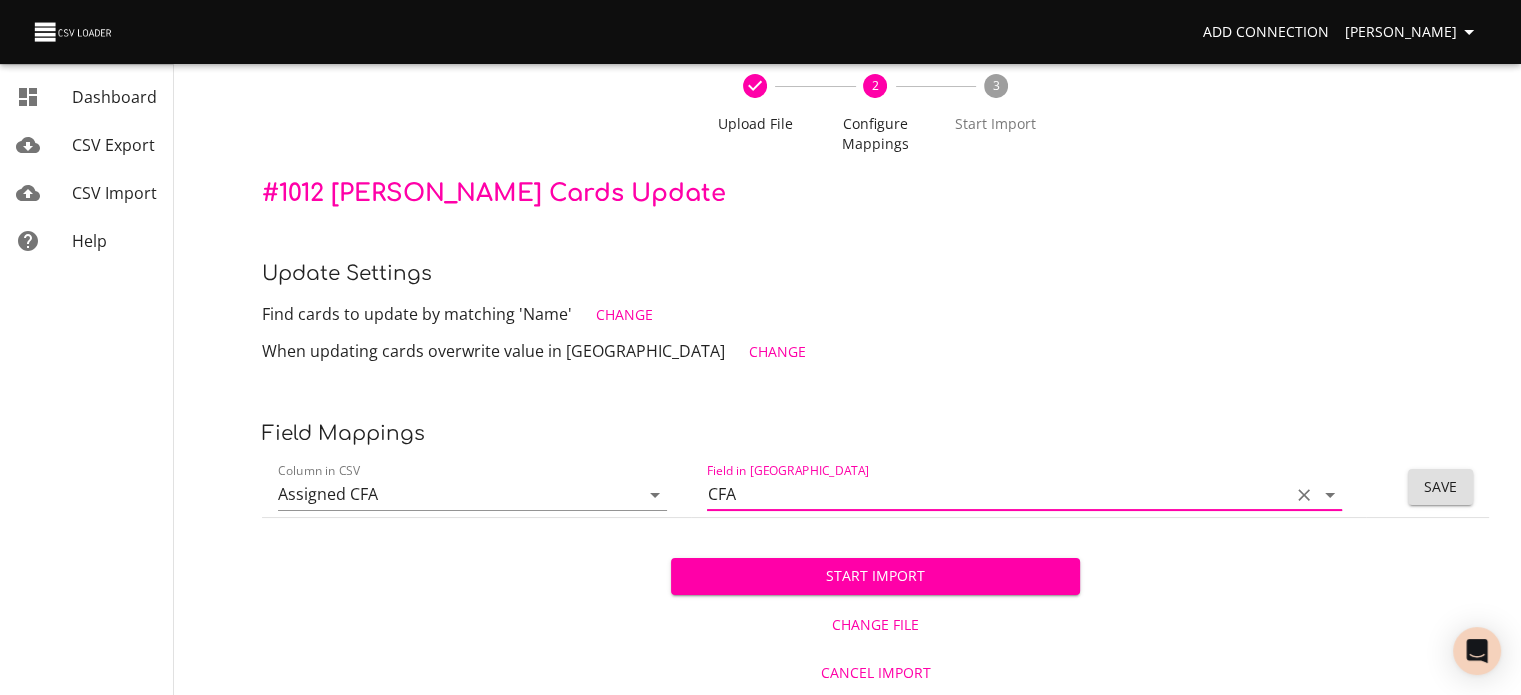 click on "Save" at bounding box center [1440, 487] 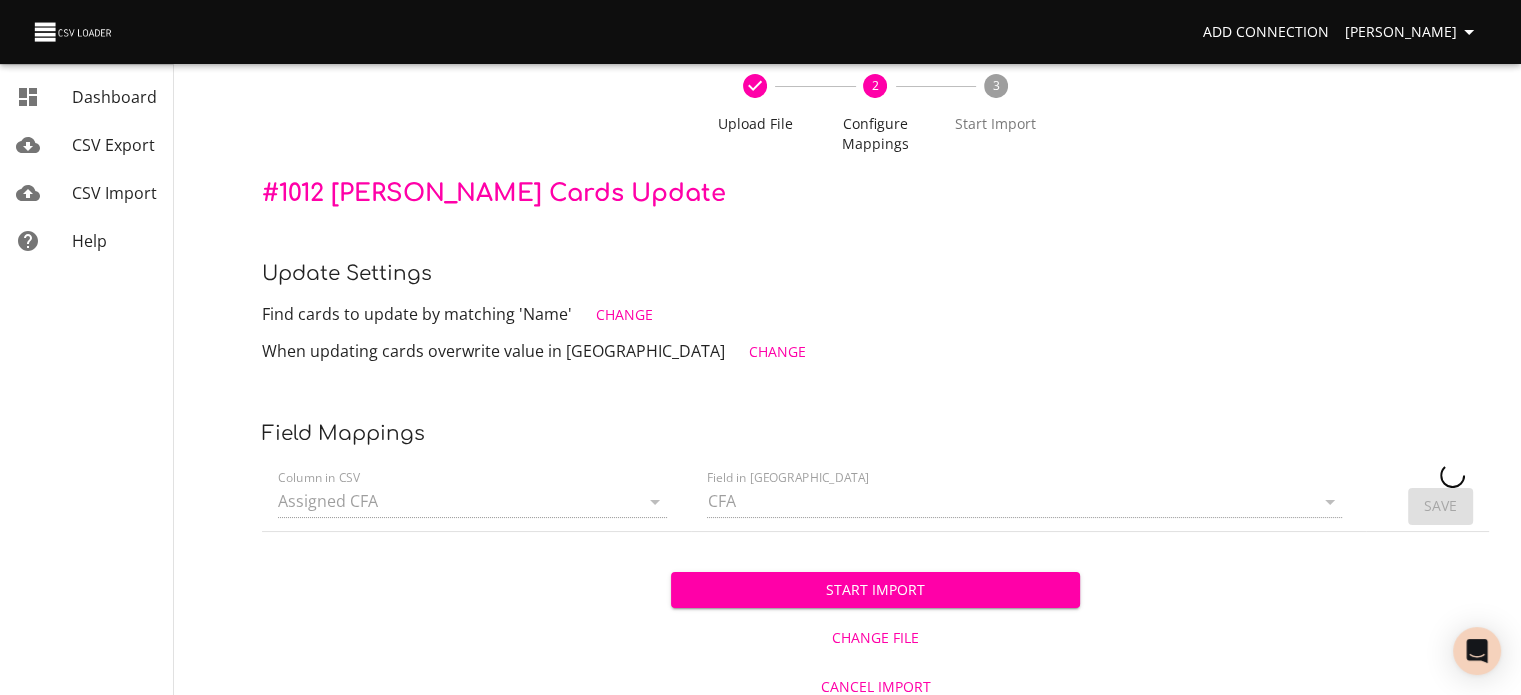 type 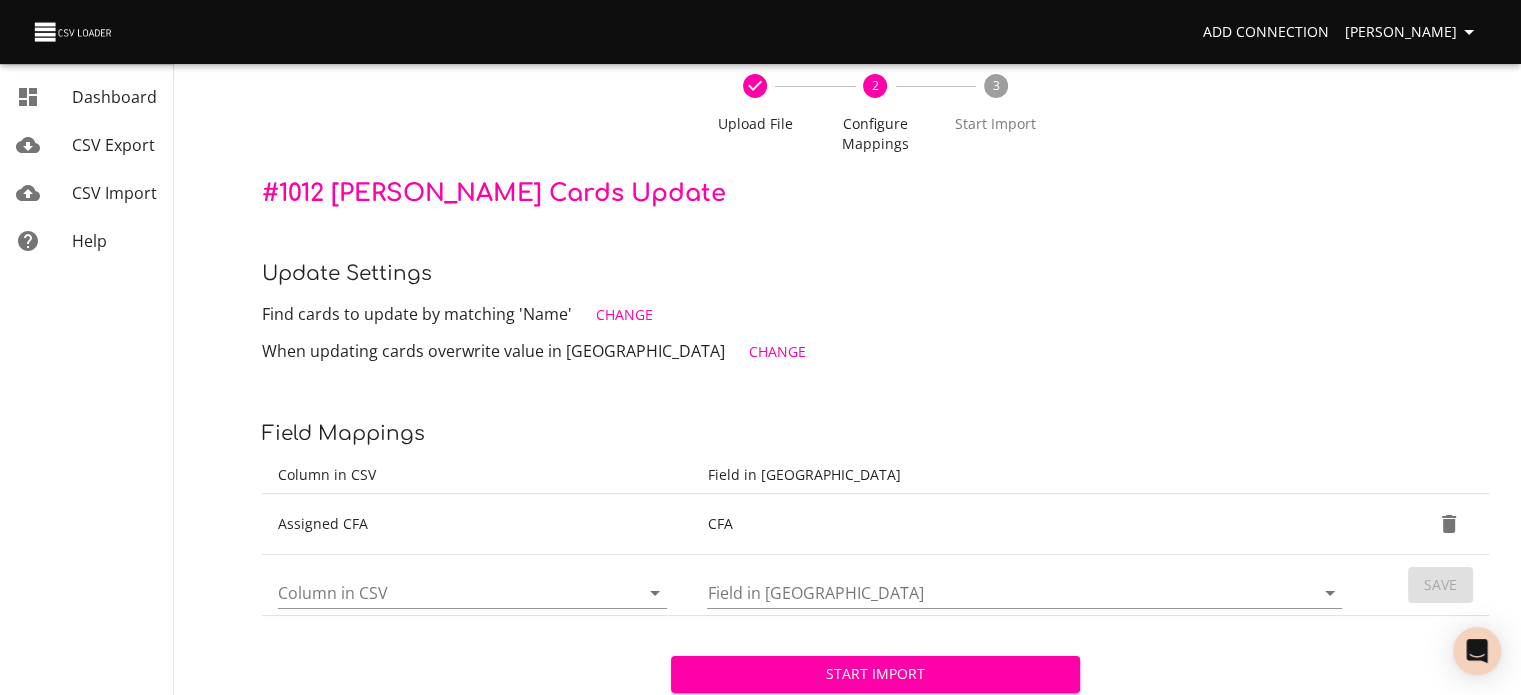 click 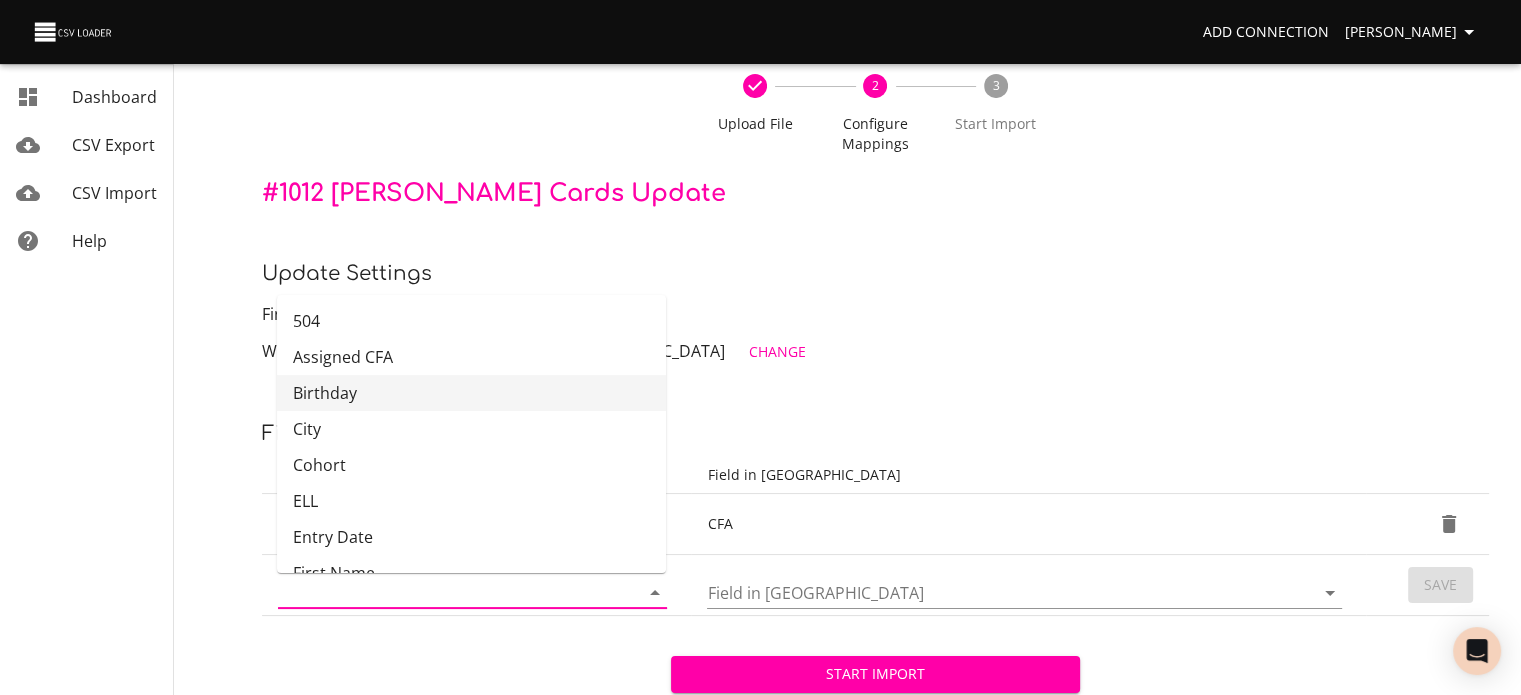 click on "Birthday" at bounding box center [471, 393] 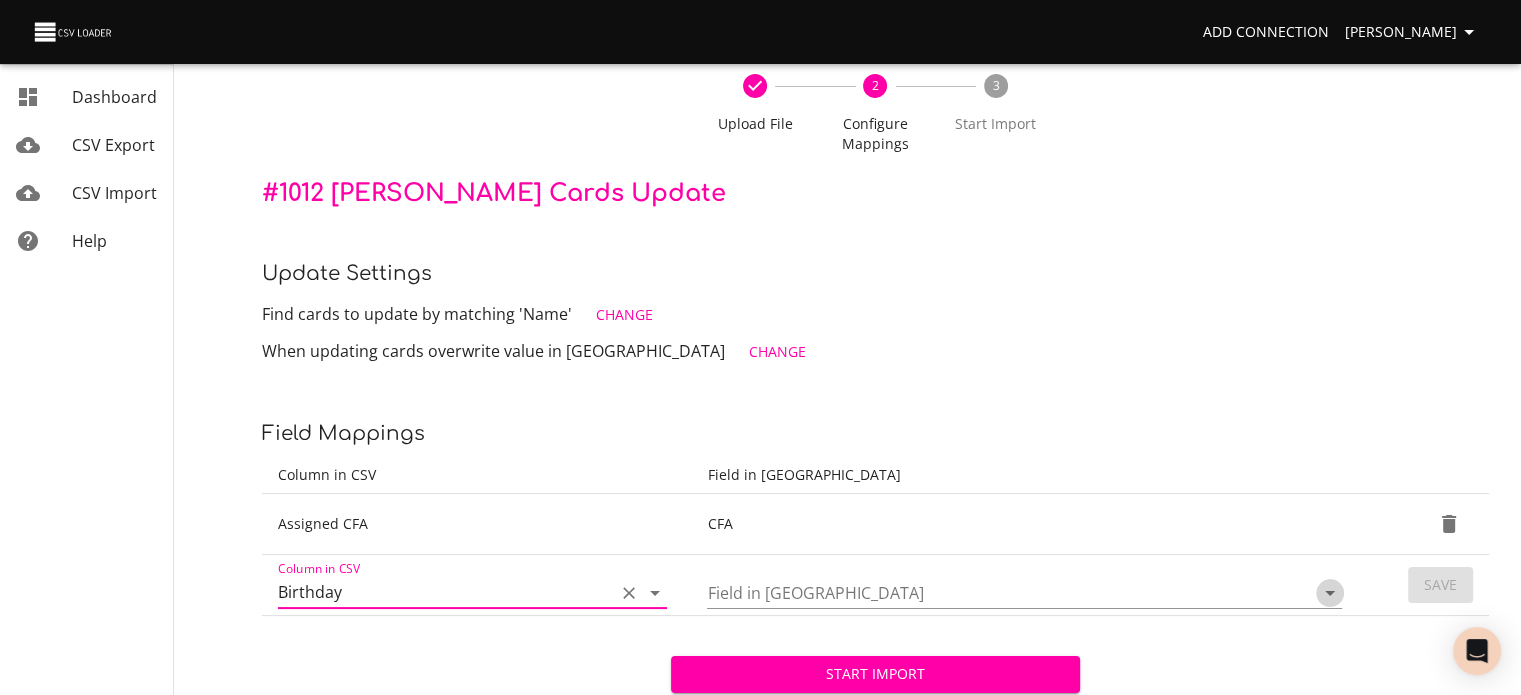 click 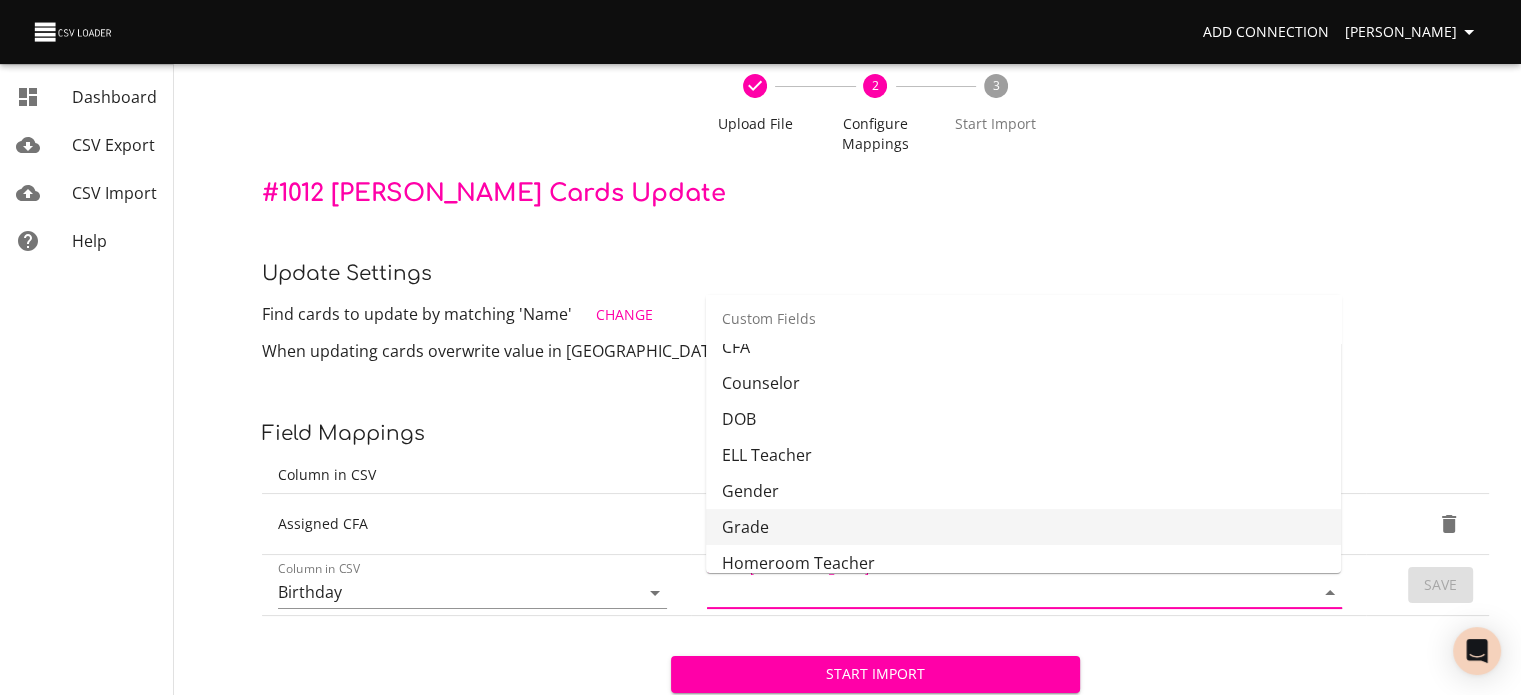 scroll, scrollTop: 566, scrollLeft: 0, axis: vertical 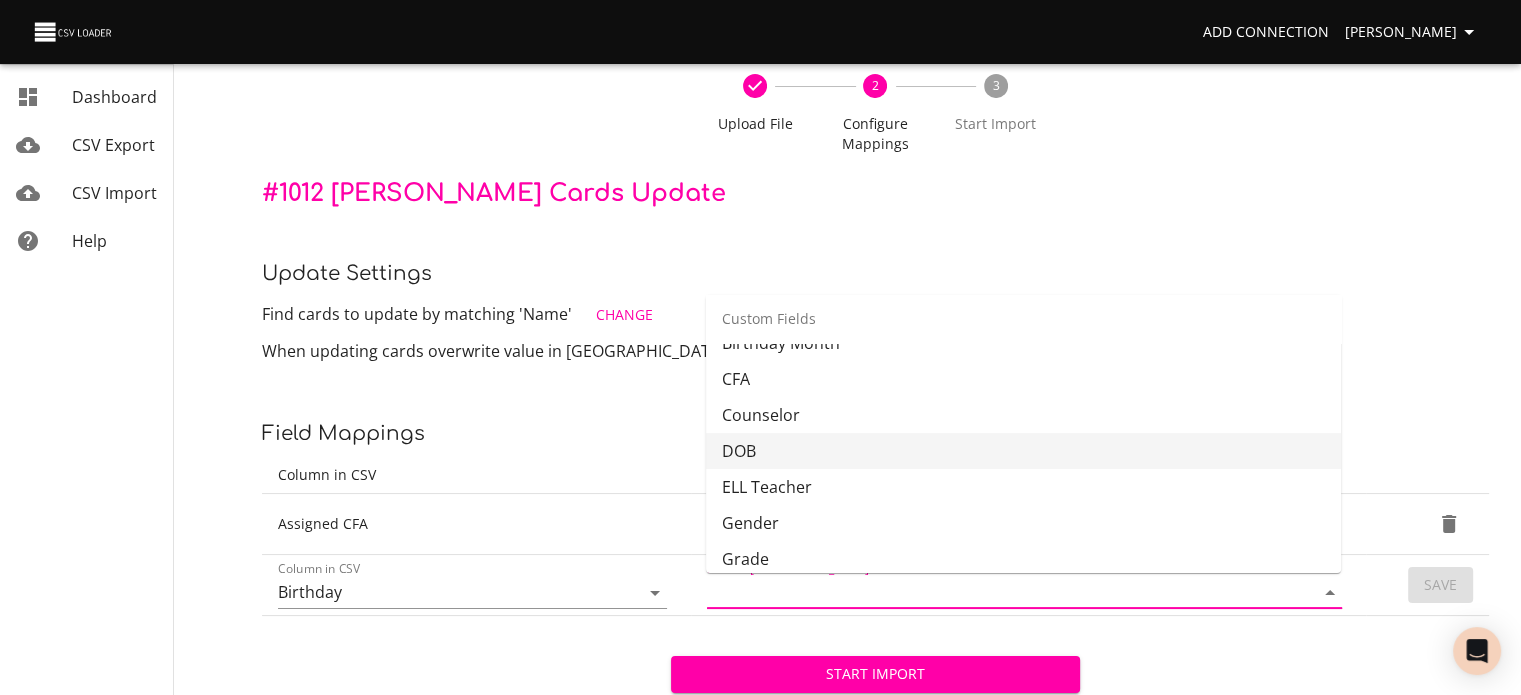click on "DOB" at bounding box center [1023, 451] 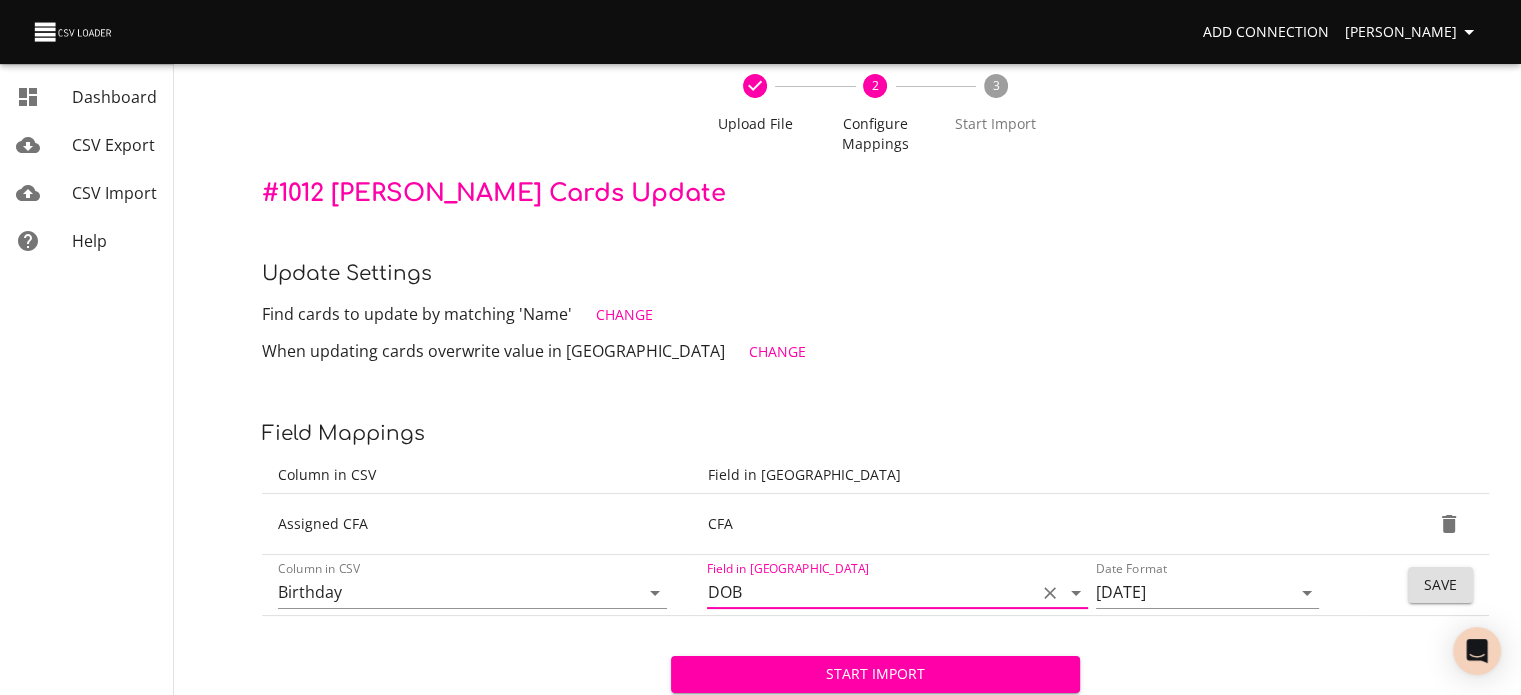 click on "Save" at bounding box center (1440, 585) 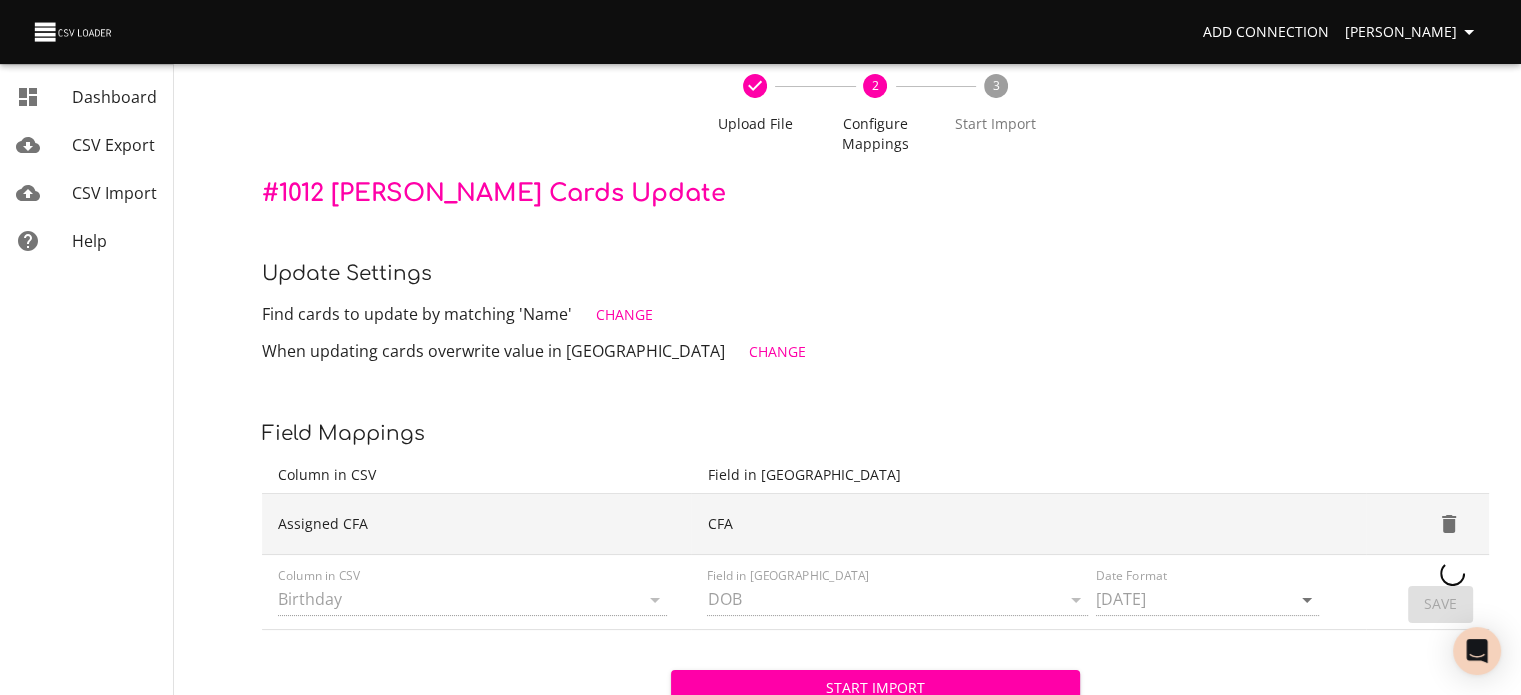 type 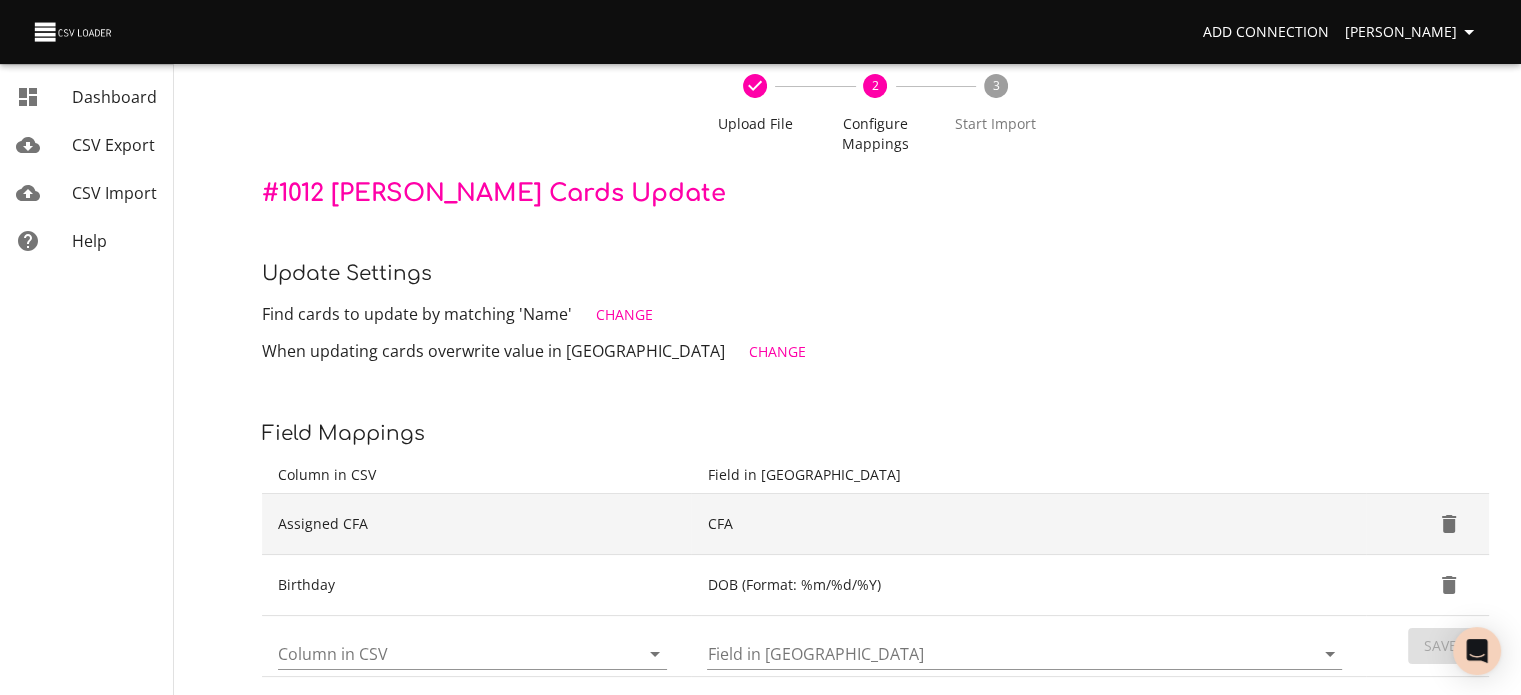 scroll, scrollTop: 252, scrollLeft: 0, axis: vertical 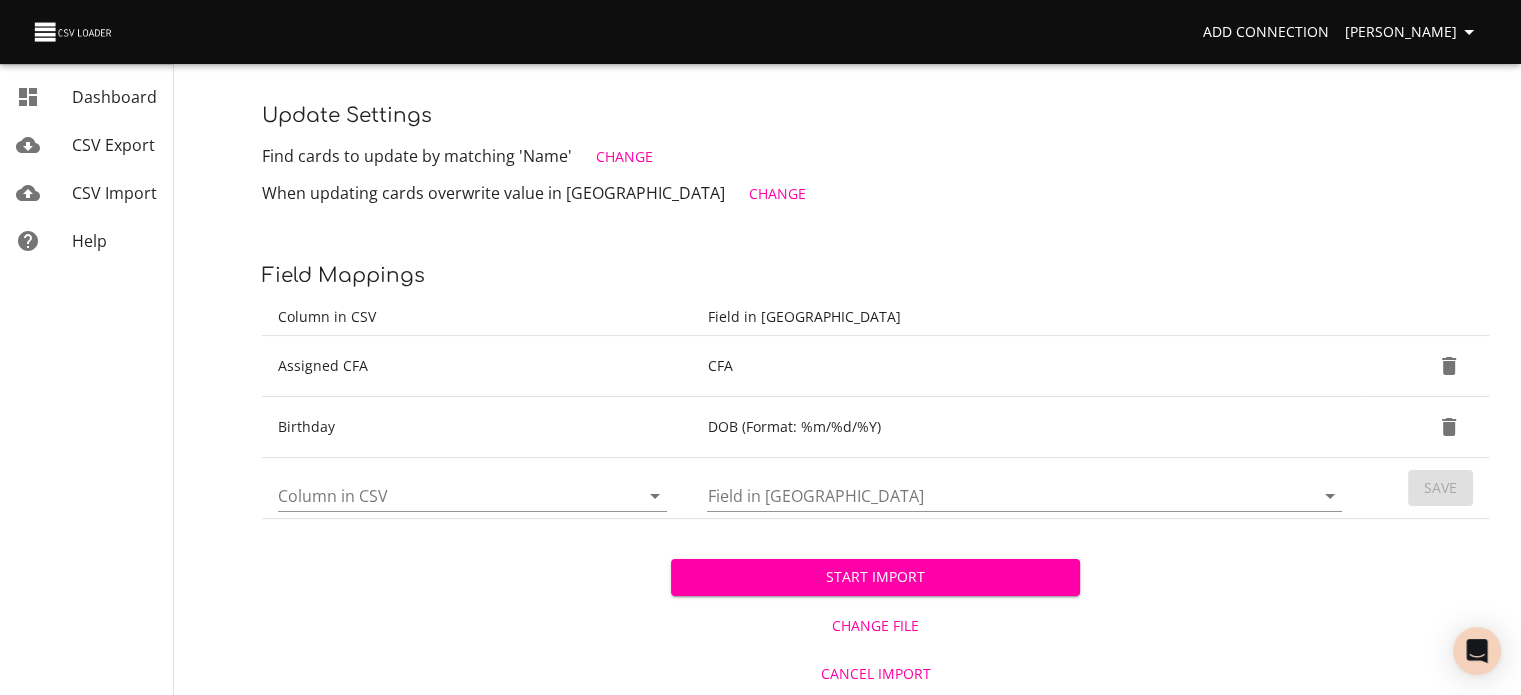 click 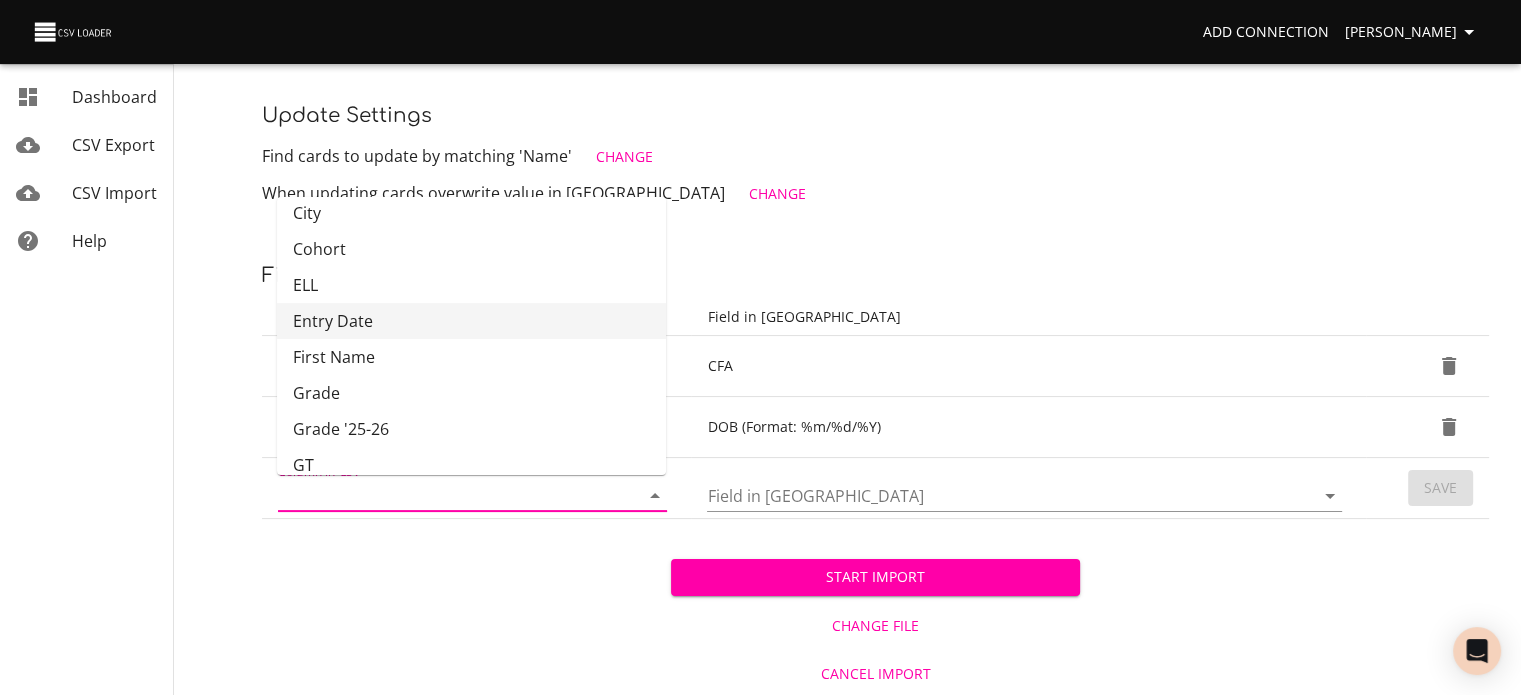 scroll, scrollTop: 120, scrollLeft: 0, axis: vertical 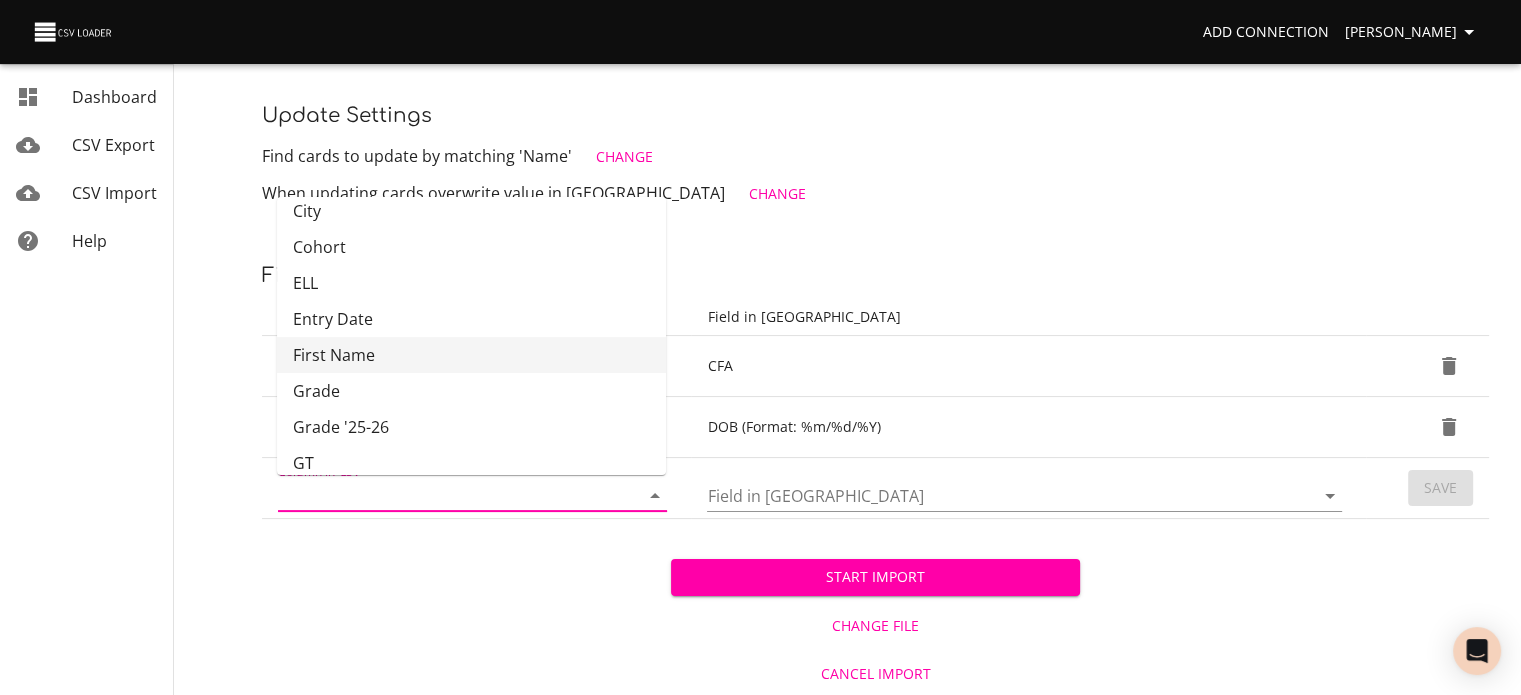 click on "First Name" at bounding box center [471, 355] 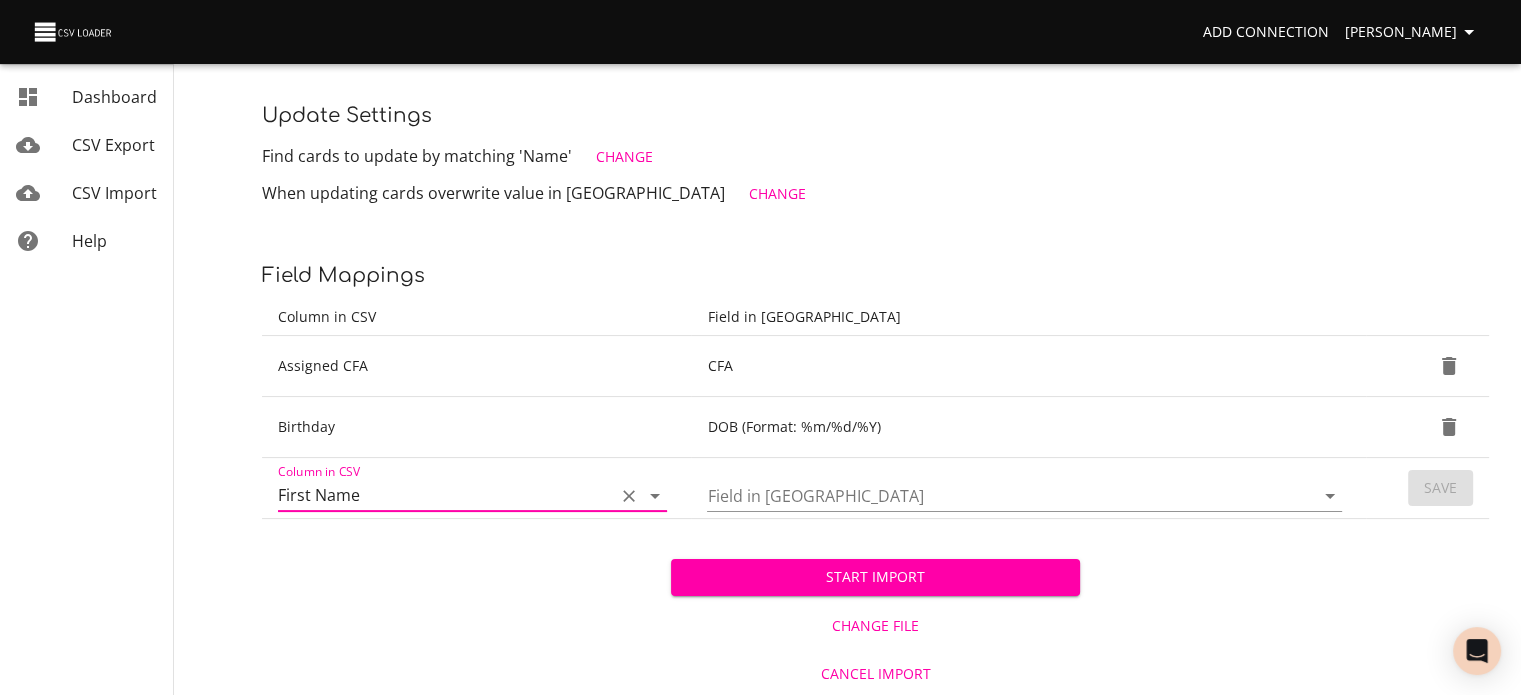 click 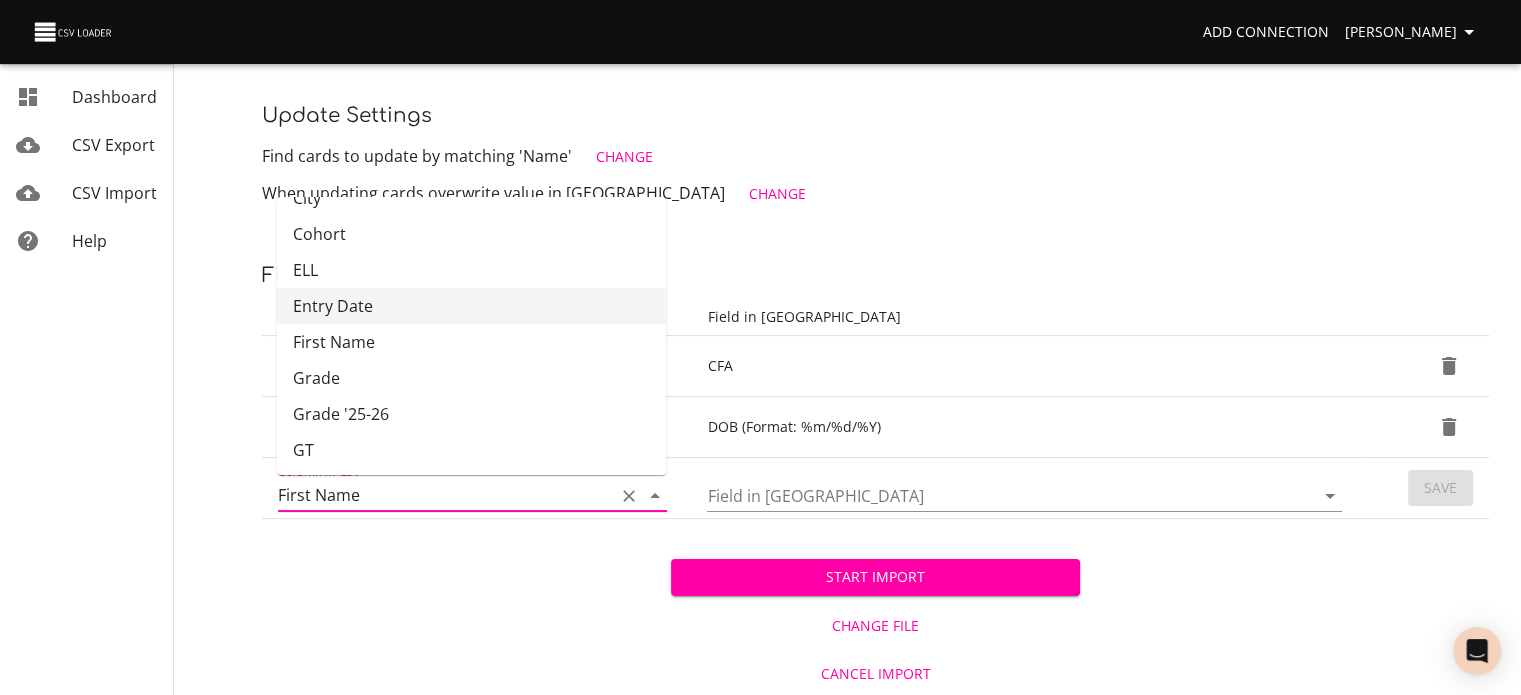scroll, scrollTop: 134, scrollLeft: 0, axis: vertical 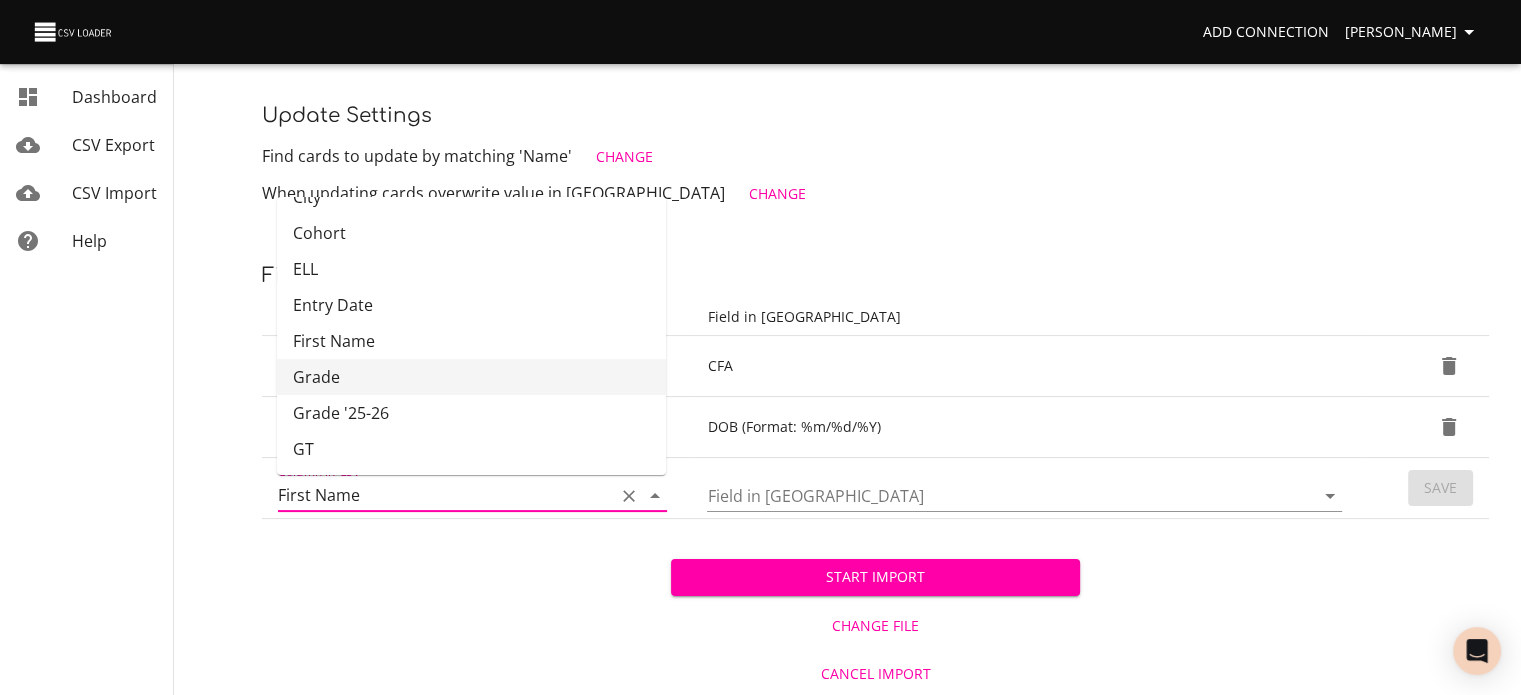 click on "Grade" at bounding box center (471, 377) 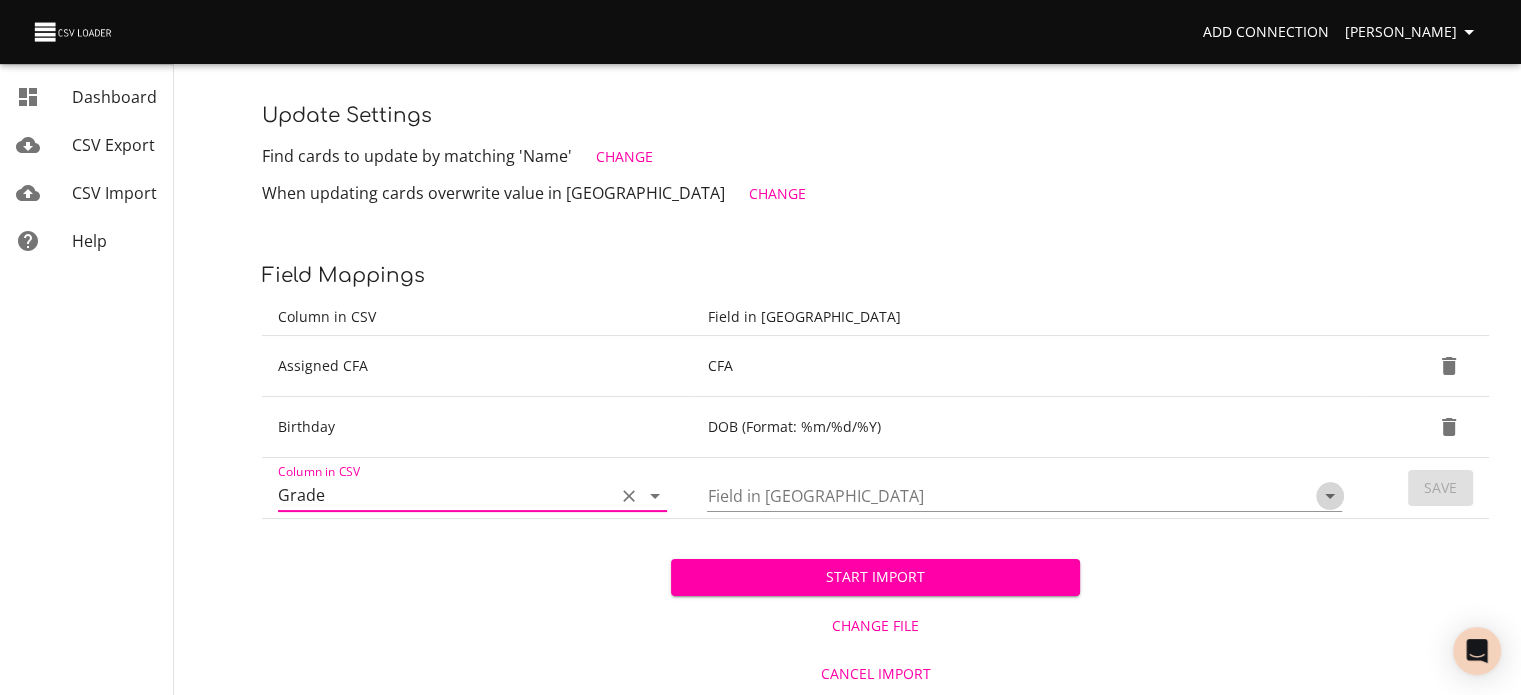 click 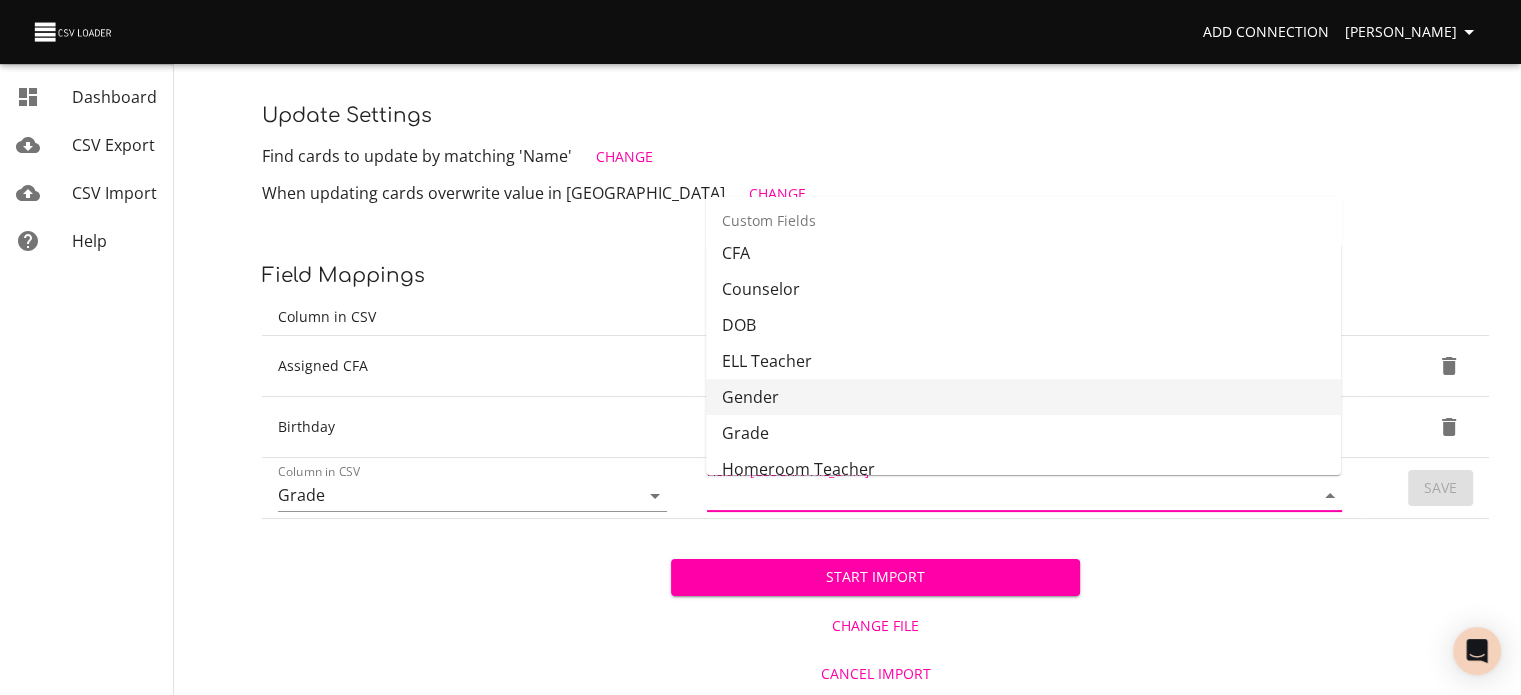 scroll, scrollTop: 598, scrollLeft: 0, axis: vertical 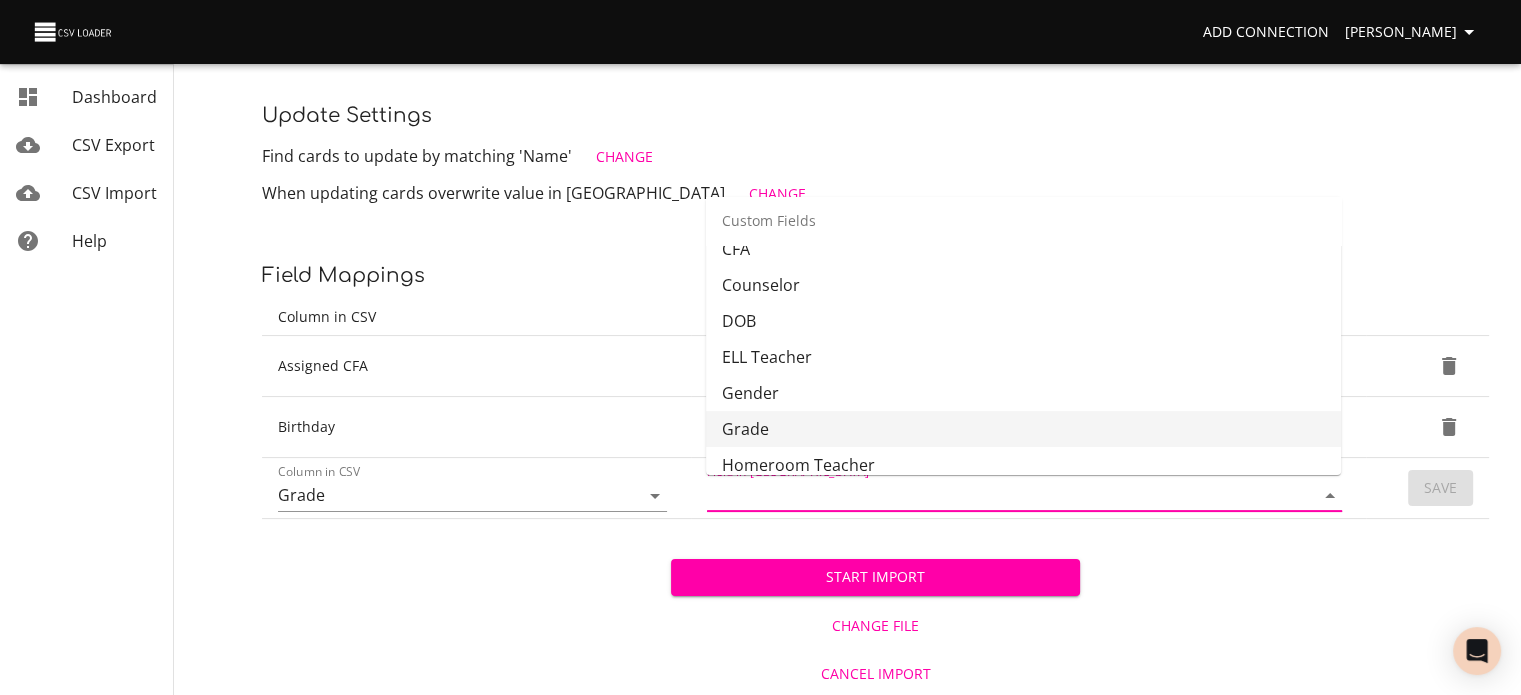 click on "Grade" at bounding box center [1023, 429] 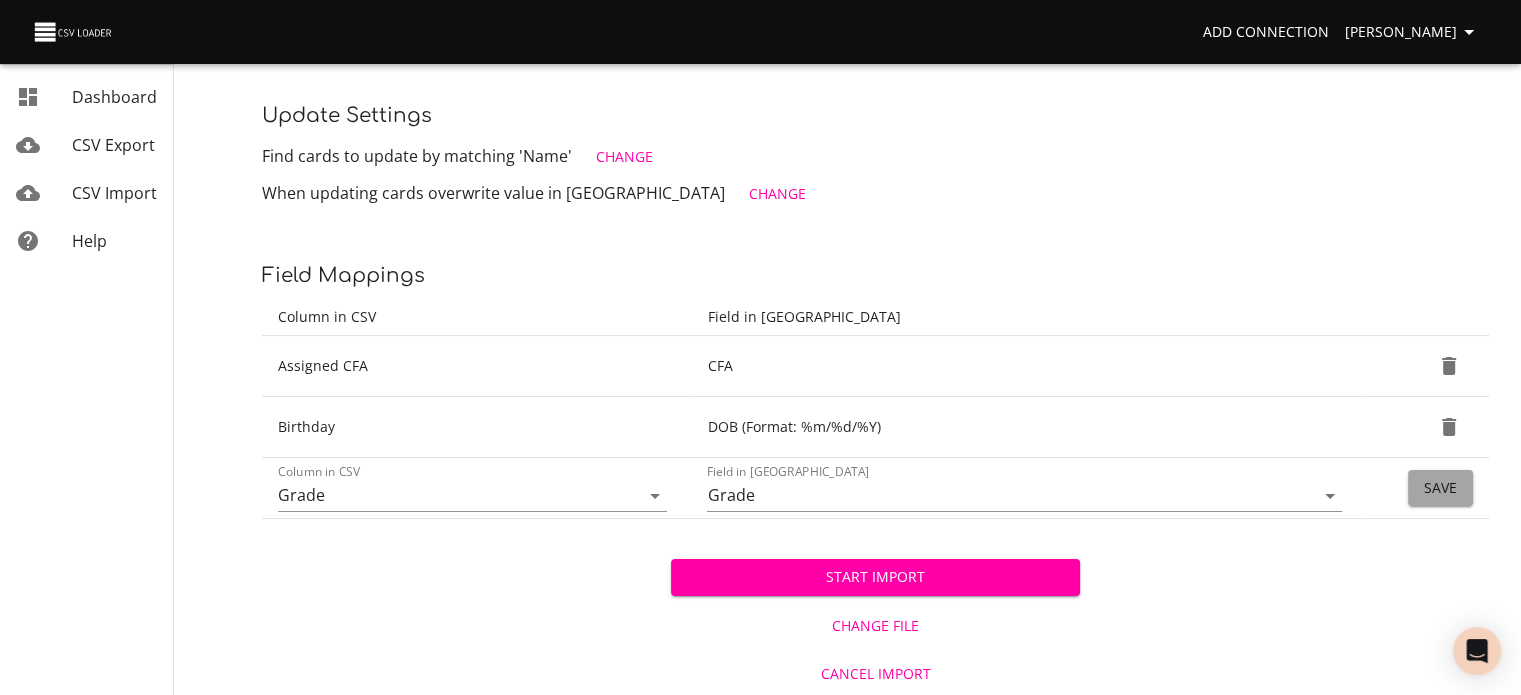 click on "Save" at bounding box center [1440, 488] 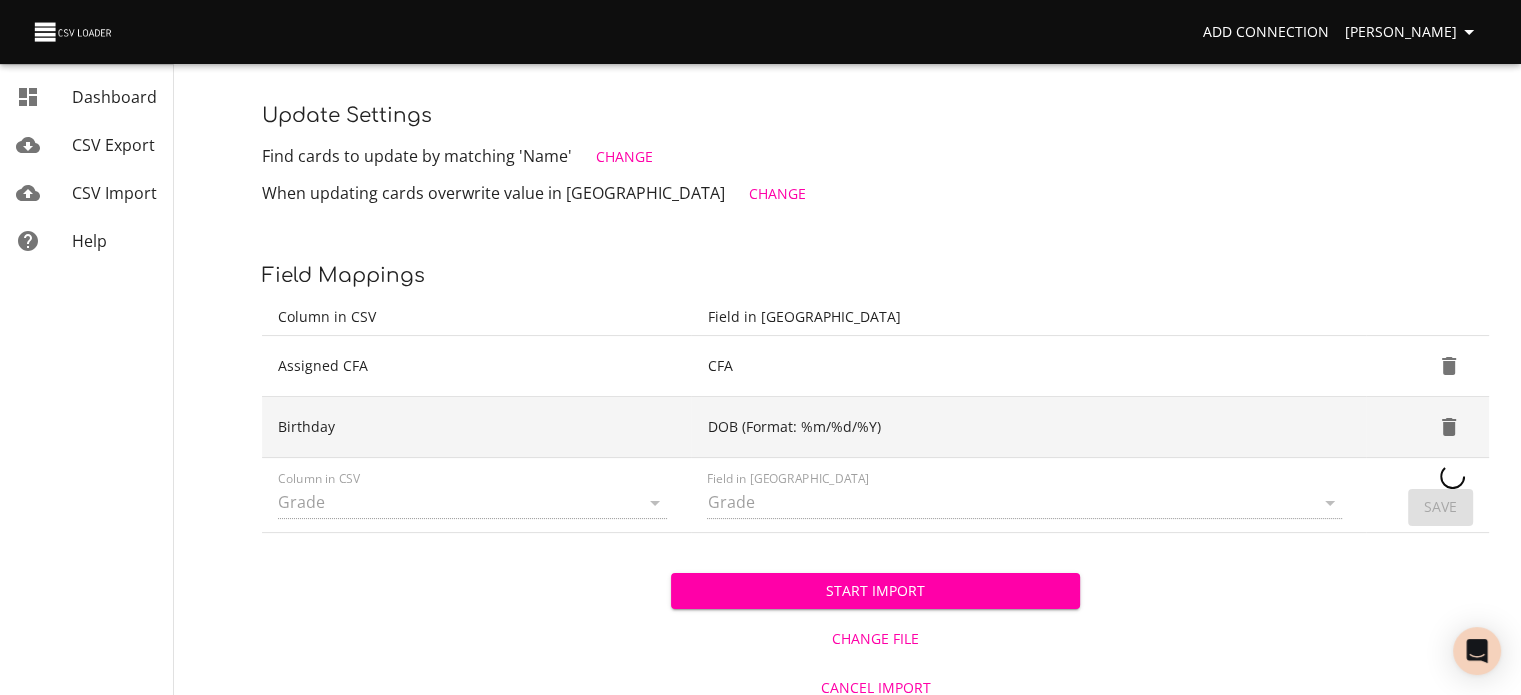 type 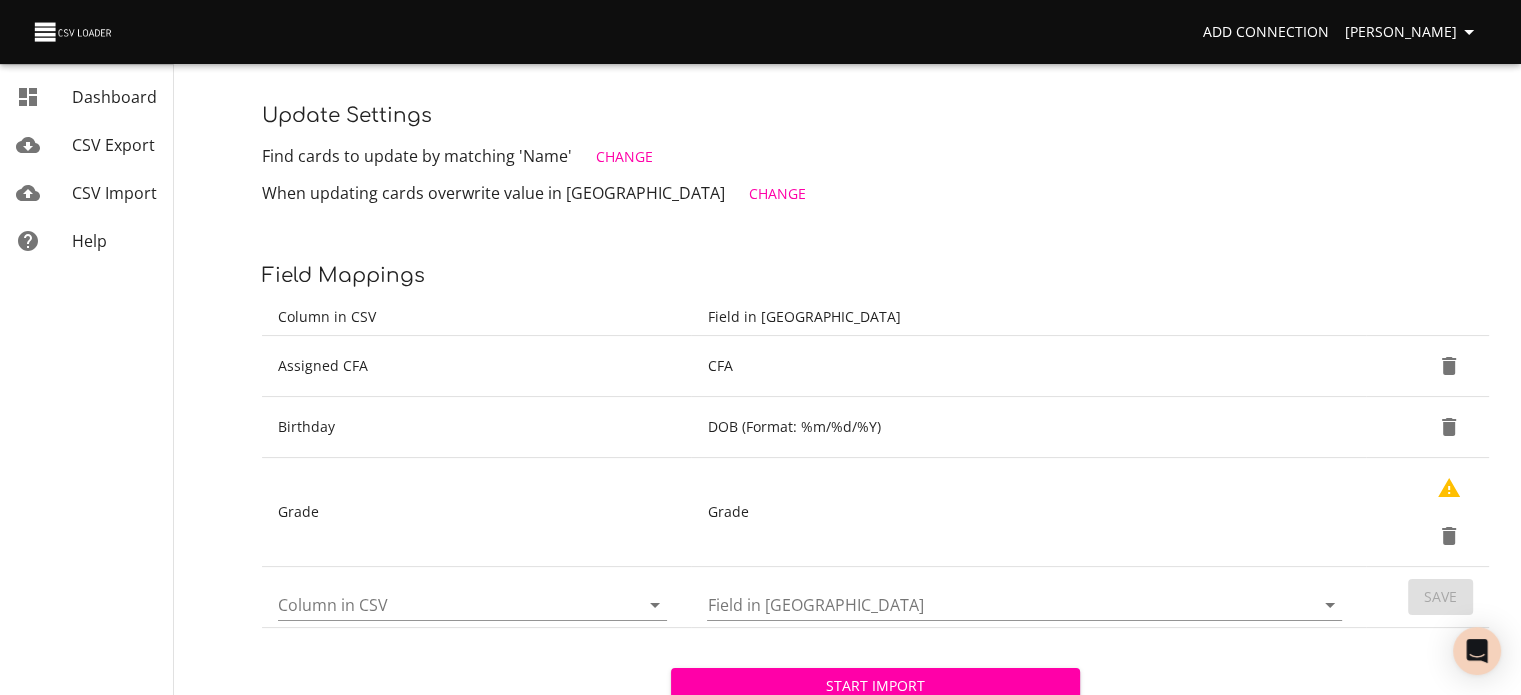 click 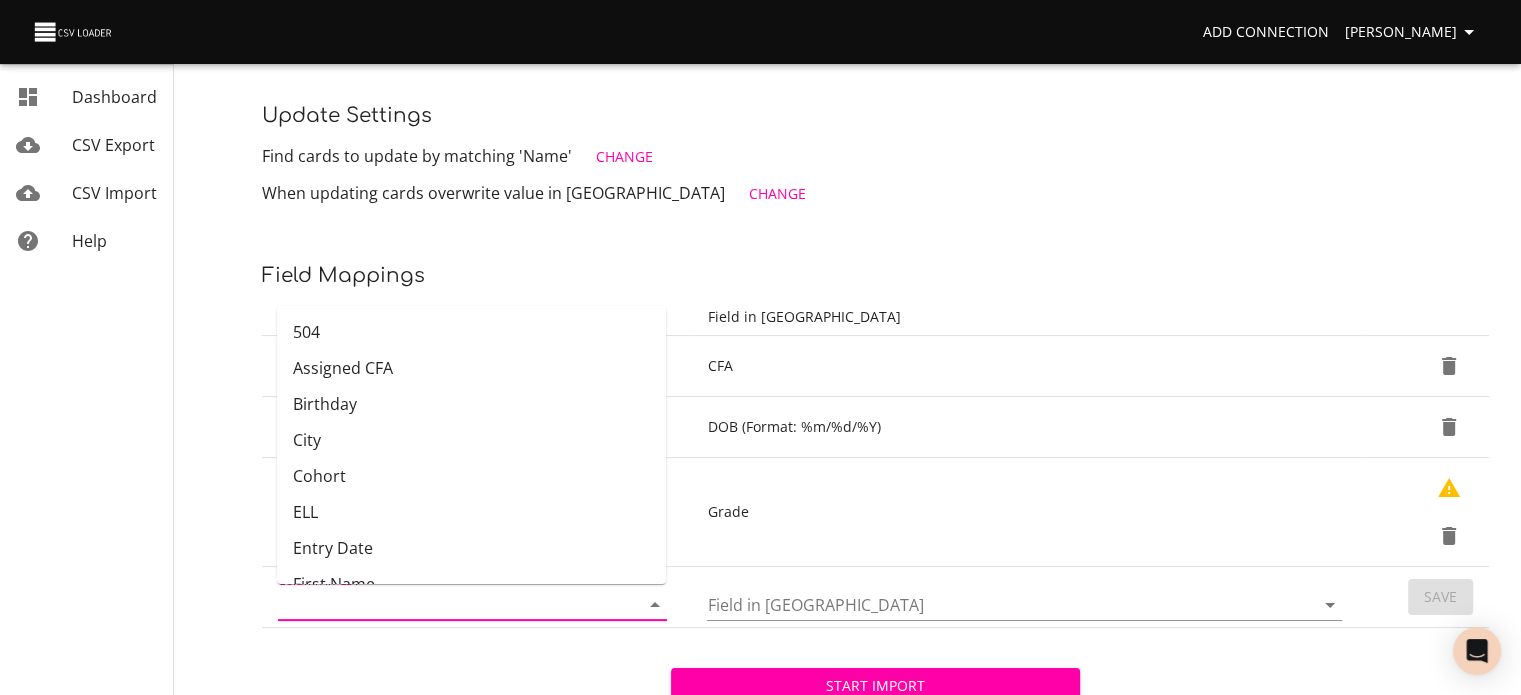 scroll, scrollTop: 54, scrollLeft: 0, axis: vertical 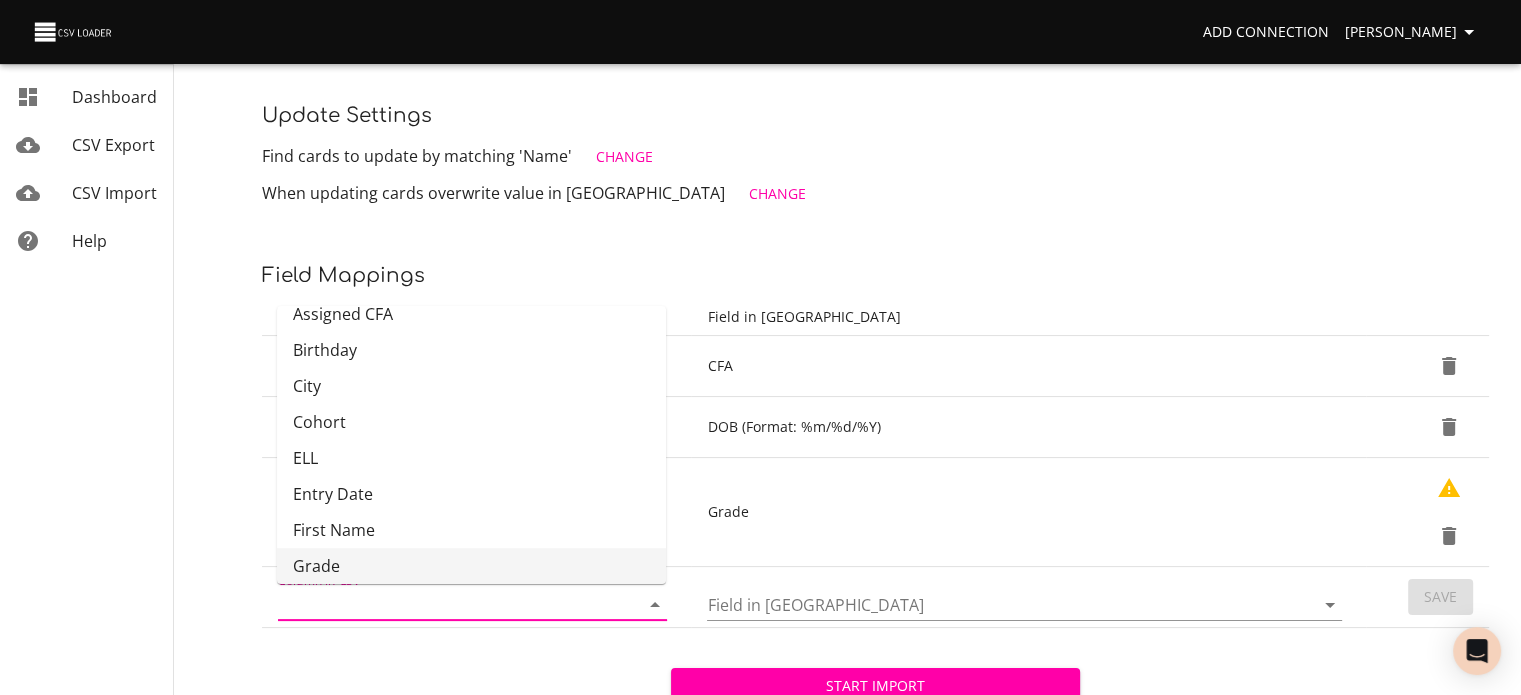 click on "Grade" at bounding box center (471, 566) 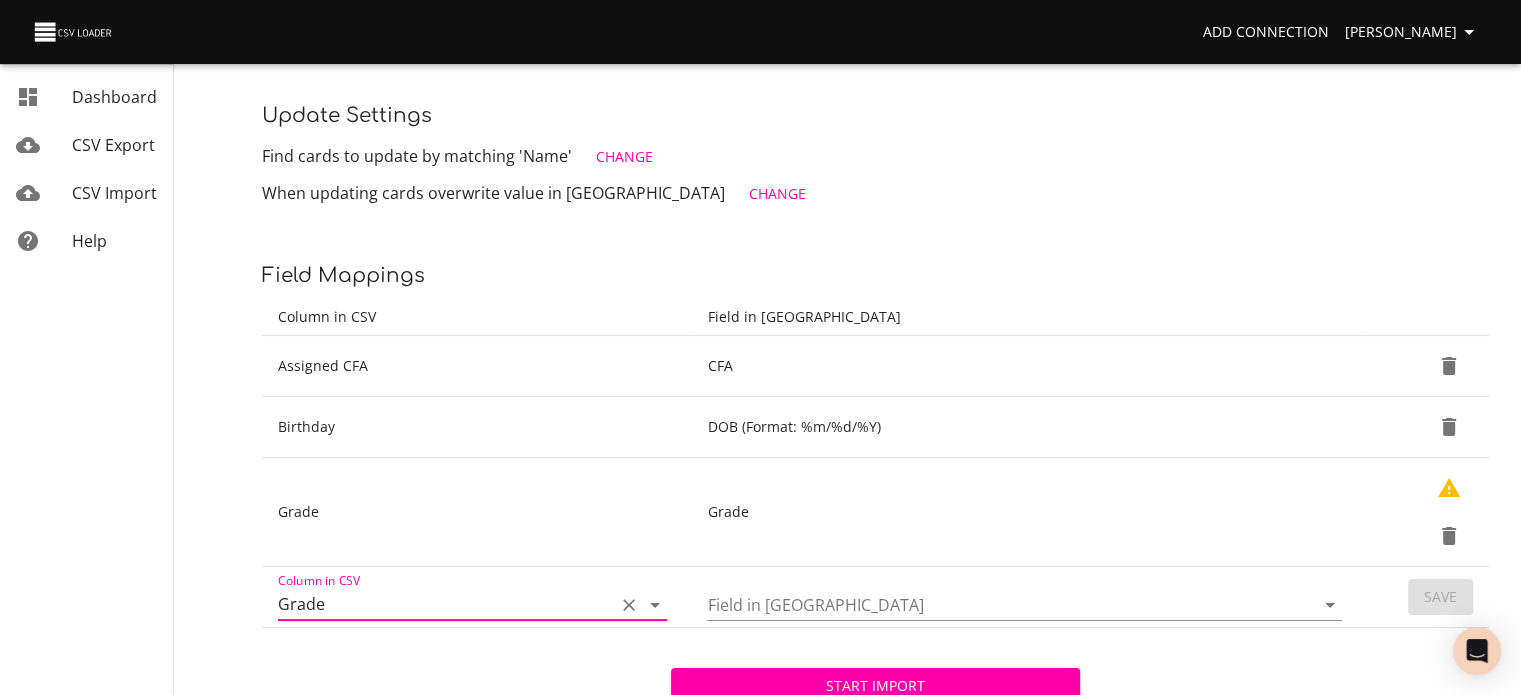 click 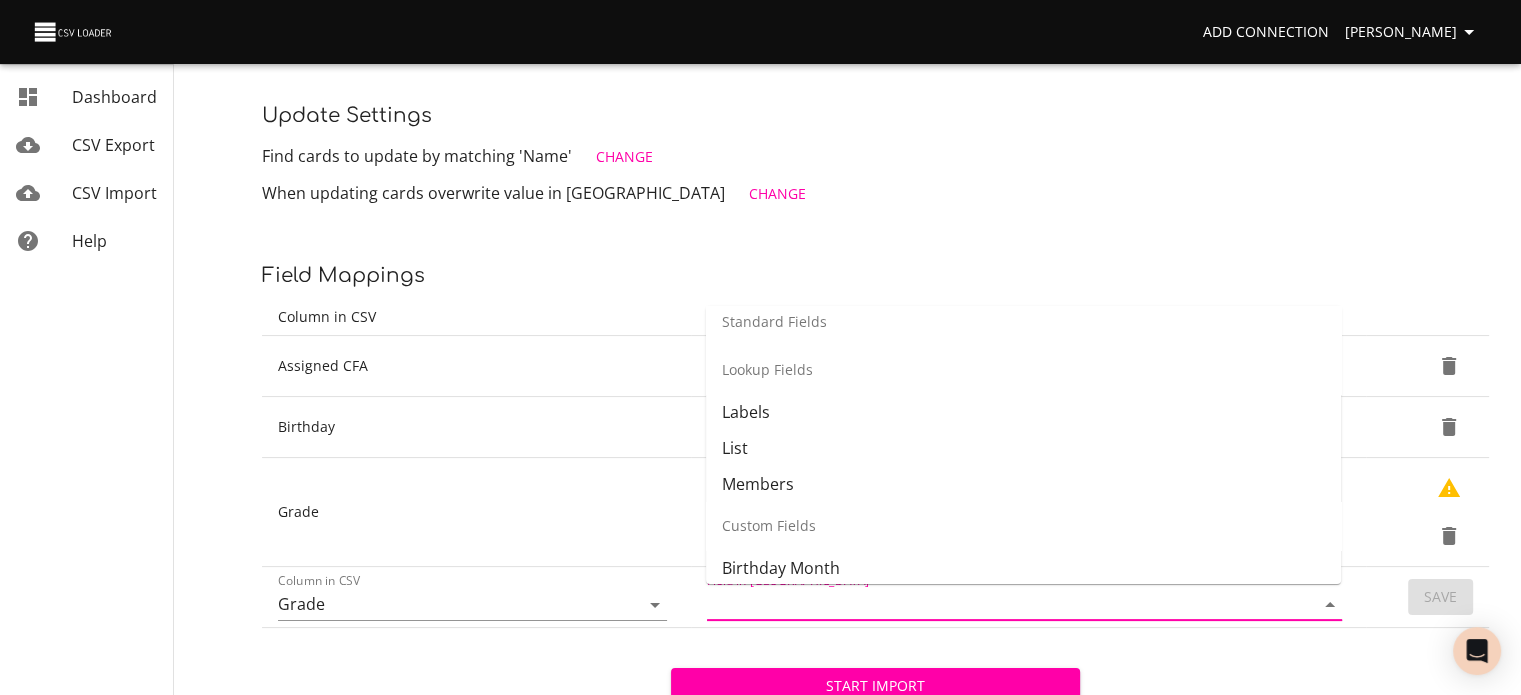 scroll, scrollTop: 352, scrollLeft: 0, axis: vertical 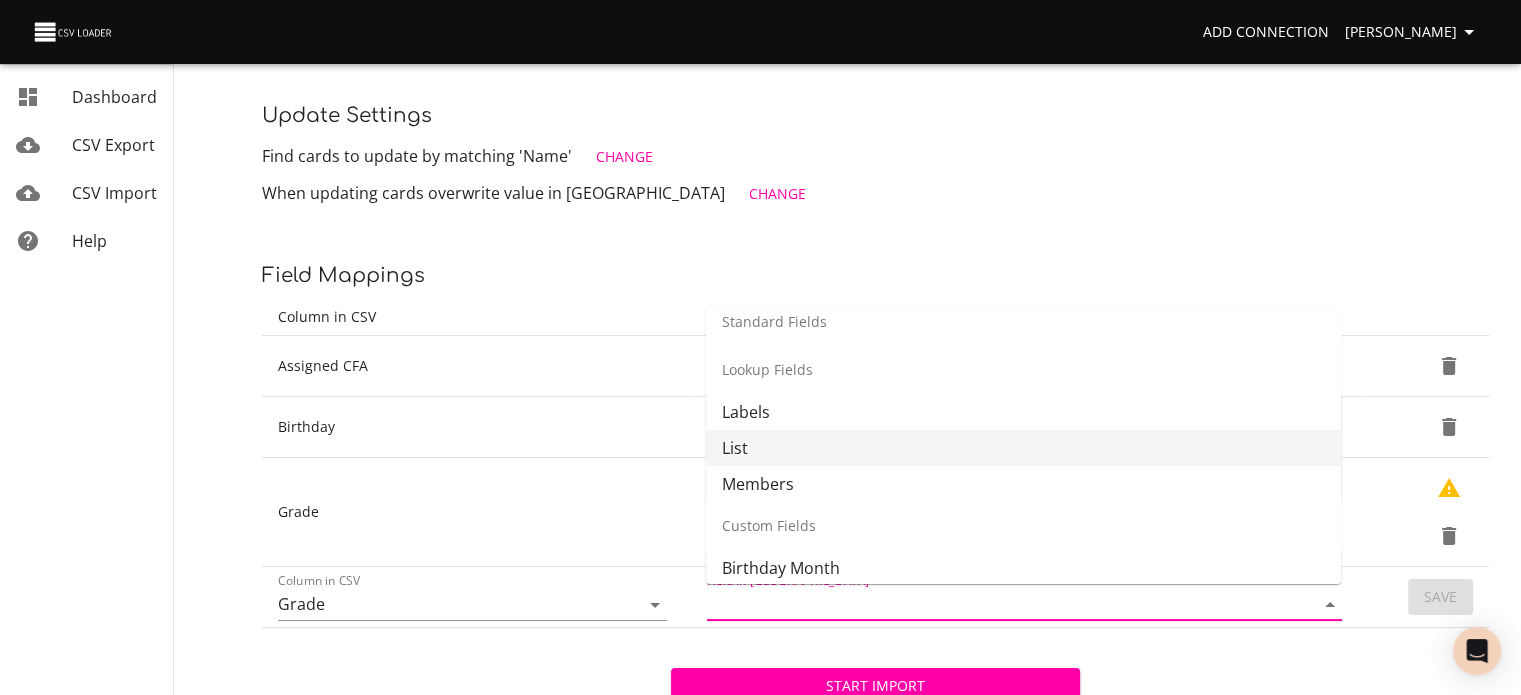 click on "List" at bounding box center [1023, 448] 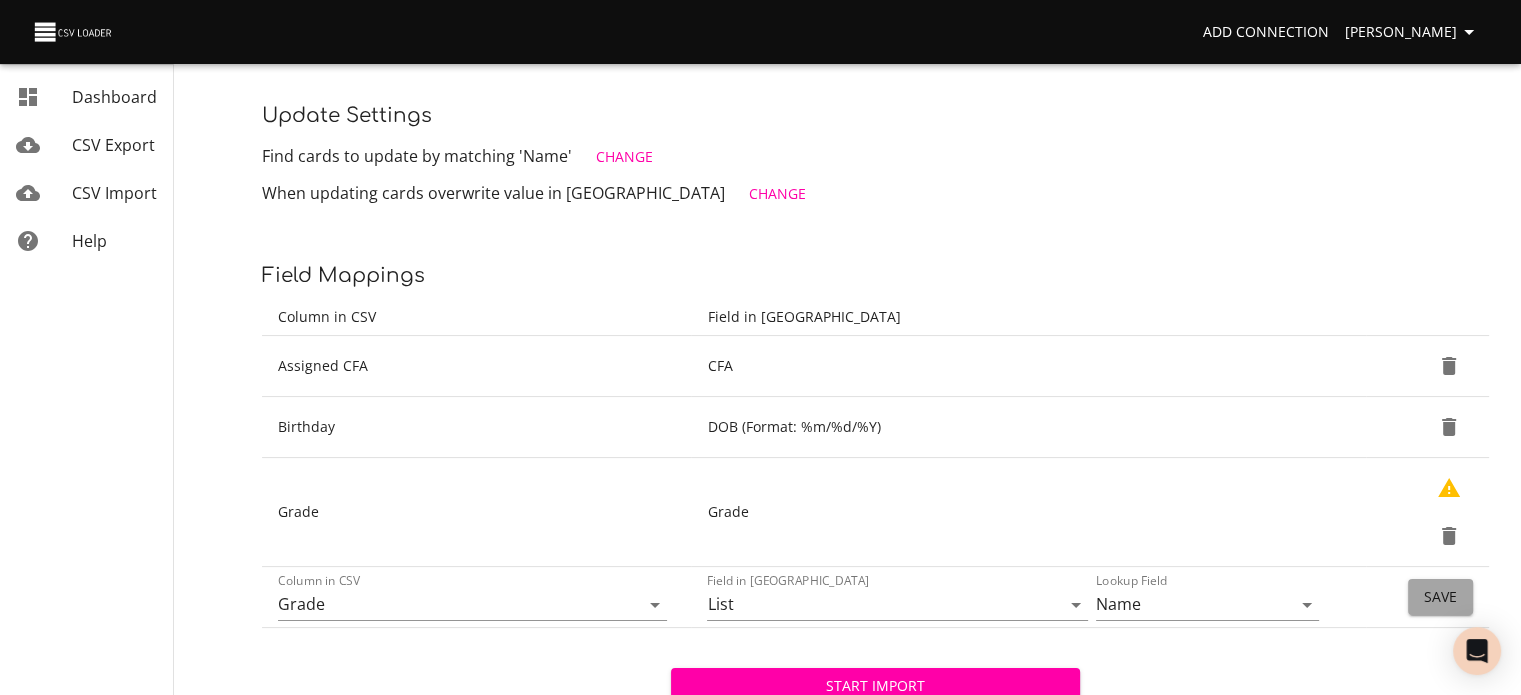 click on "Save" at bounding box center [1440, 597] 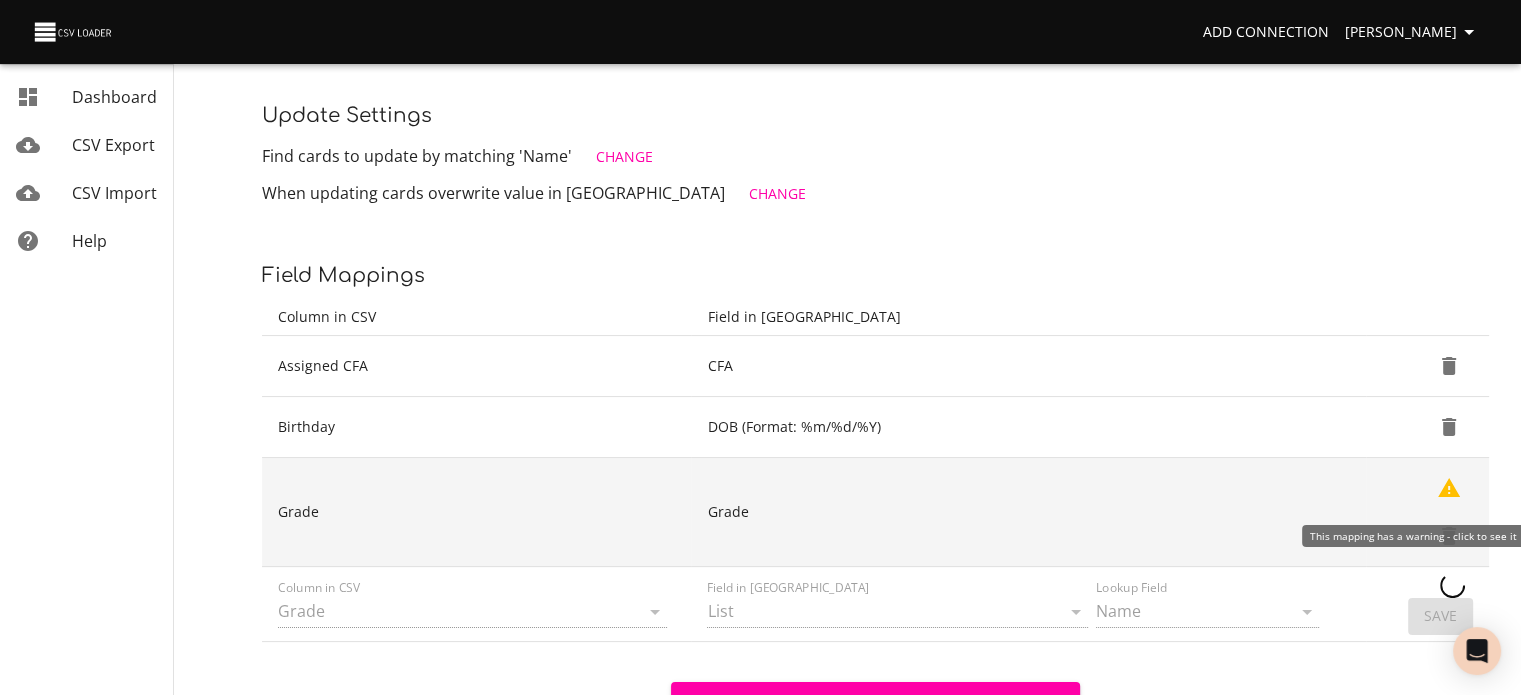 type 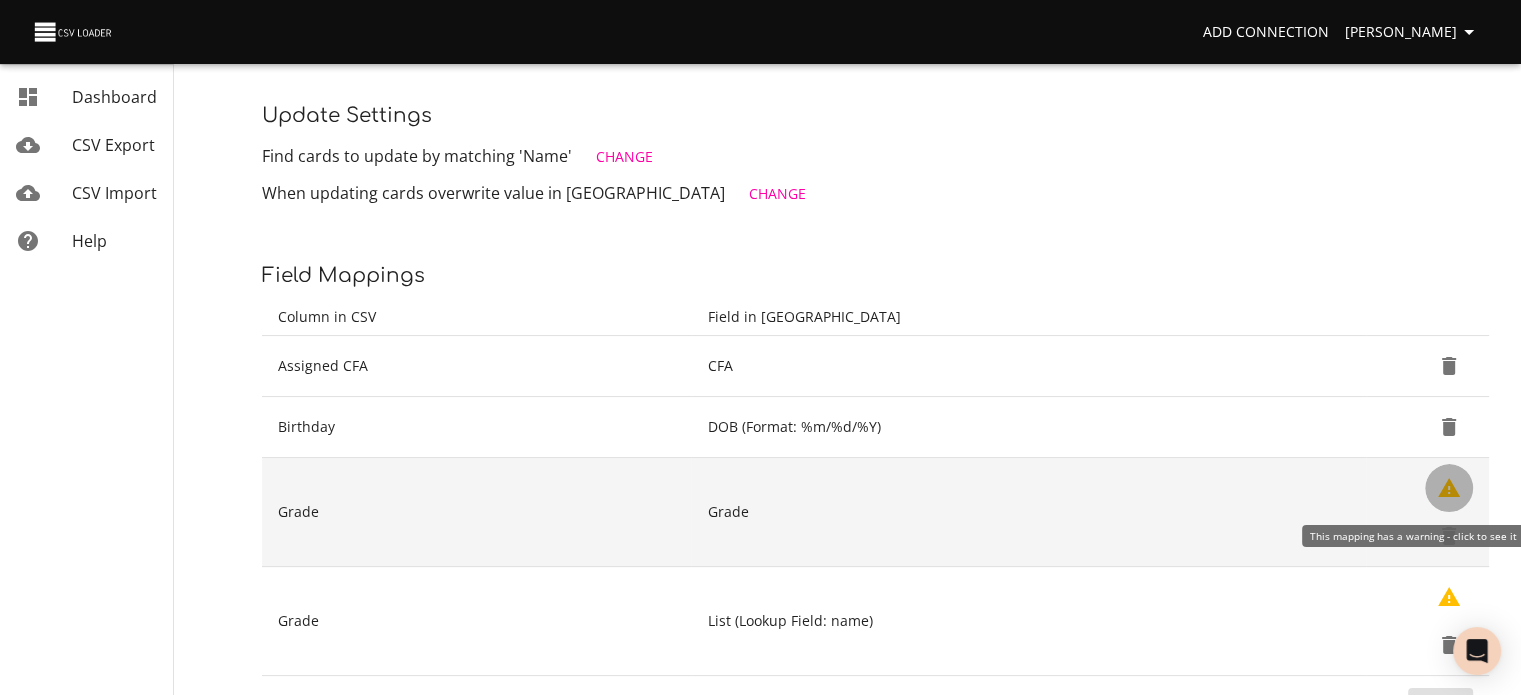 click 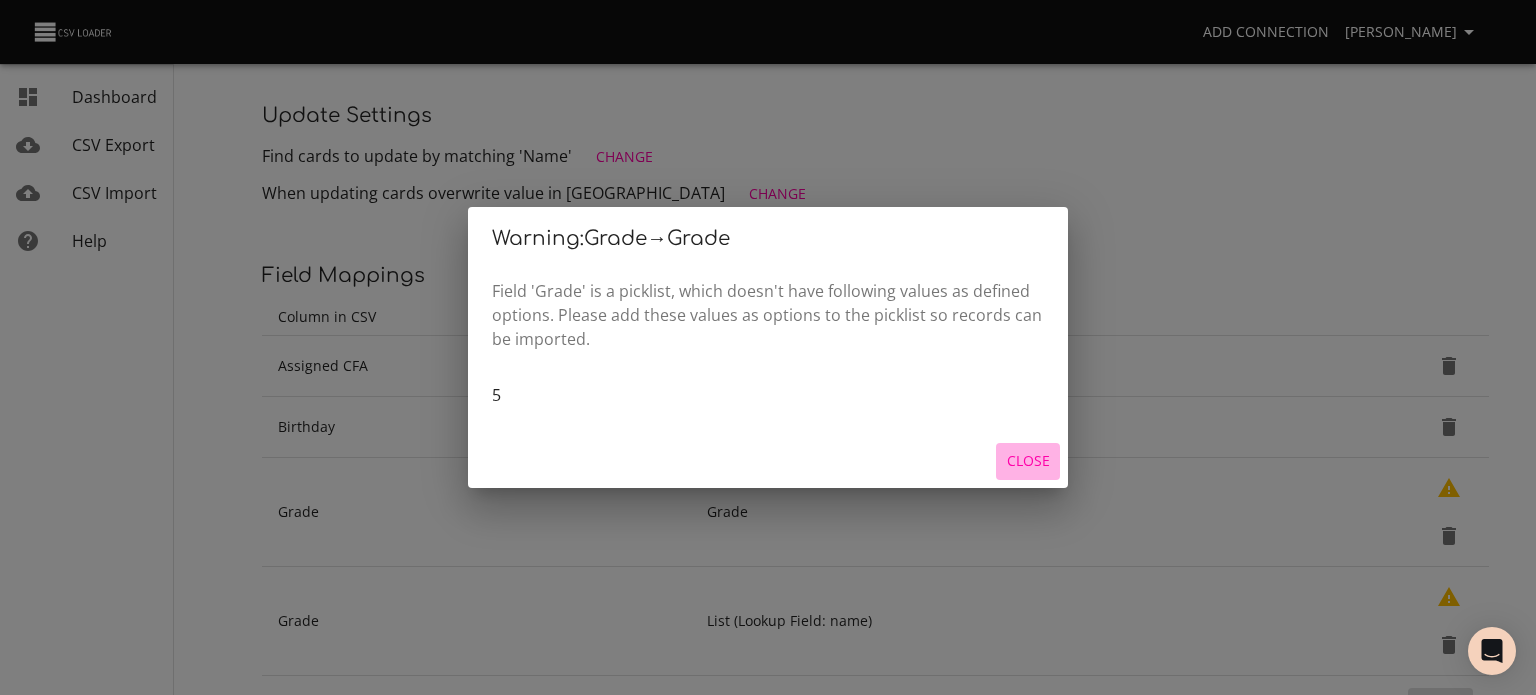 click on "Close" at bounding box center (1028, 461) 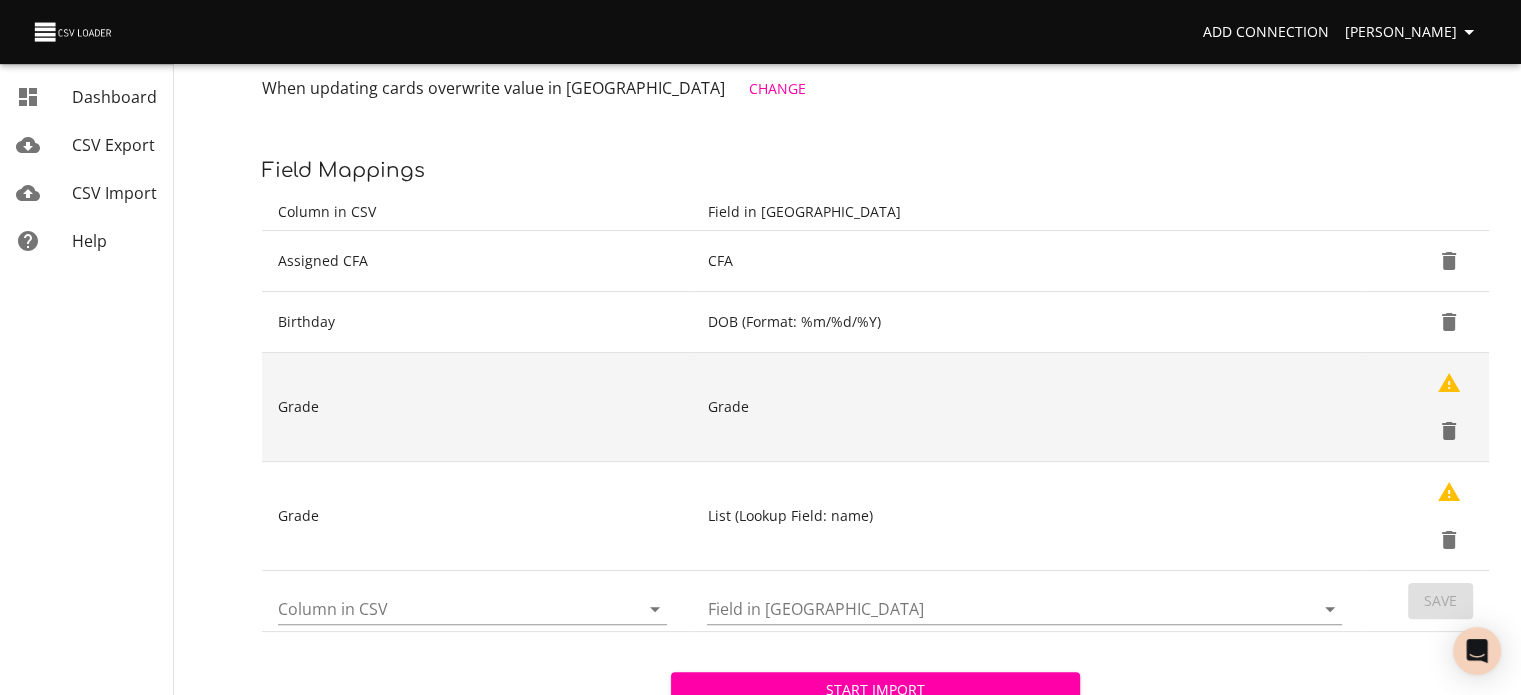 scroll, scrollTop: 359, scrollLeft: 0, axis: vertical 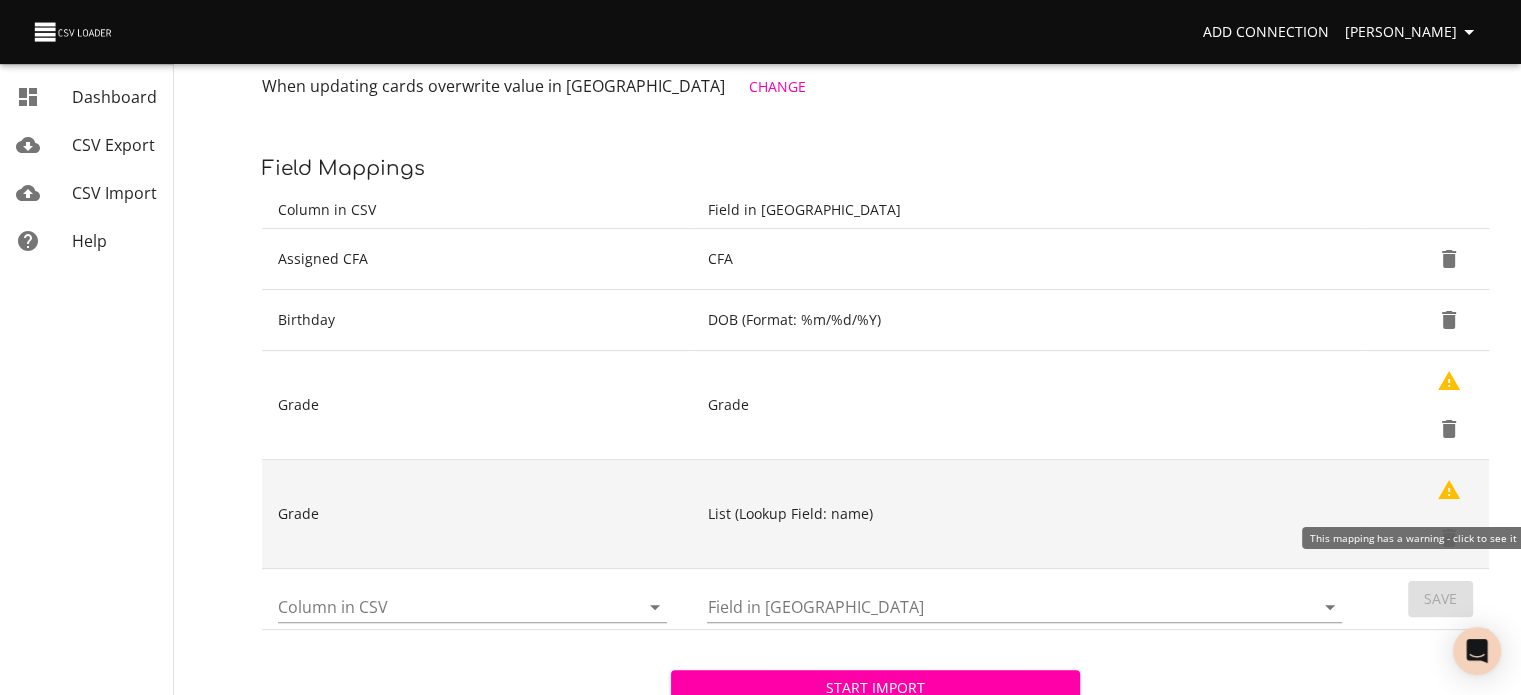 click 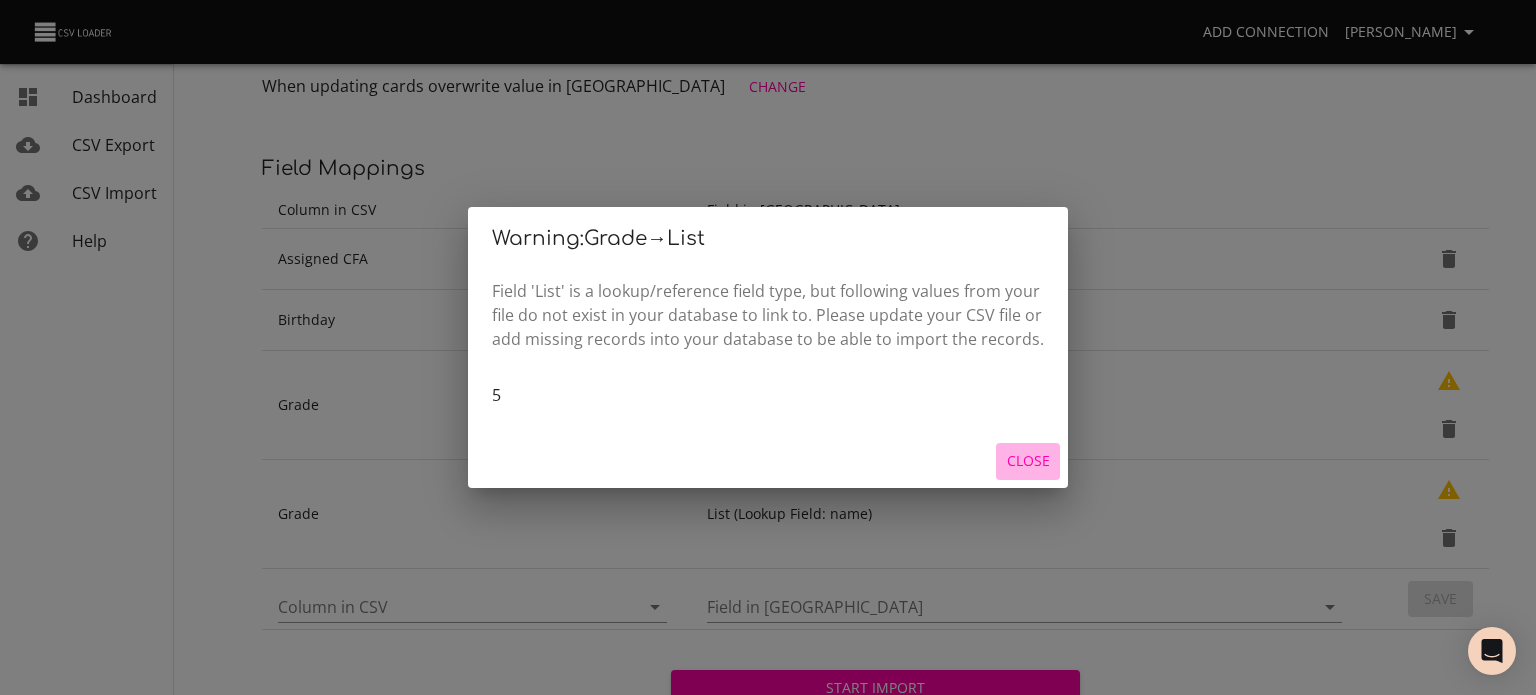 click on "Close" at bounding box center (1028, 461) 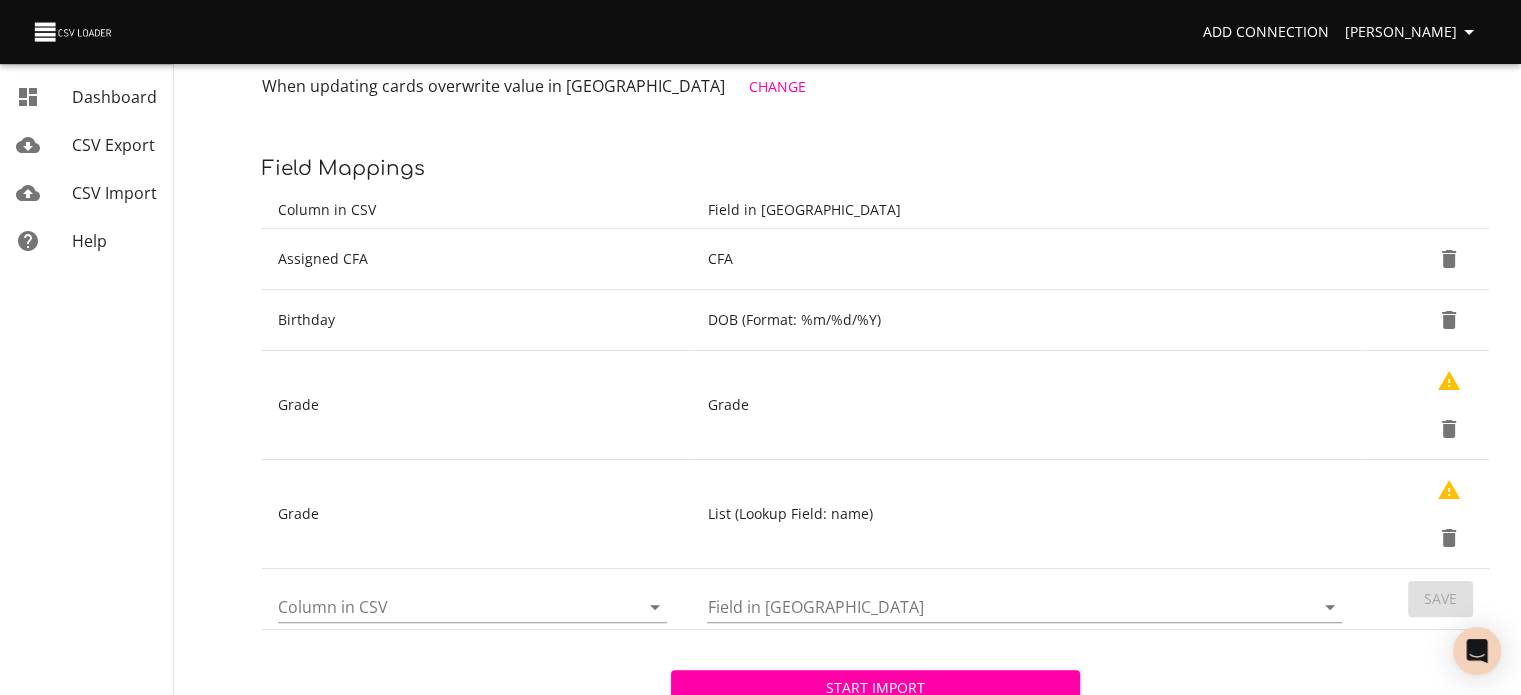 click 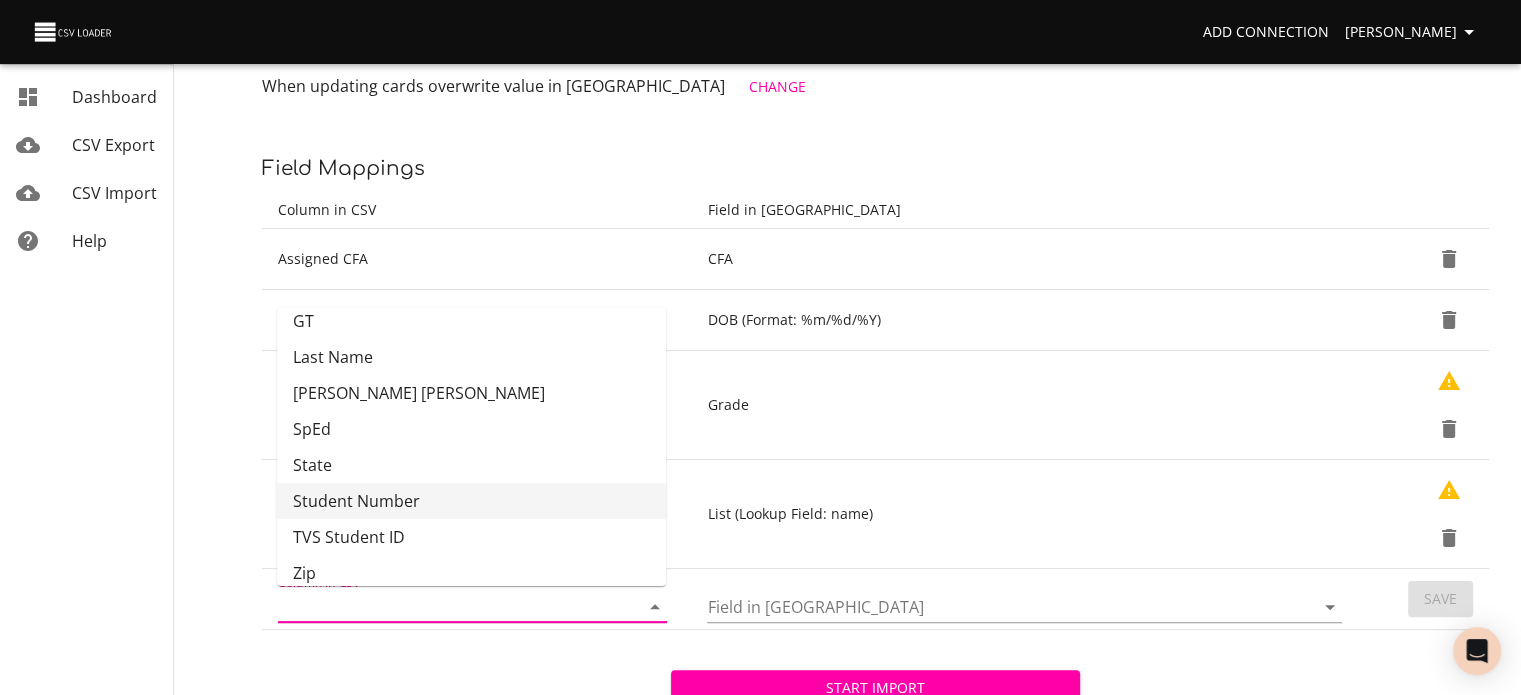 scroll, scrollTop: 385, scrollLeft: 0, axis: vertical 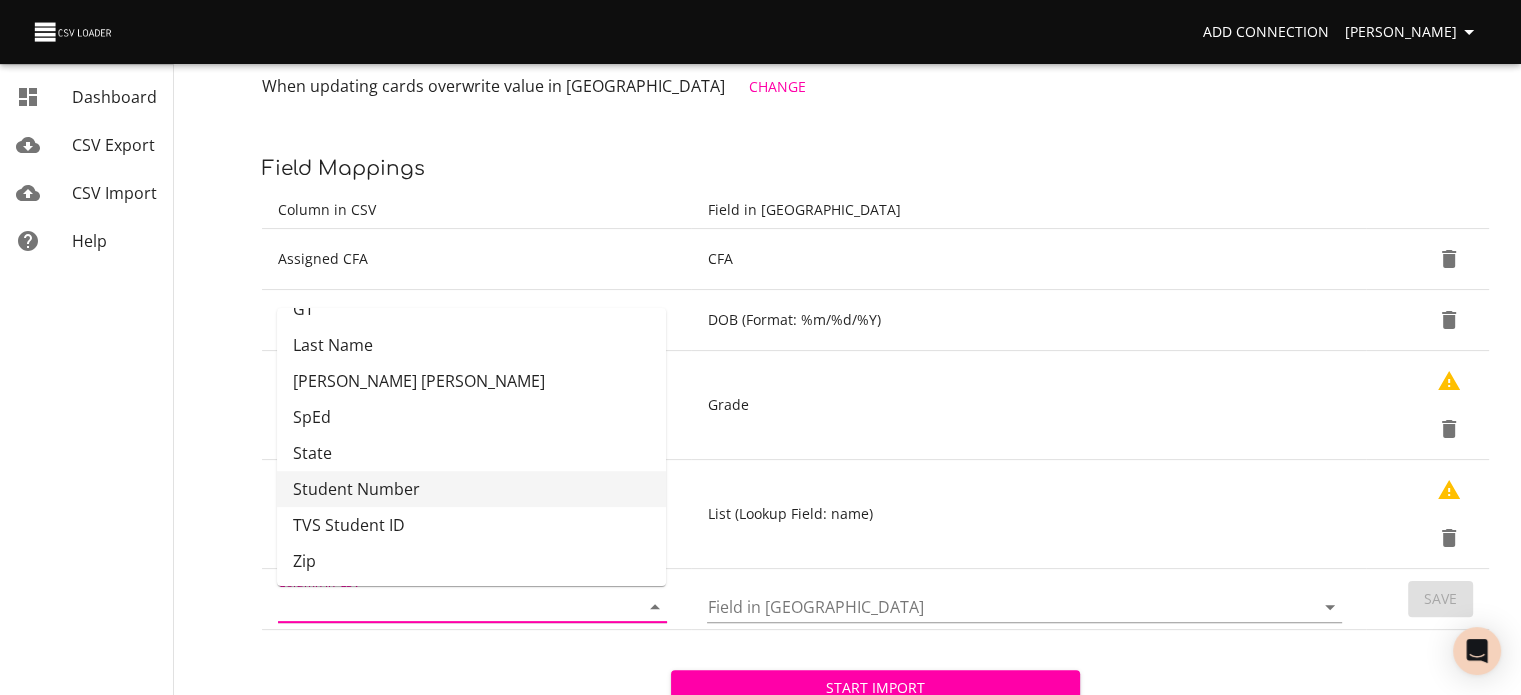 click on "Student Number" at bounding box center (471, 489) 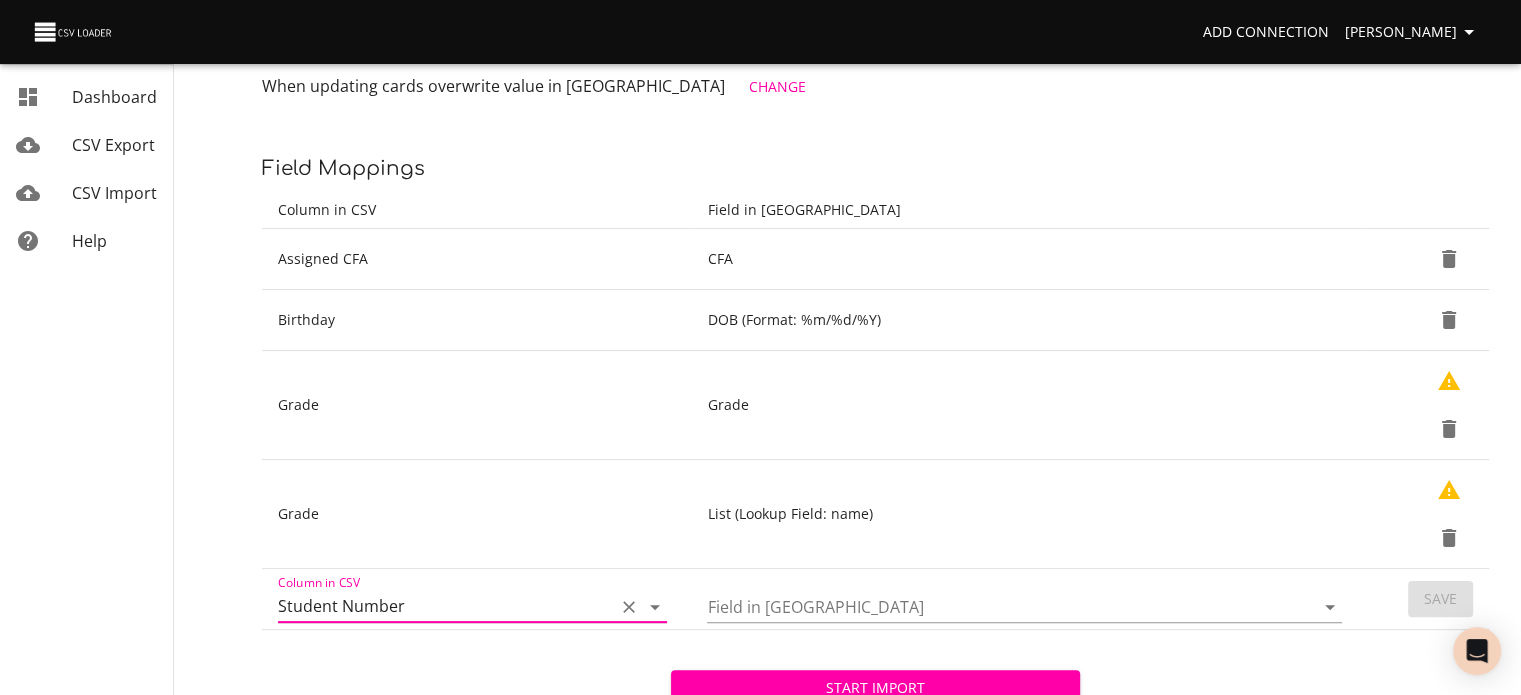click 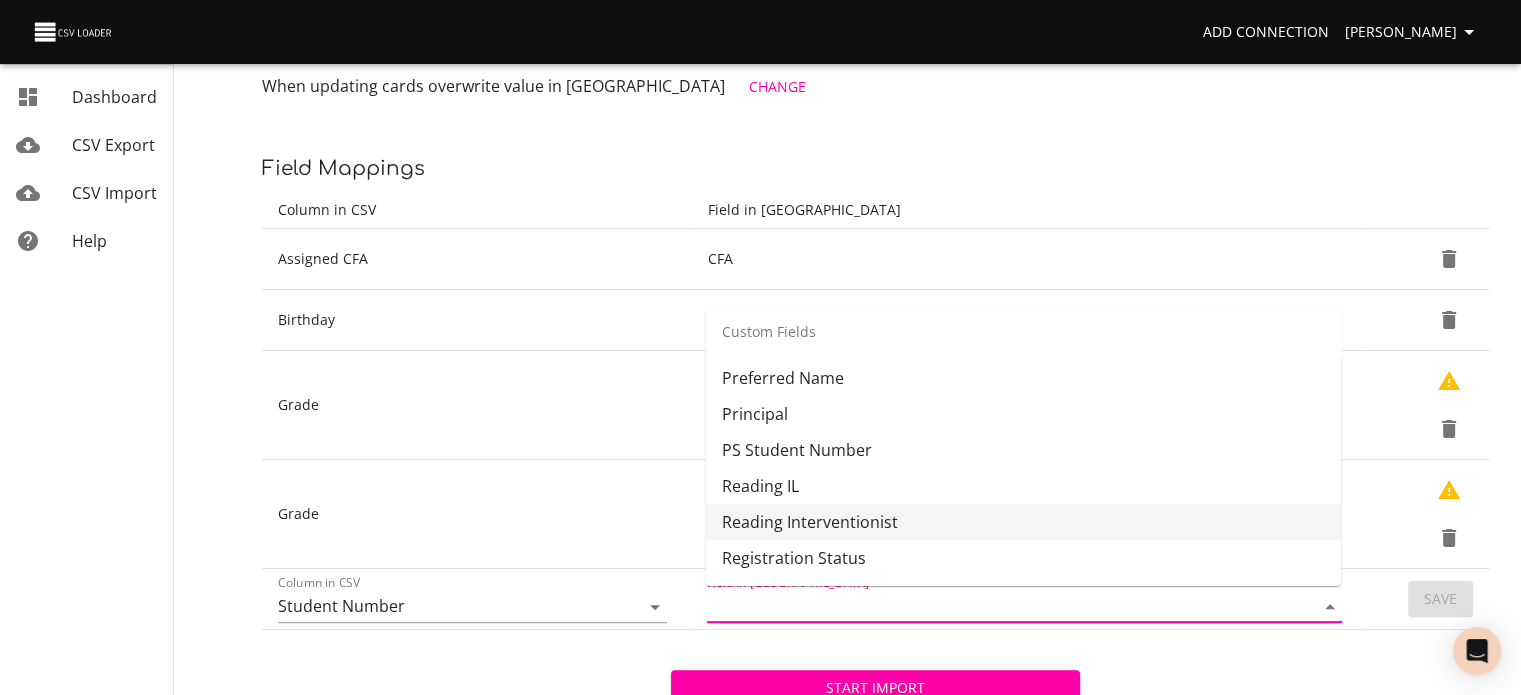 scroll, scrollTop: 1146, scrollLeft: 0, axis: vertical 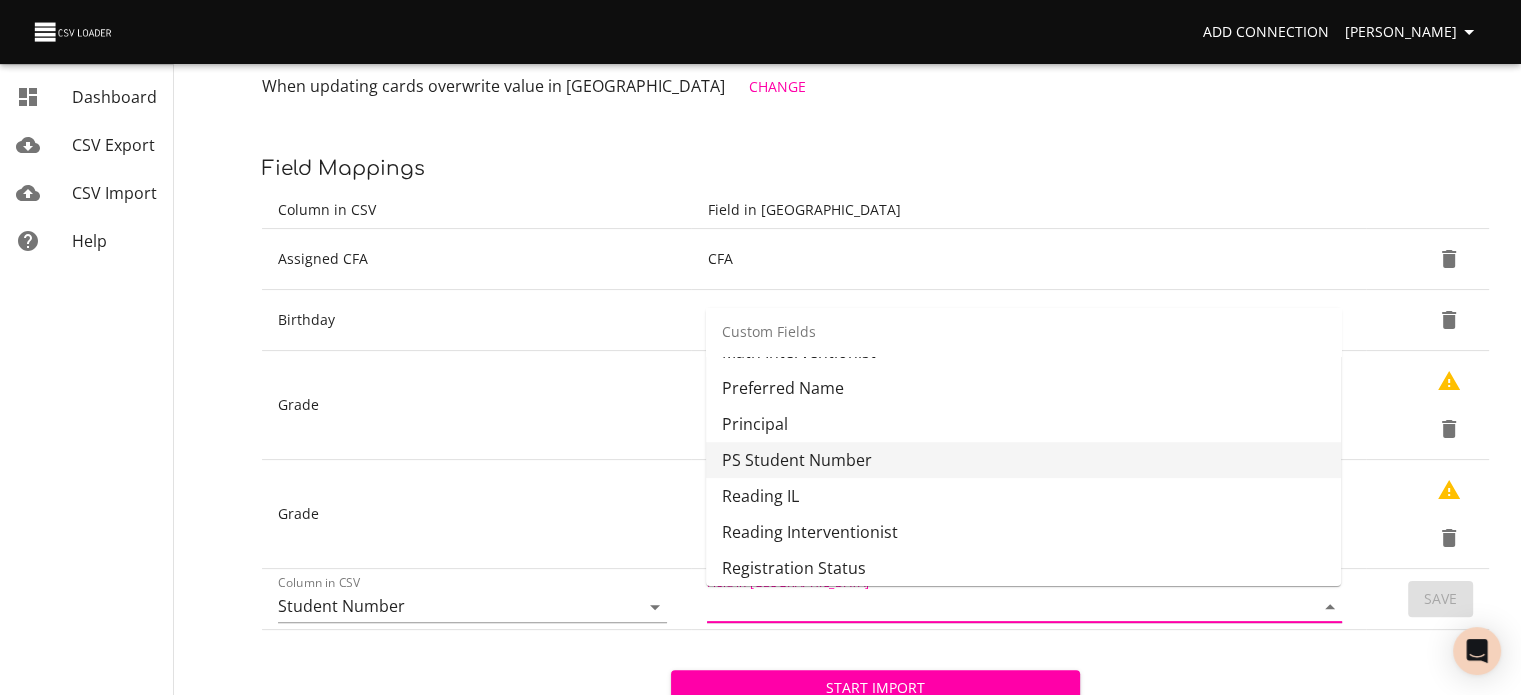 click on "PS Student Number" at bounding box center [1023, 460] 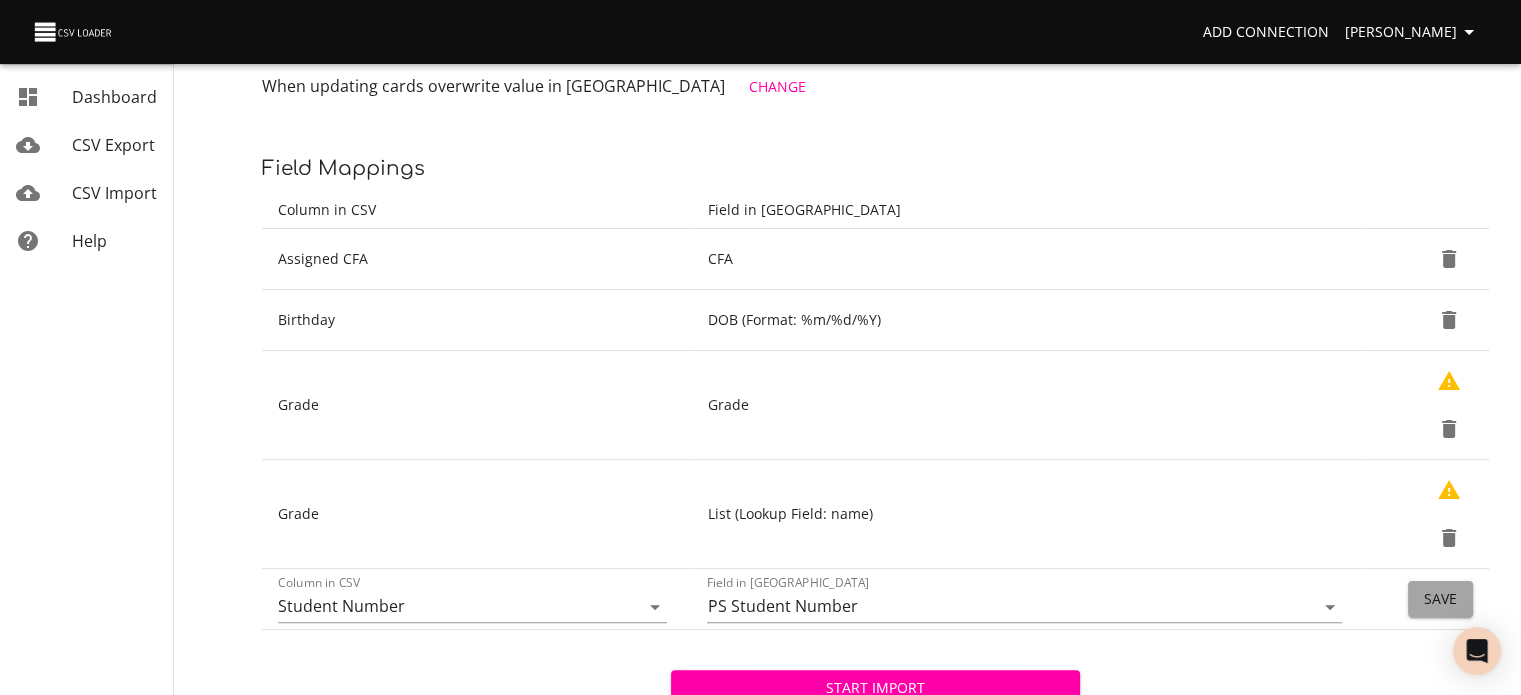 click on "Save" at bounding box center [1440, 599] 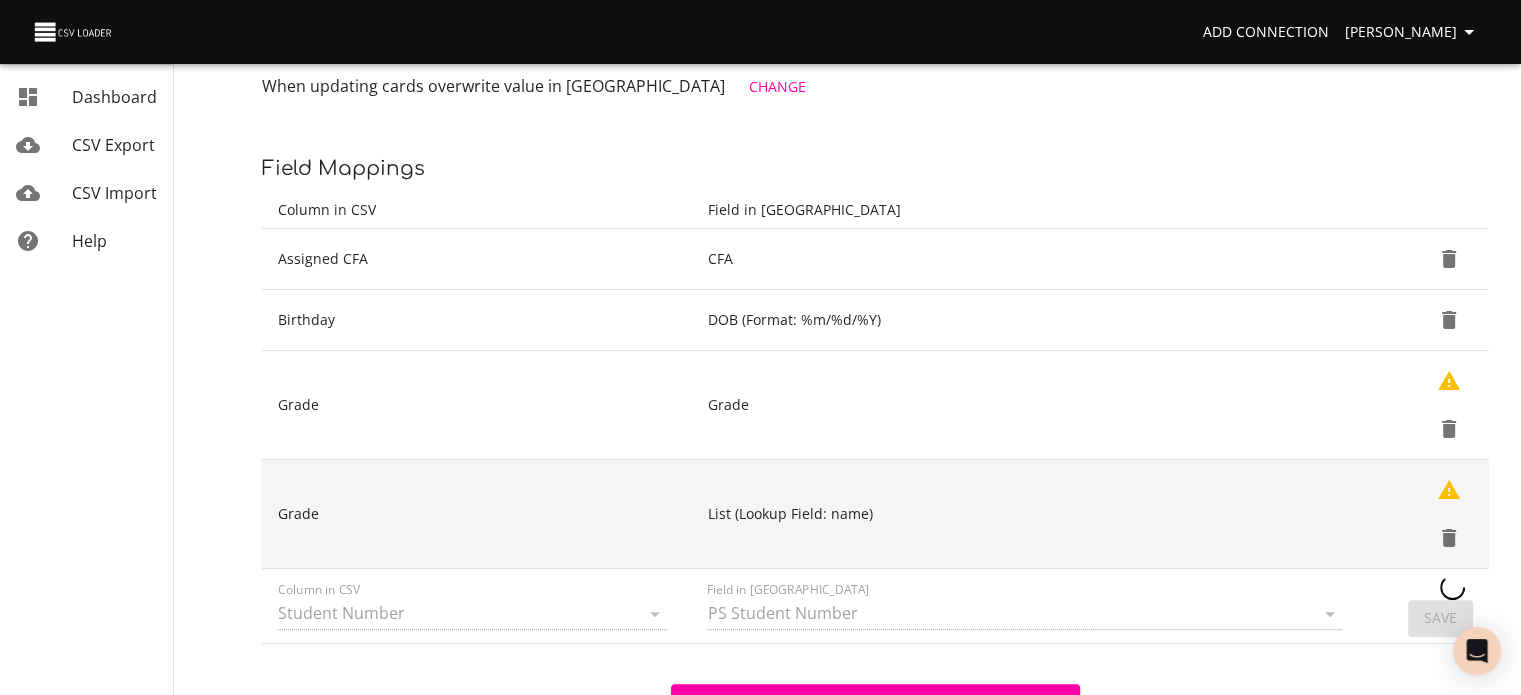 type 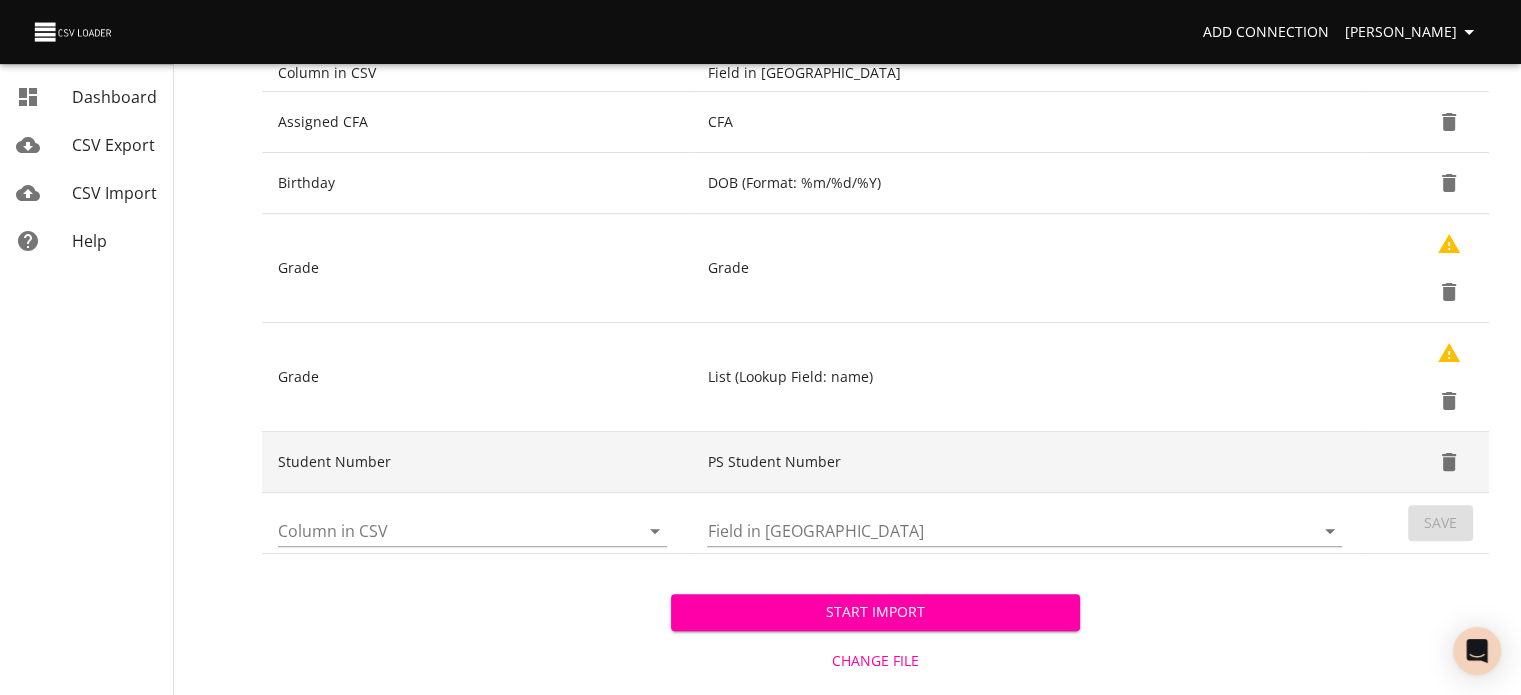 scroll, scrollTop: 504, scrollLeft: 0, axis: vertical 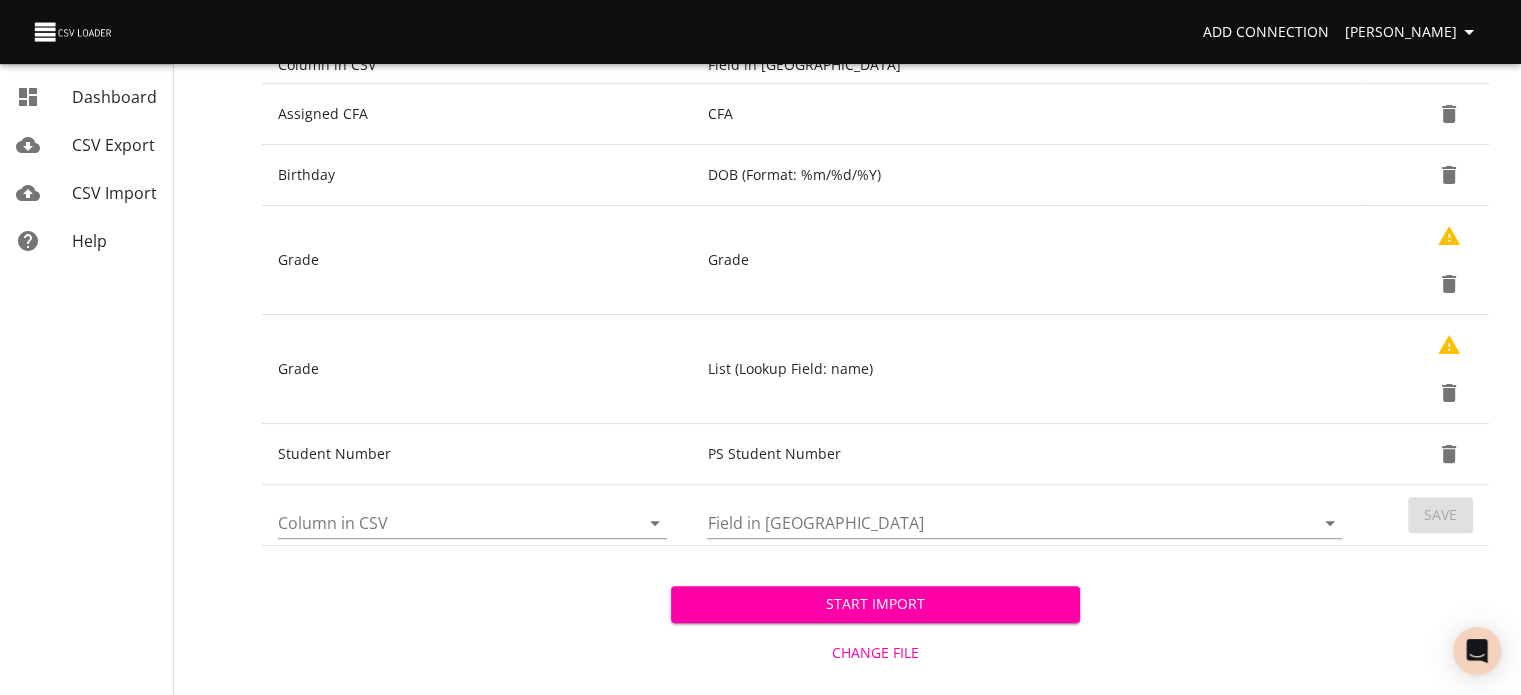 click 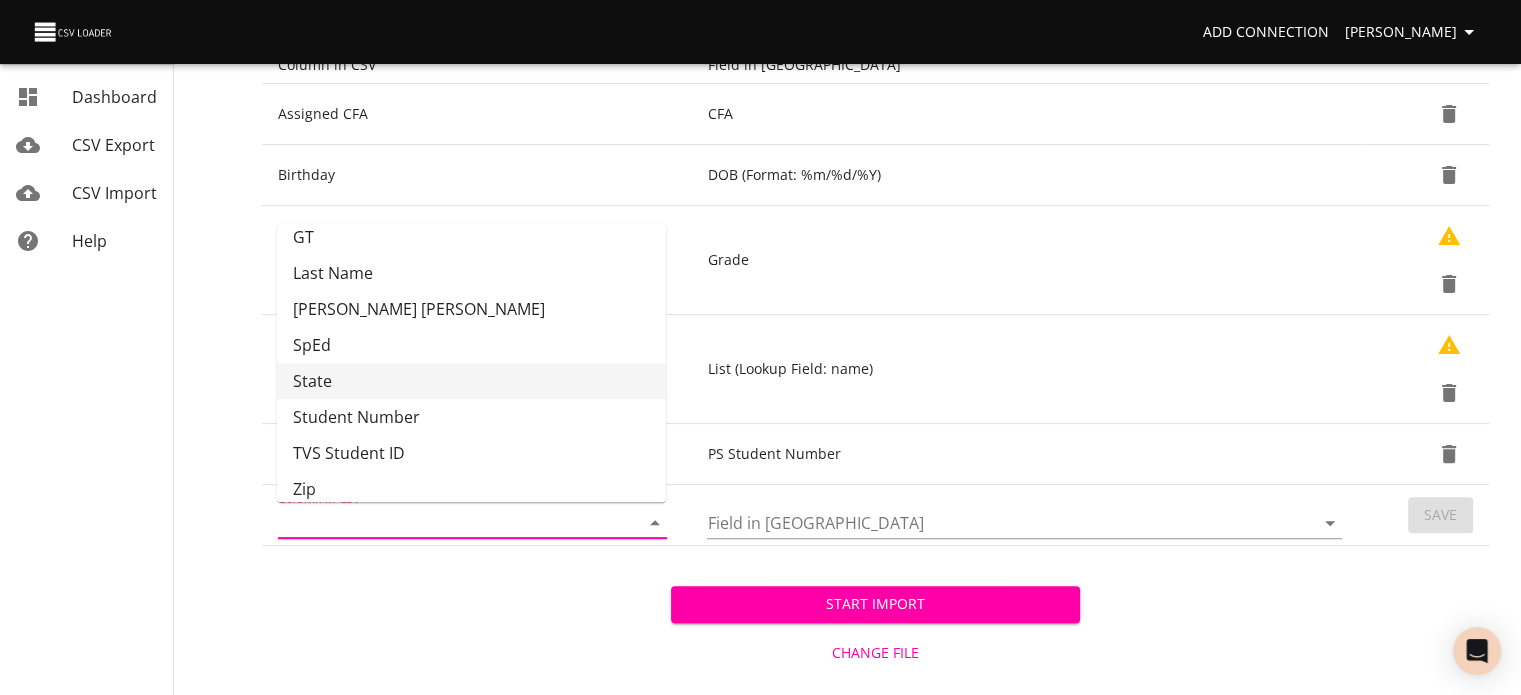 scroll, scrollTop: 385, scrollLeft: 0, axis: vertical 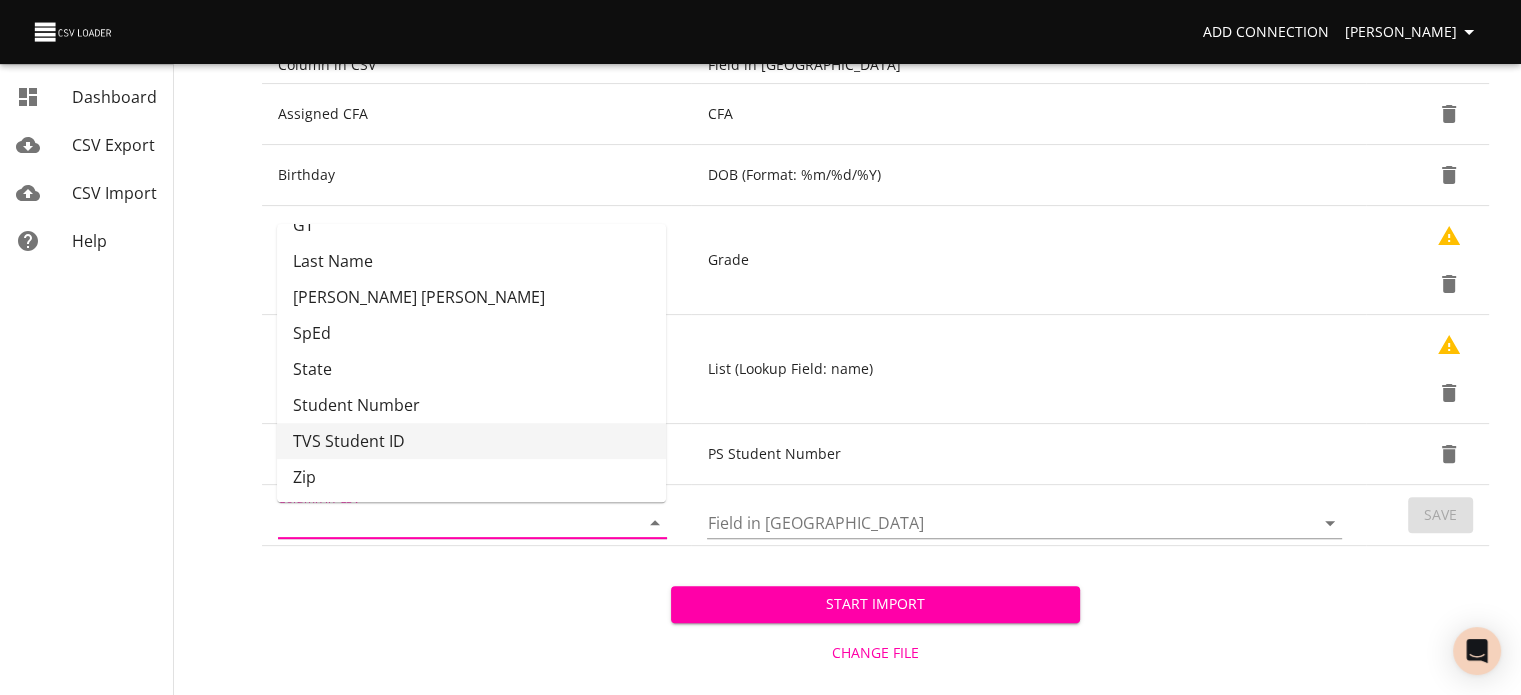click on "TVS Student ID" at bounding box center [471, 441] 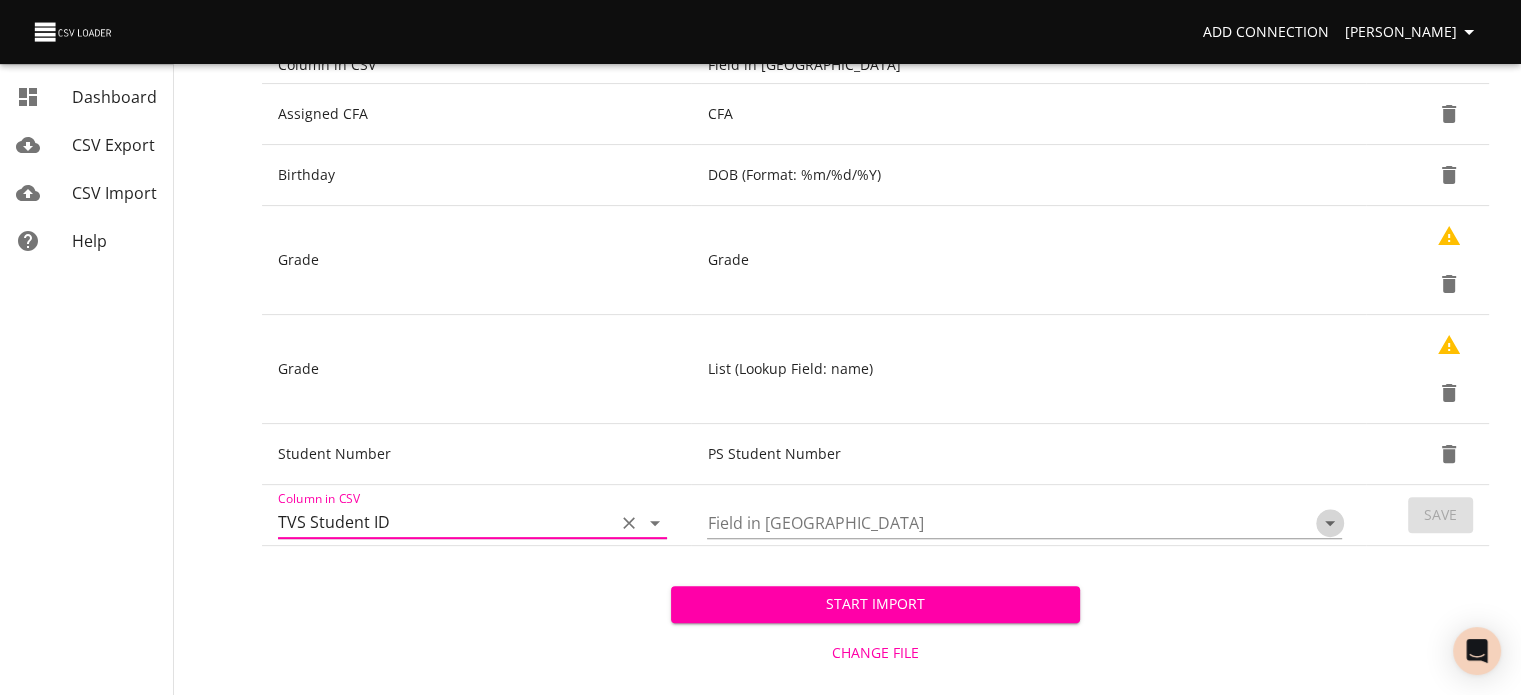 click 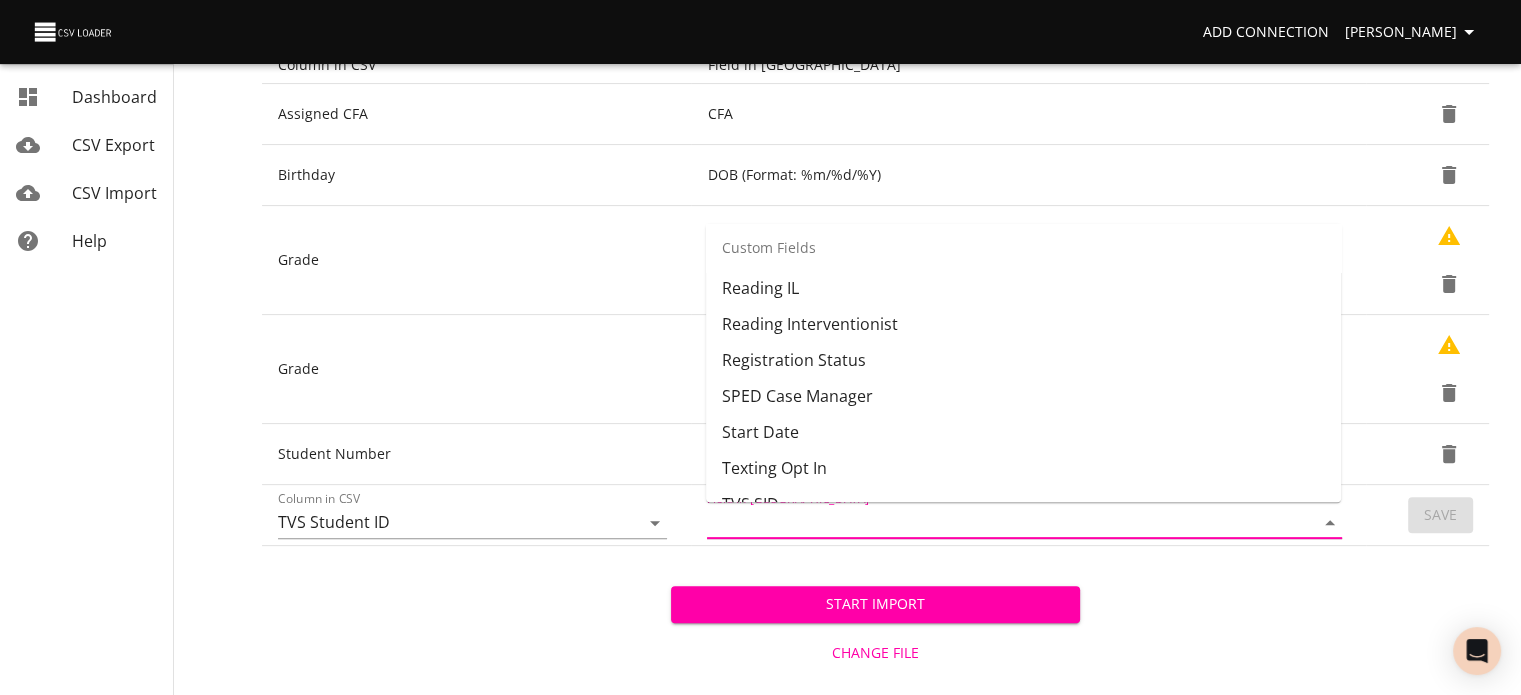 scroll, scrollTop: 1297, scrollLeft: 0, axis: vertical 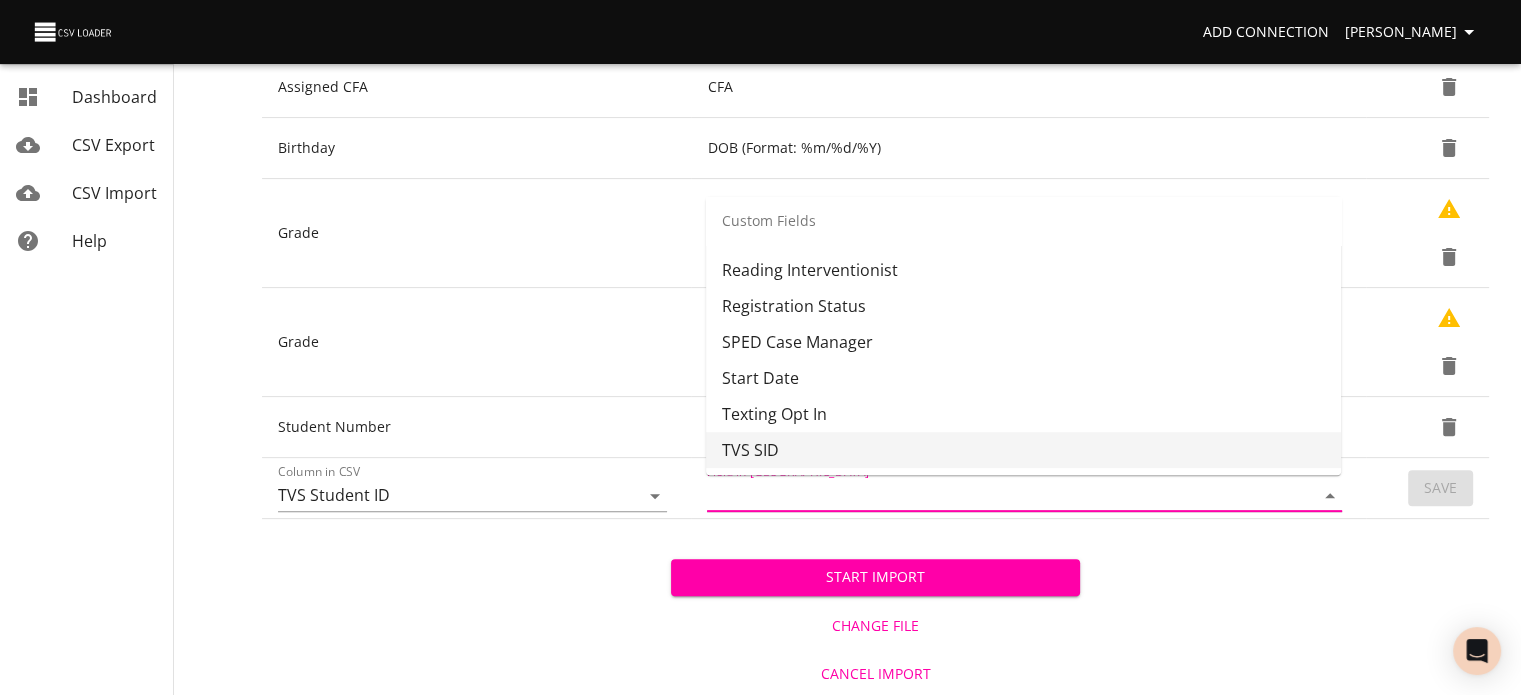 click on "TVS SID" at bounding box center [1023, 450] 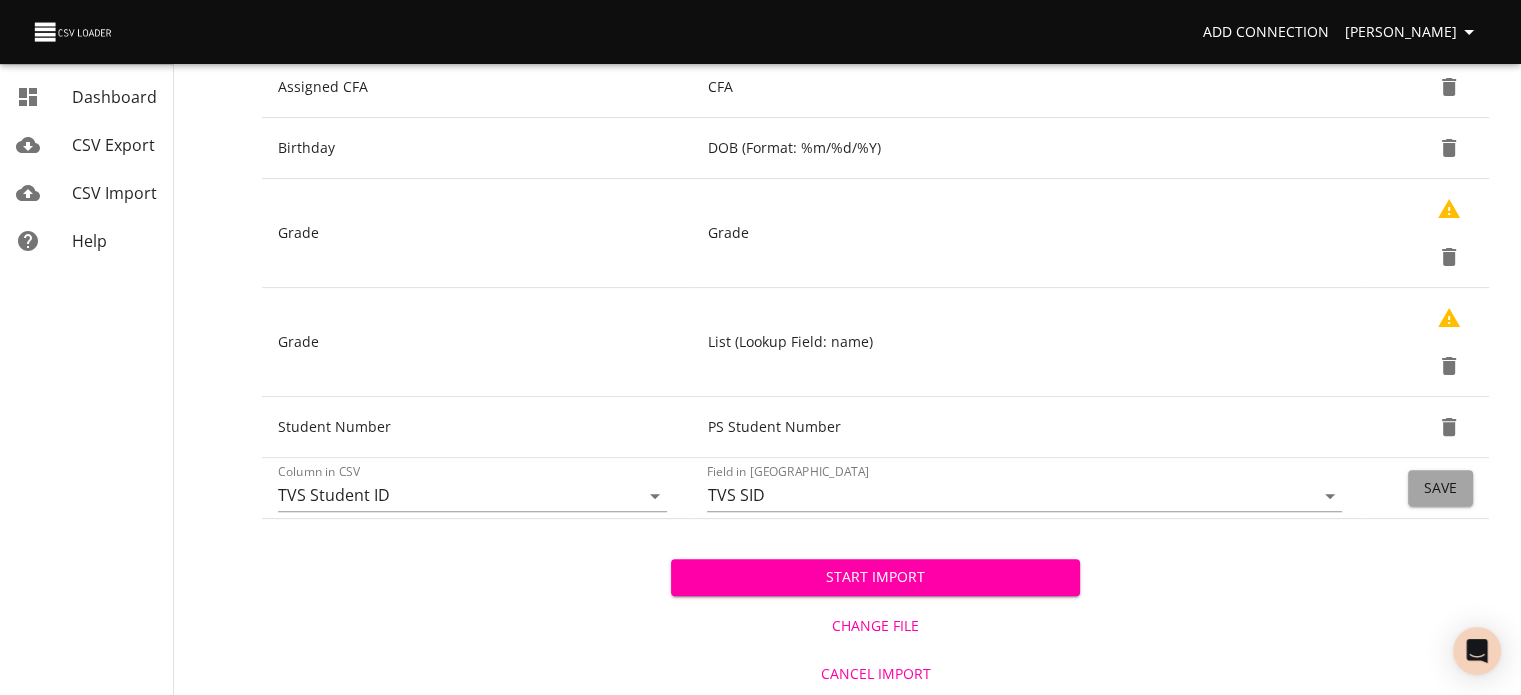 click on "Save" at bounding box center (1440, 488) 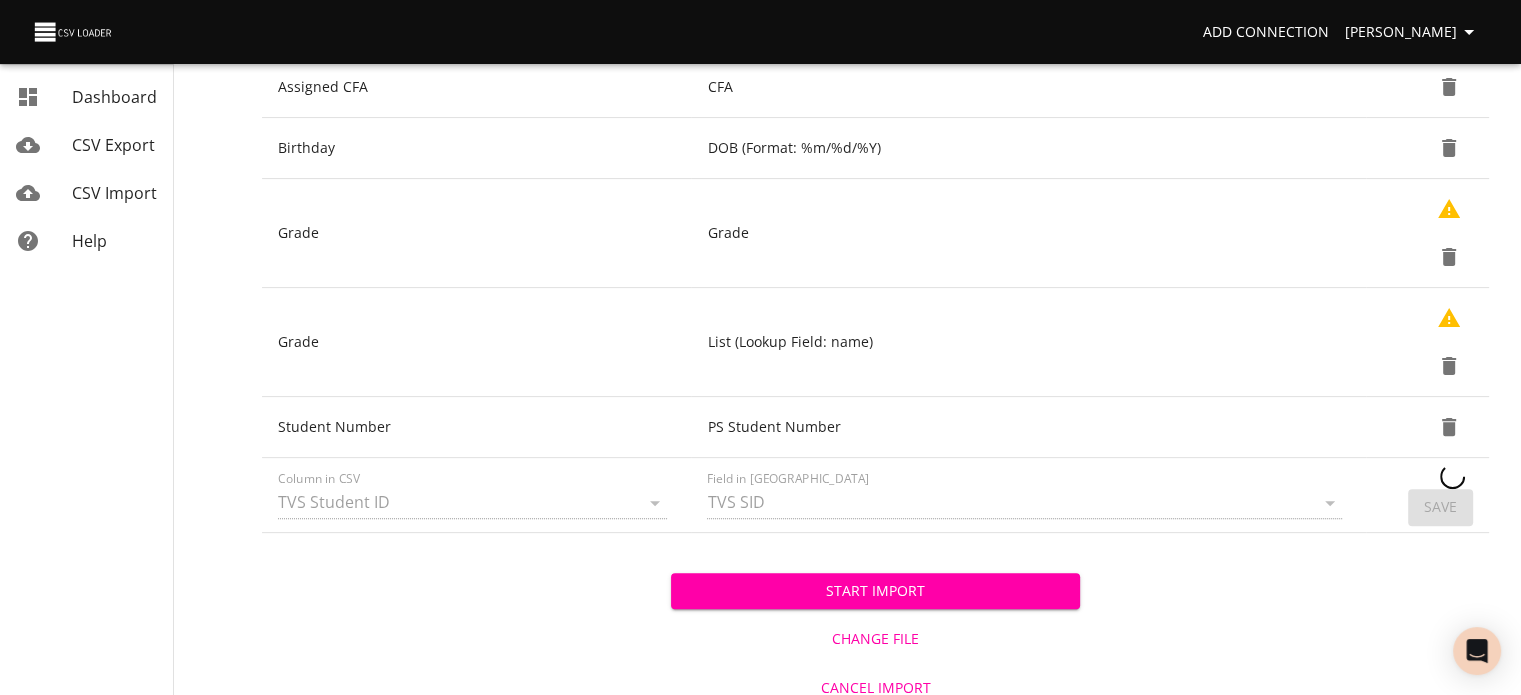 type 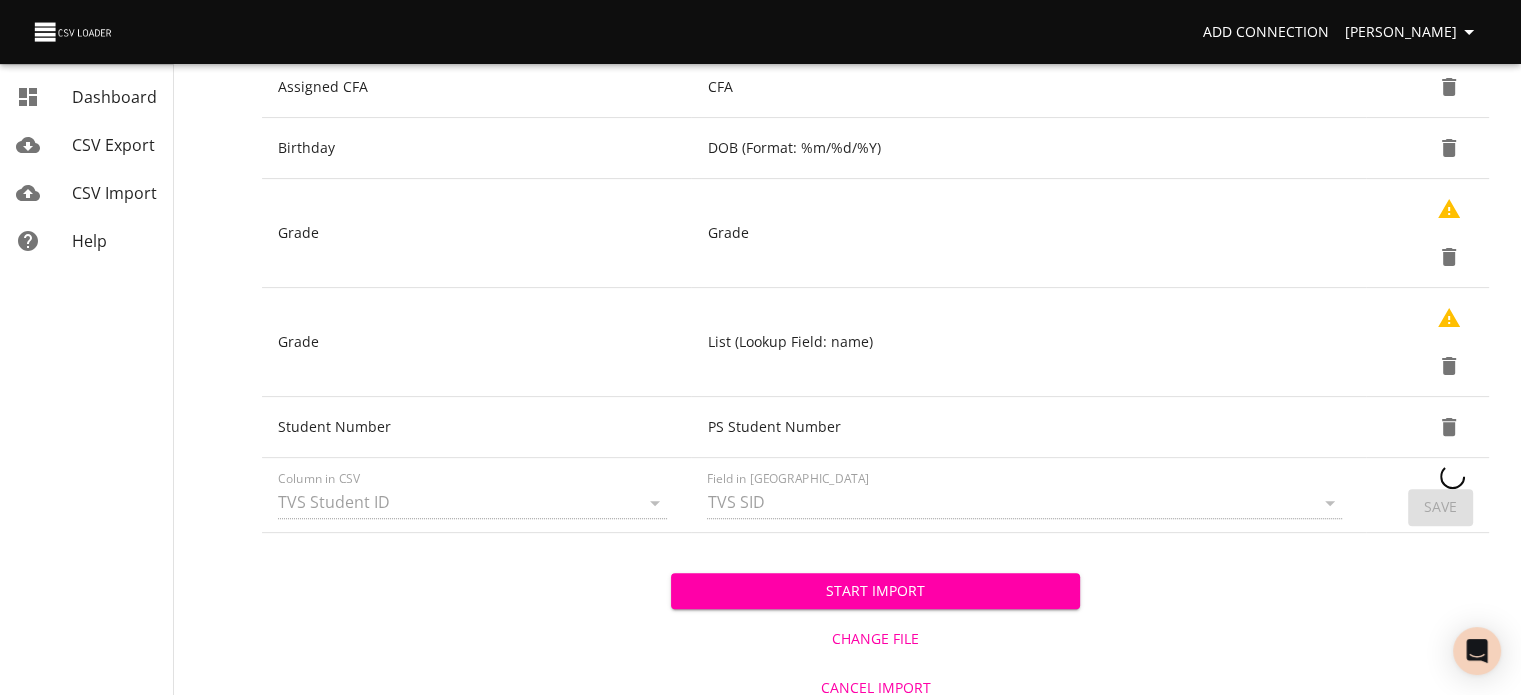 type 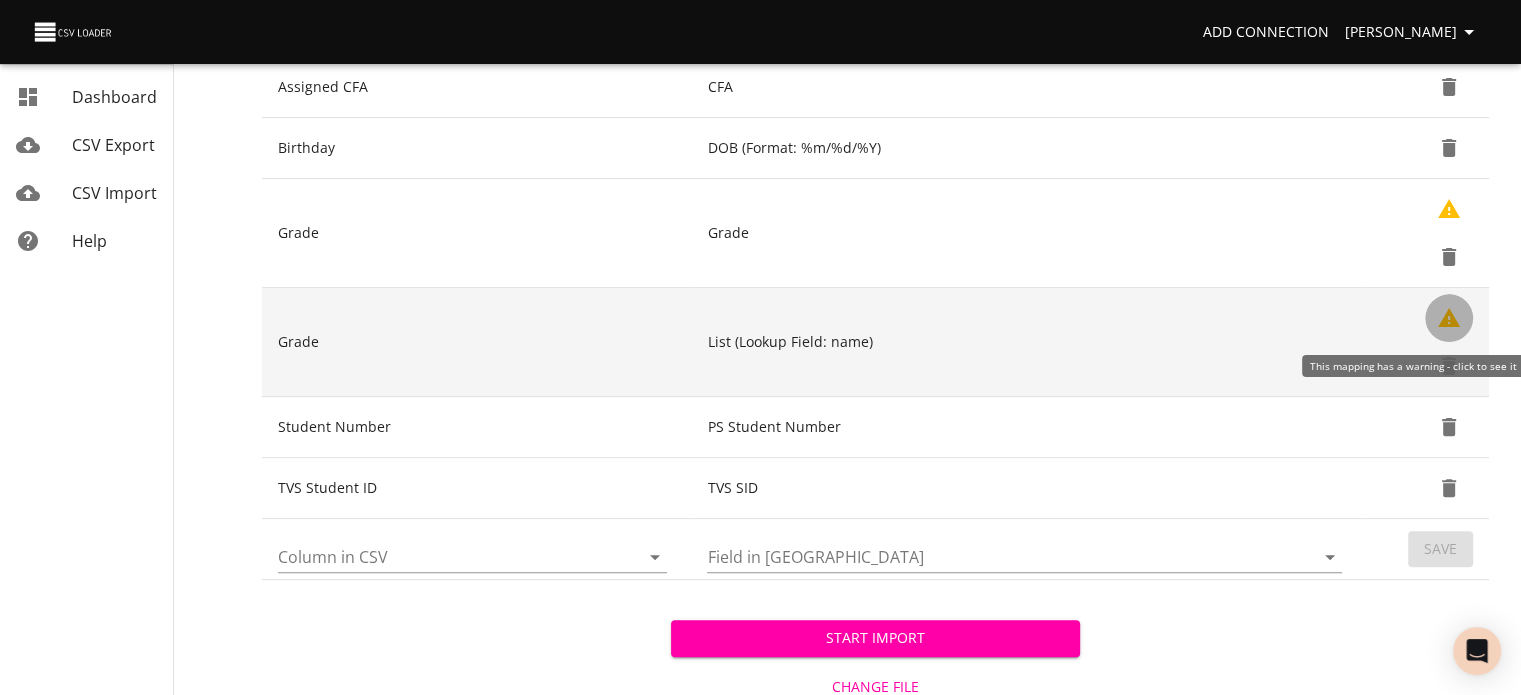 click 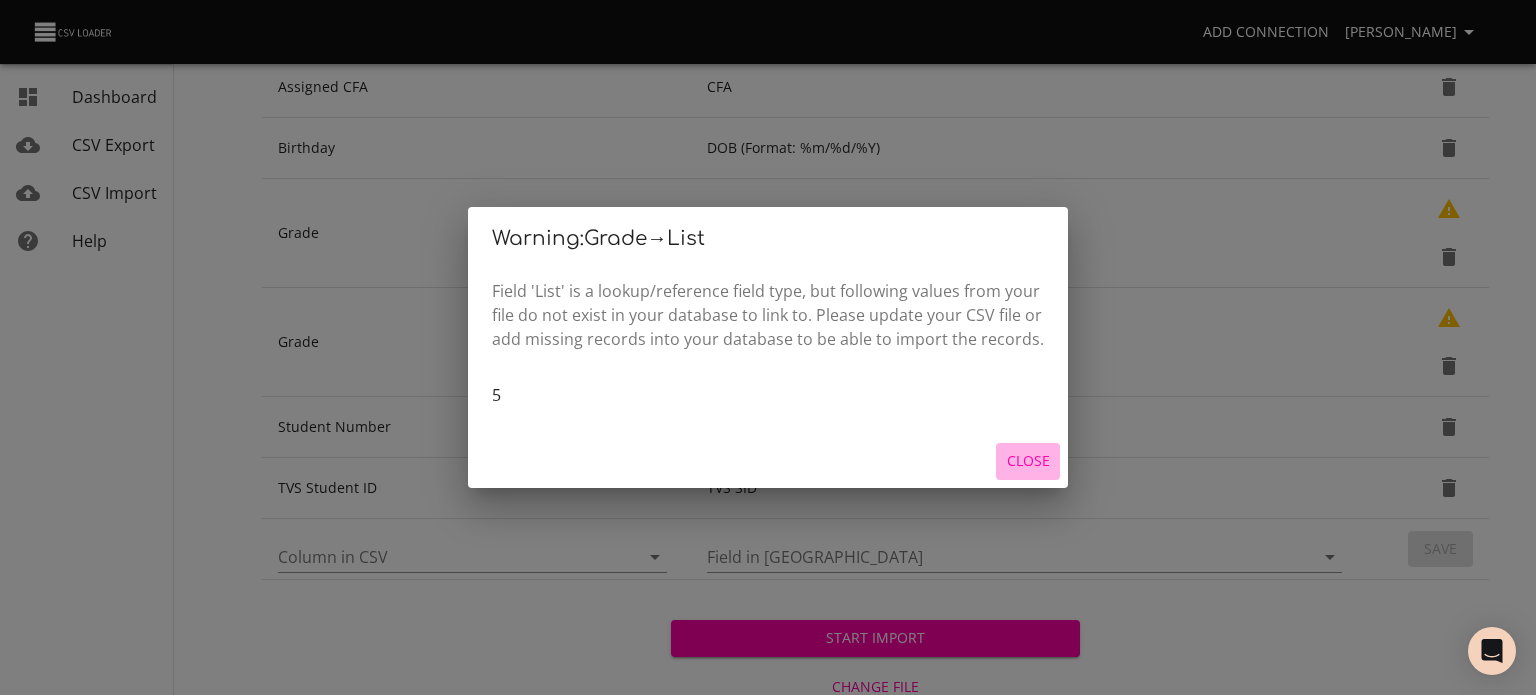 click on "Close" at bounding box center (1028, 461) 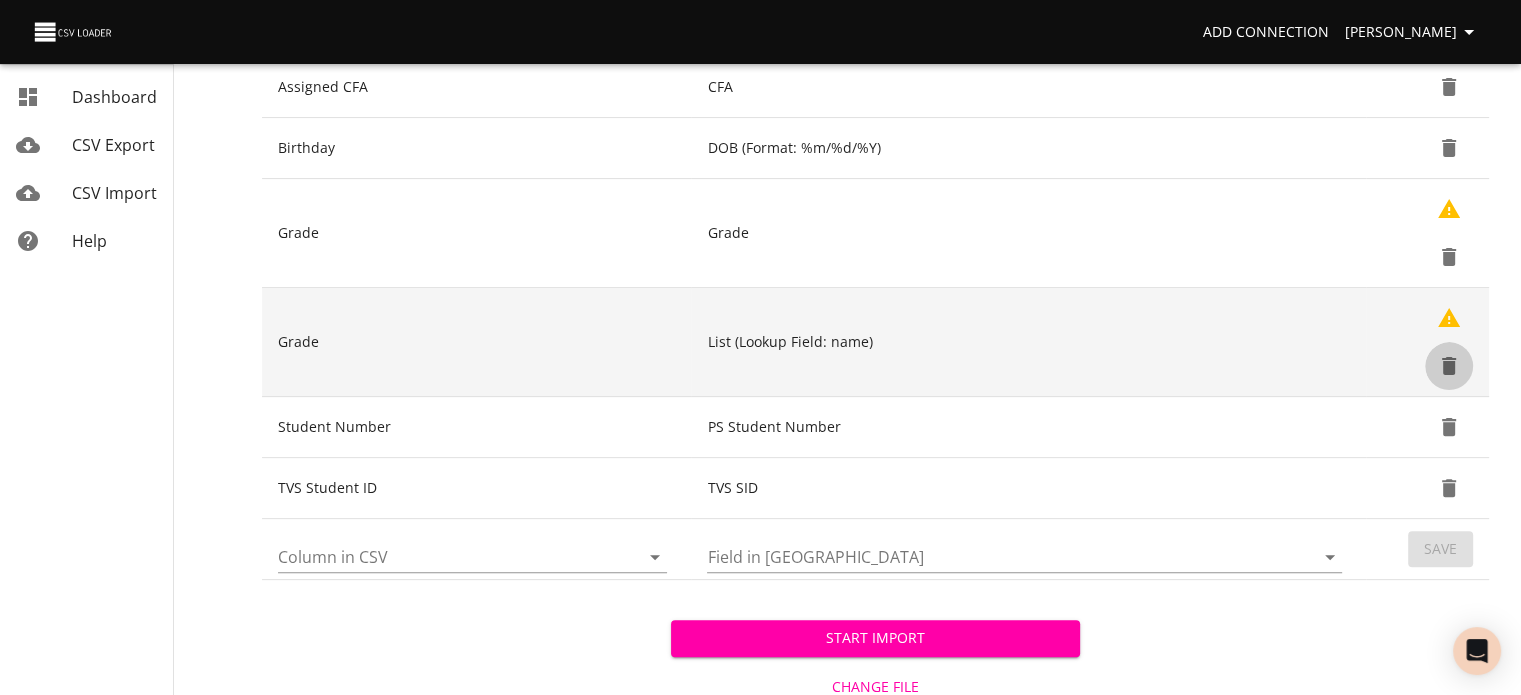 click 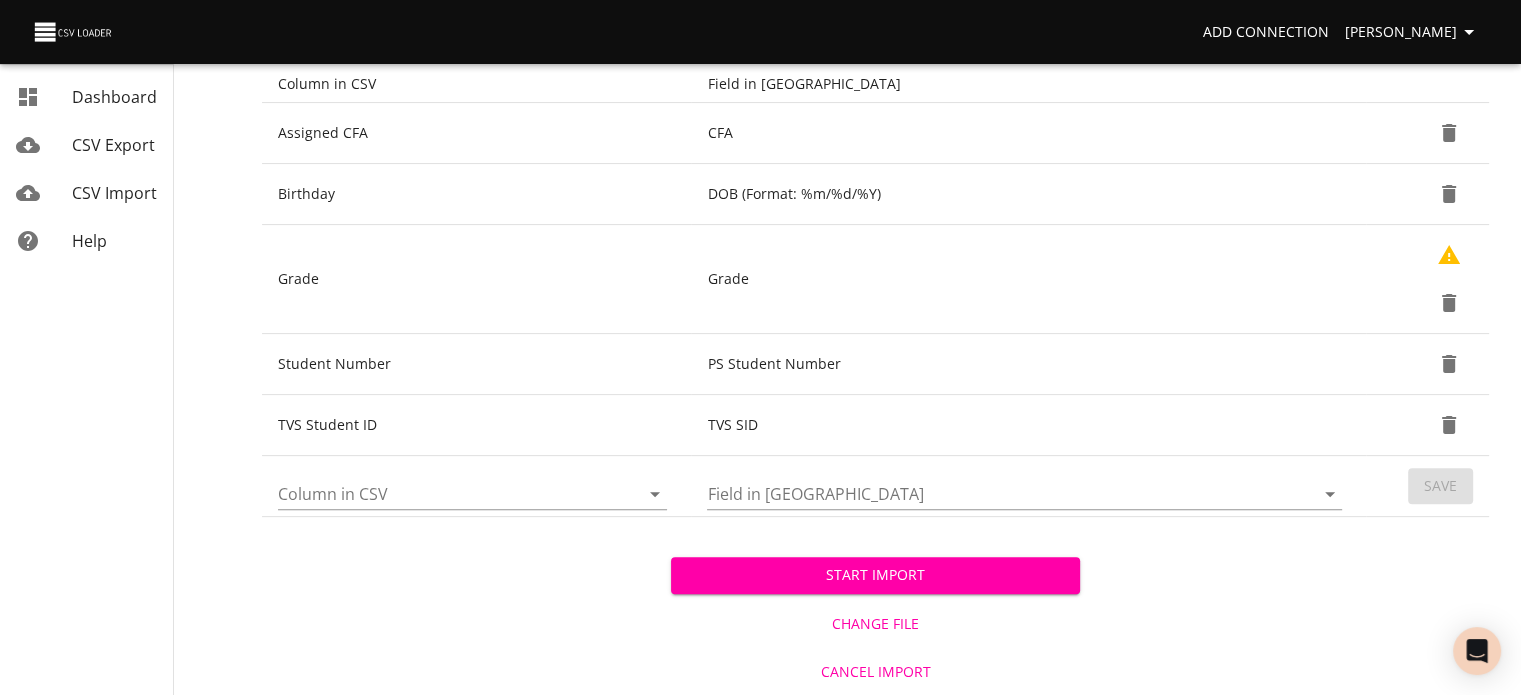scroll, scrollTop: 483, scrollLeft: 0, axis: vertical 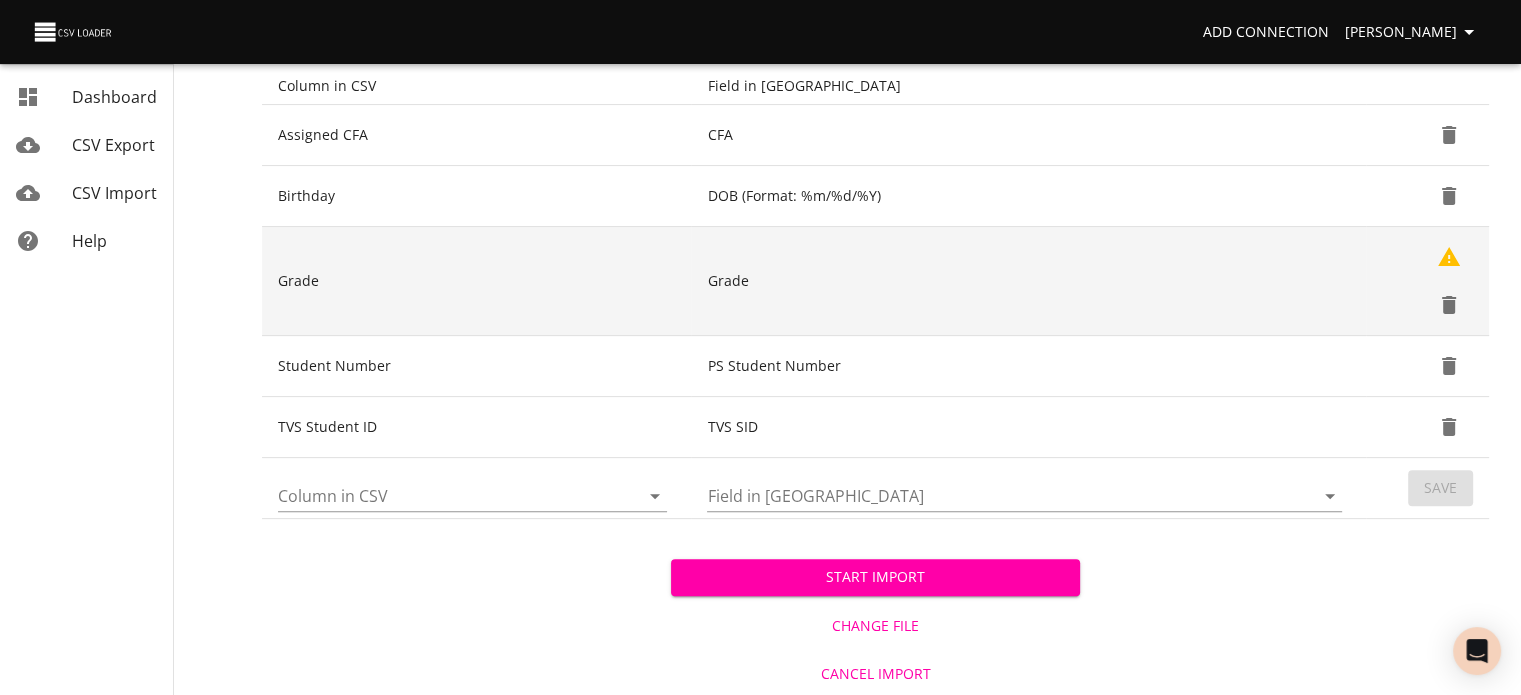 click on "Grade" at bounding box center (1028, 281) 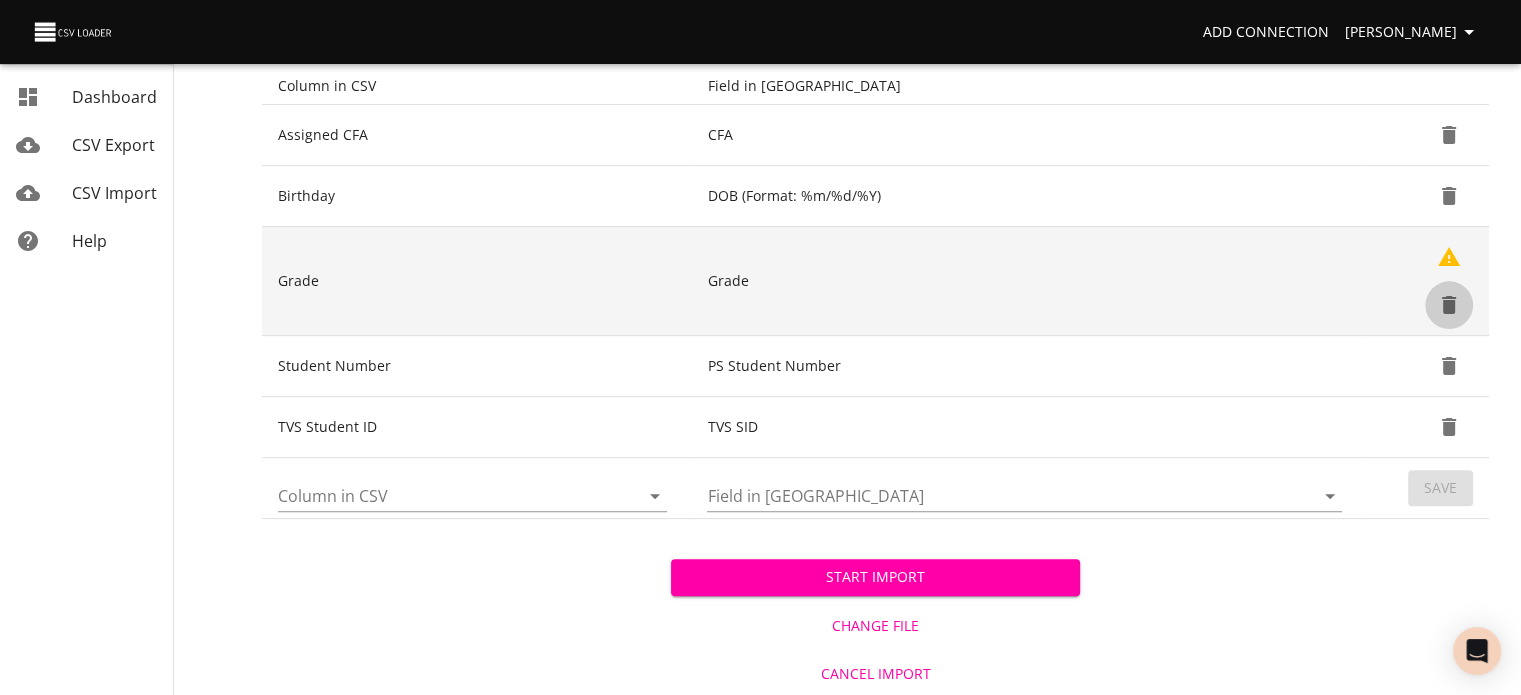 click 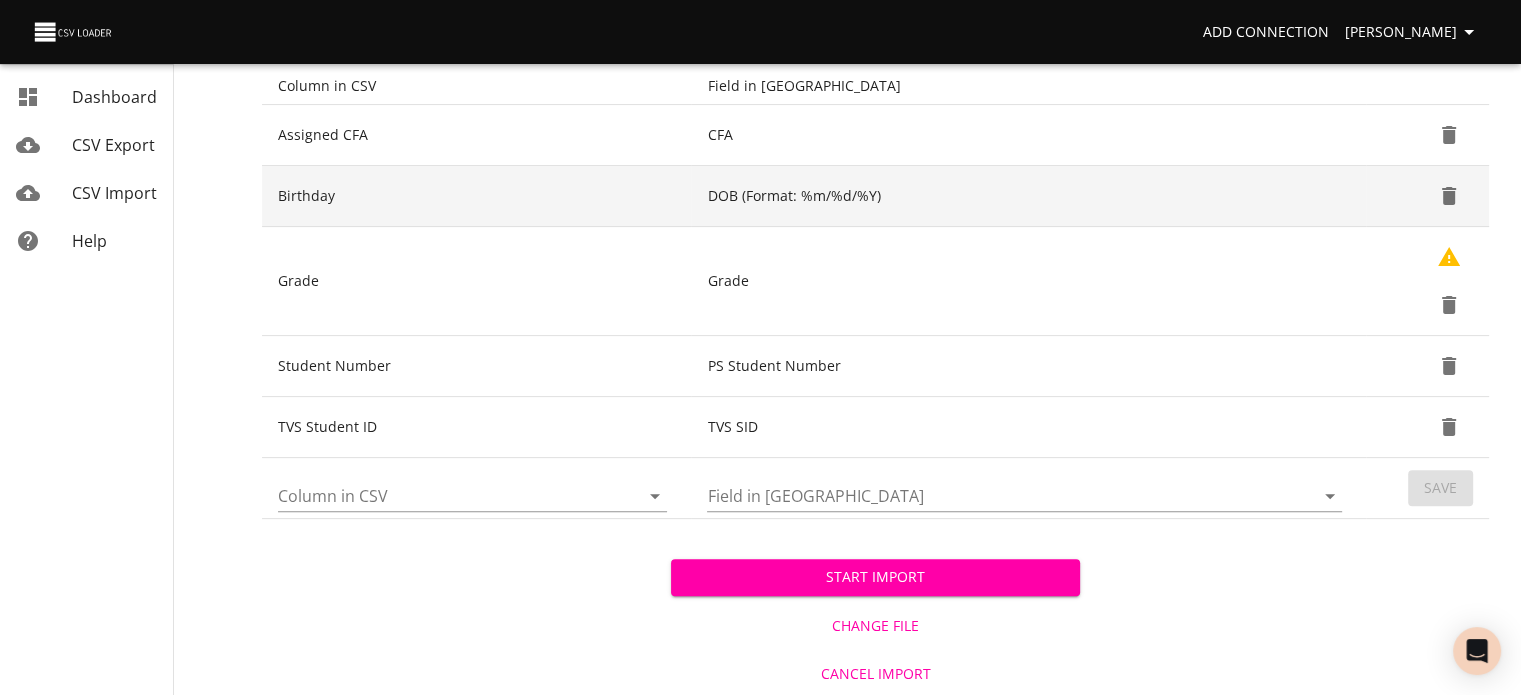 scroll, scrollTop: 374, scrollLeft: 0, axis: vertical 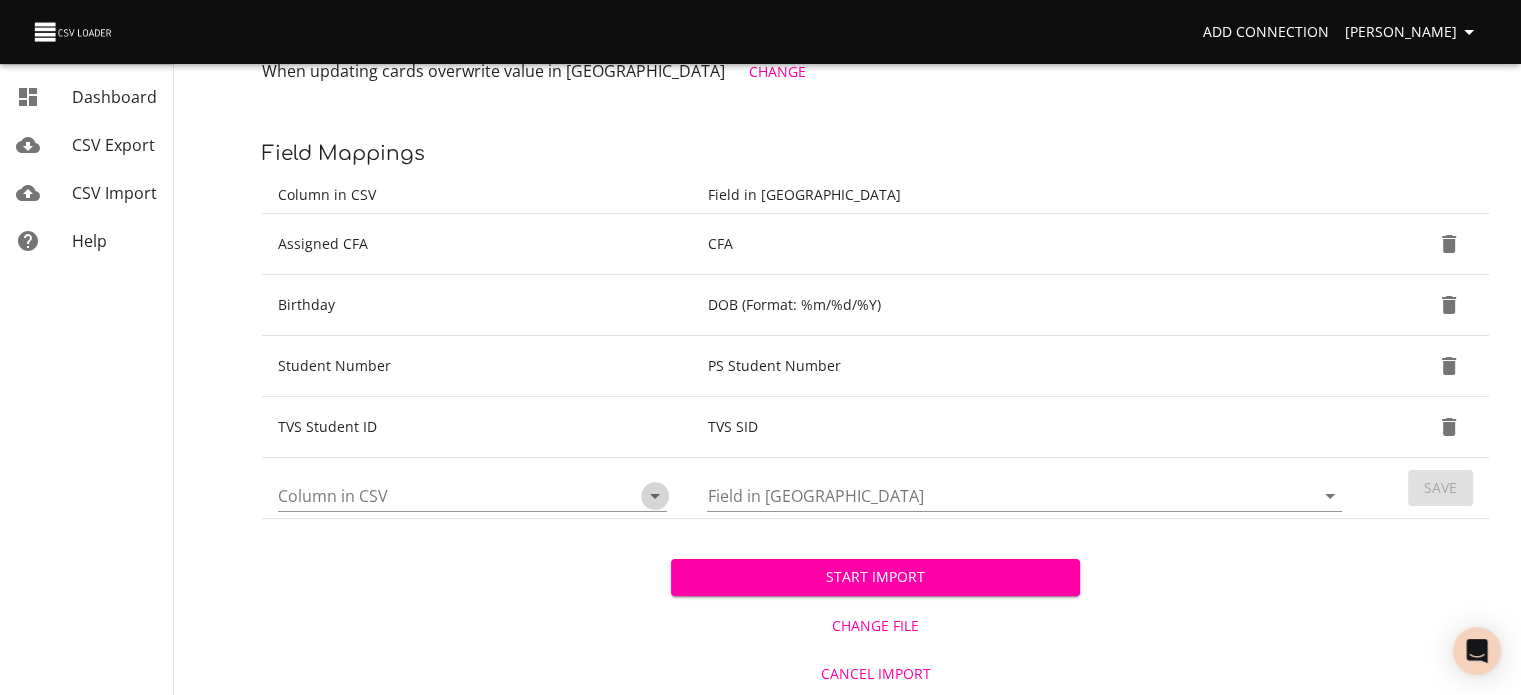 click 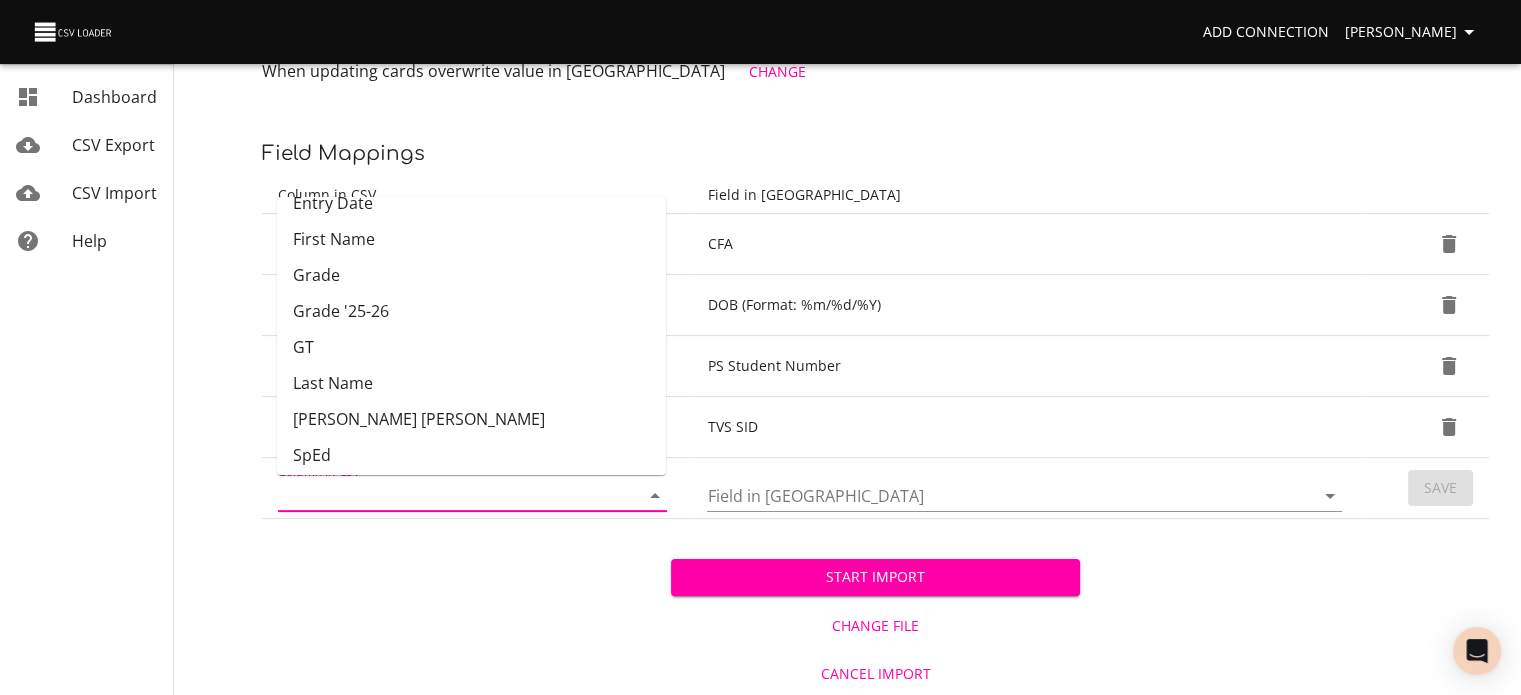 scroll, scrollTop: 228, scrollLeft: 0, axis: vertical 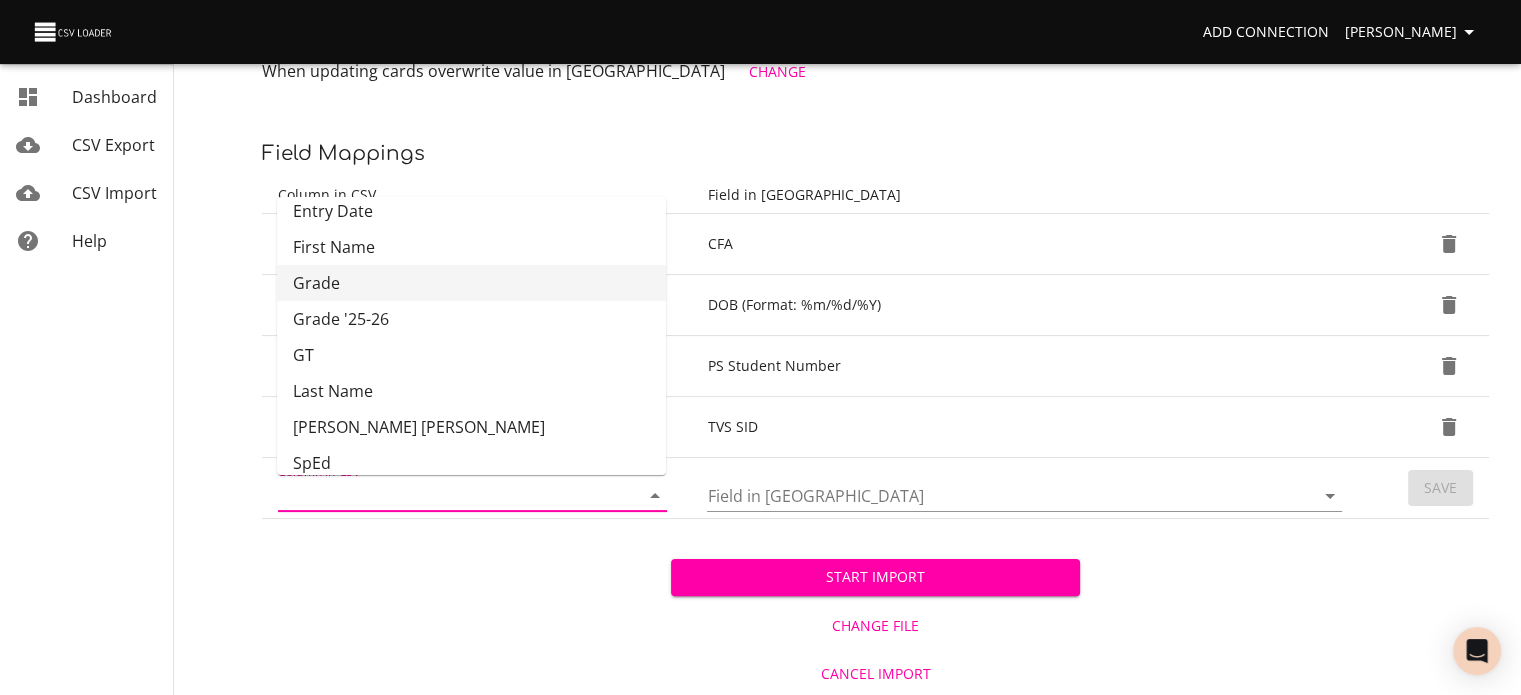 click on "Grade" at bounding box center (471, 283) 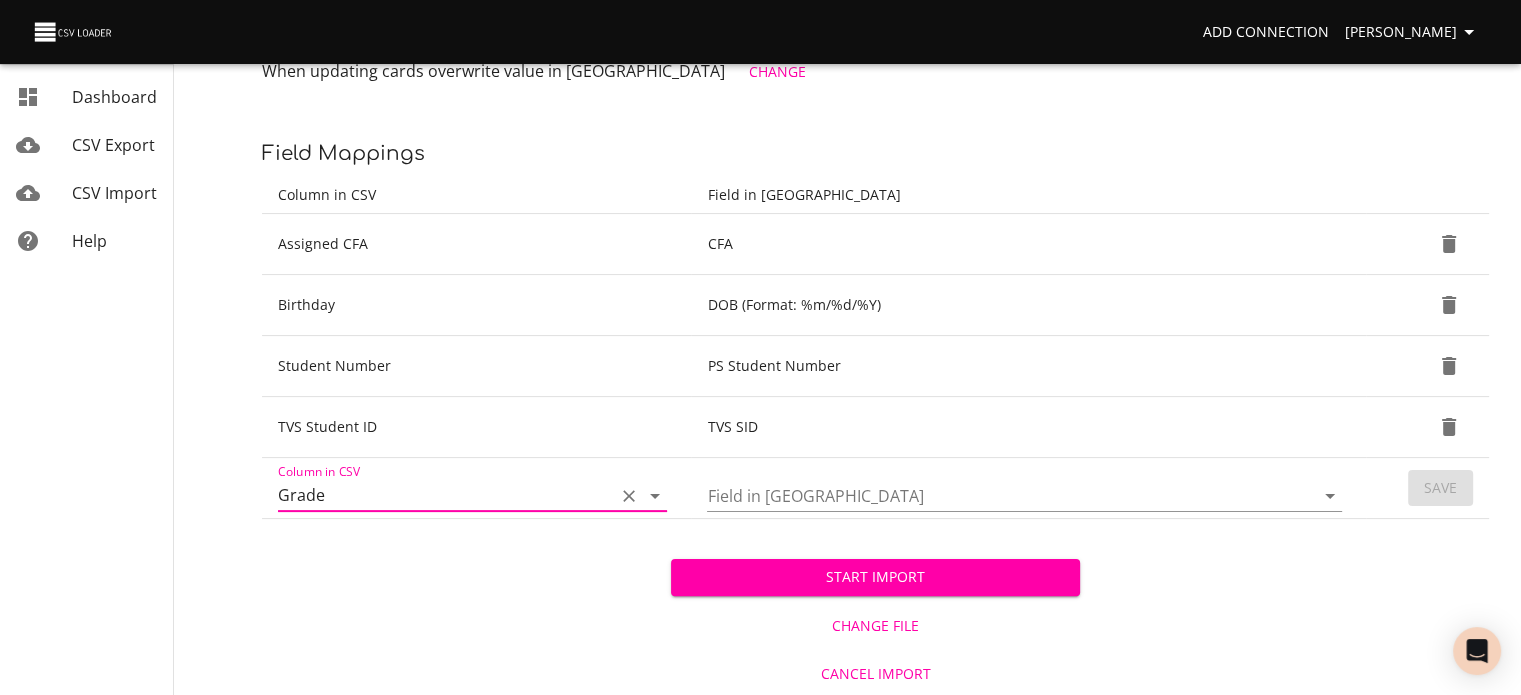 click 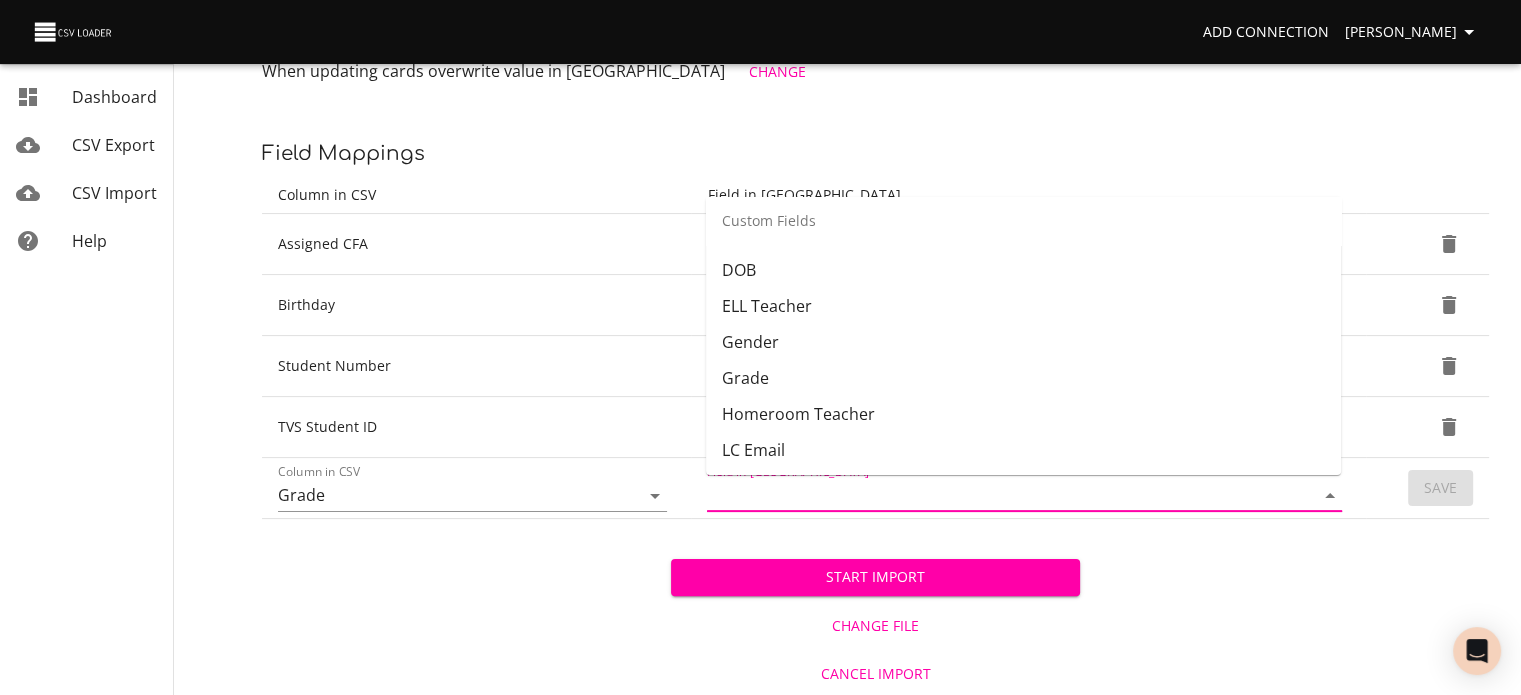 scroll, scrollTop: 644, scrollLeft: 0, axis: vertical 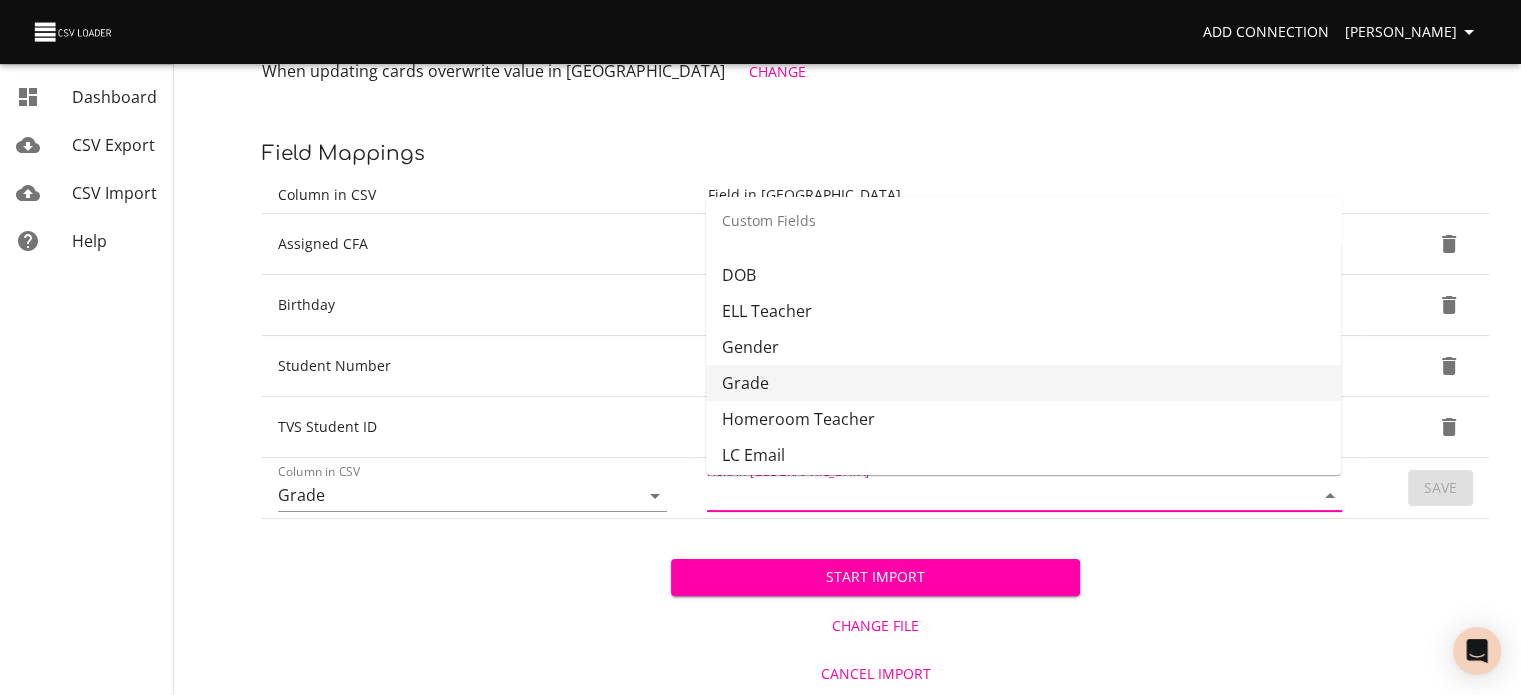 click on "Grade" at bounding box center (1023, 383) 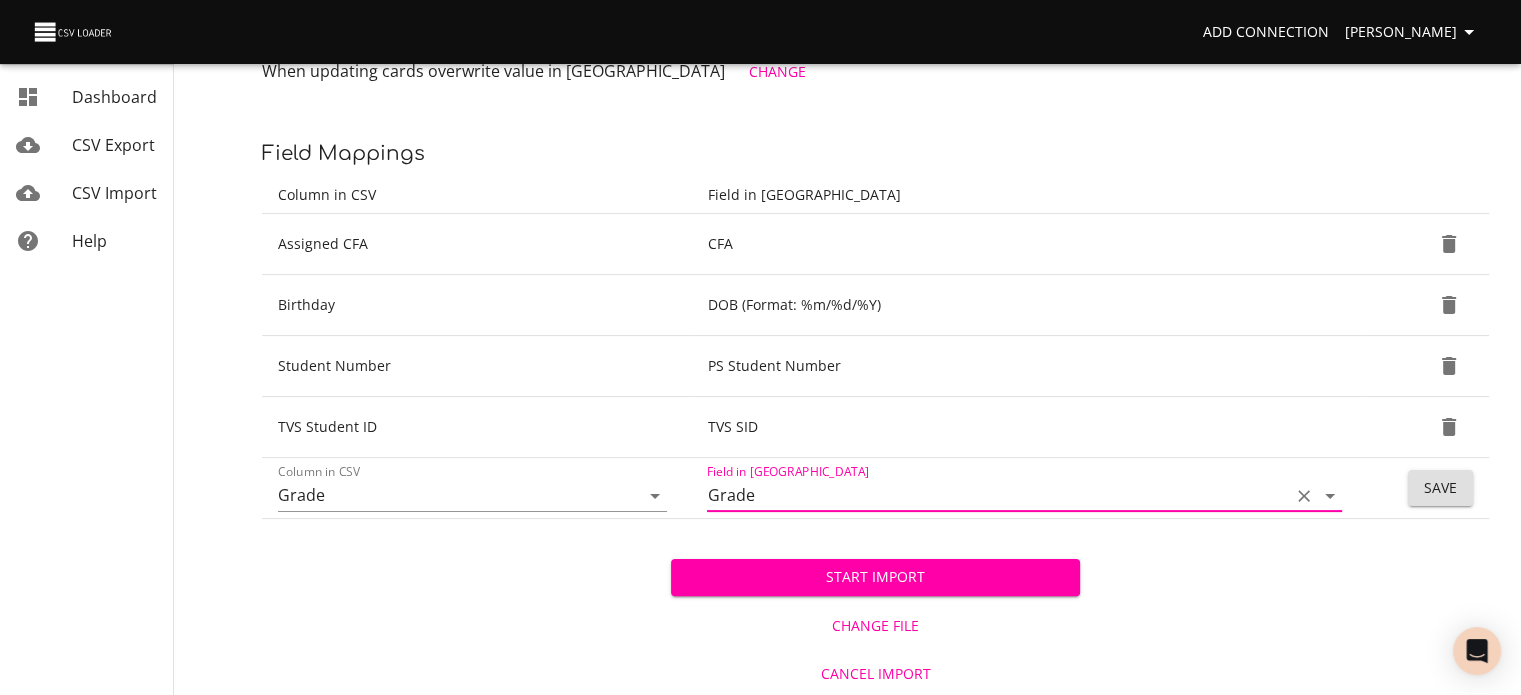 click on "Save" at bounding box center (1440, 488) 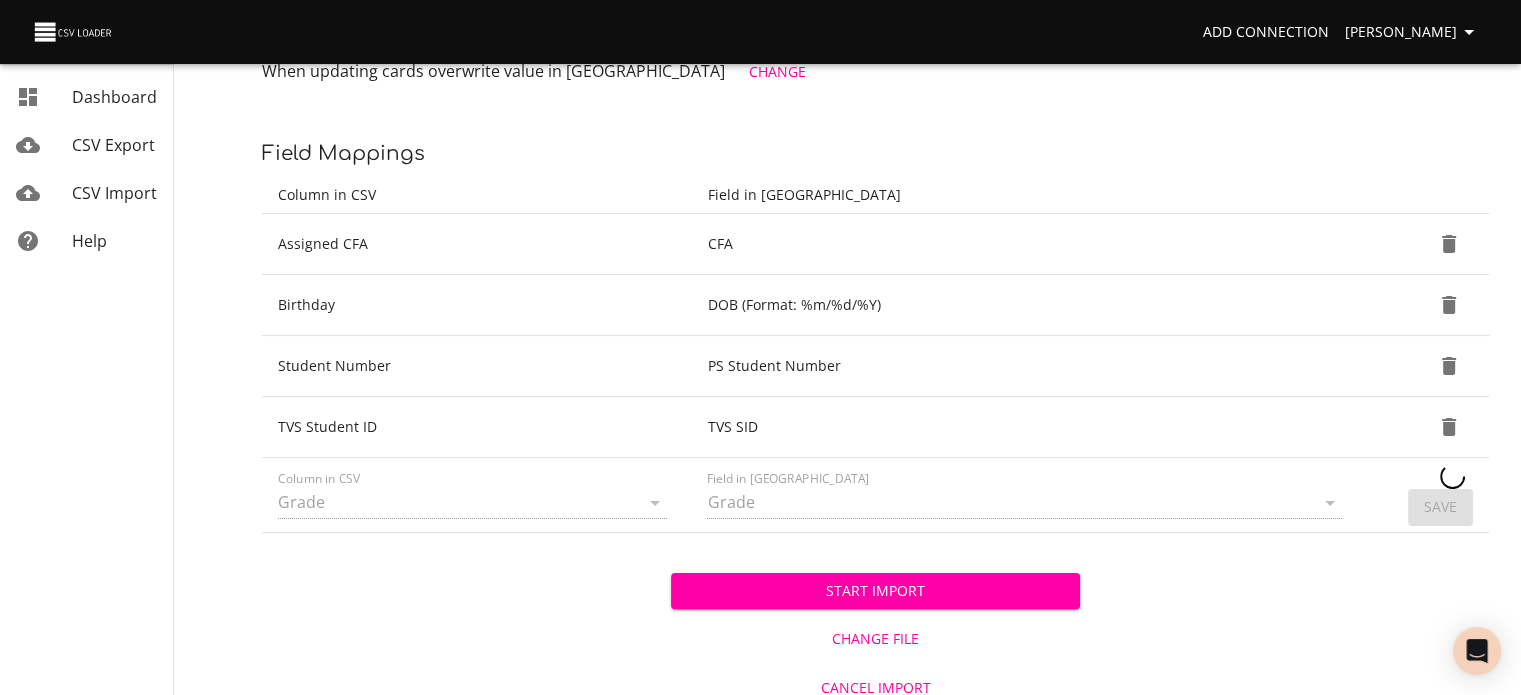 type 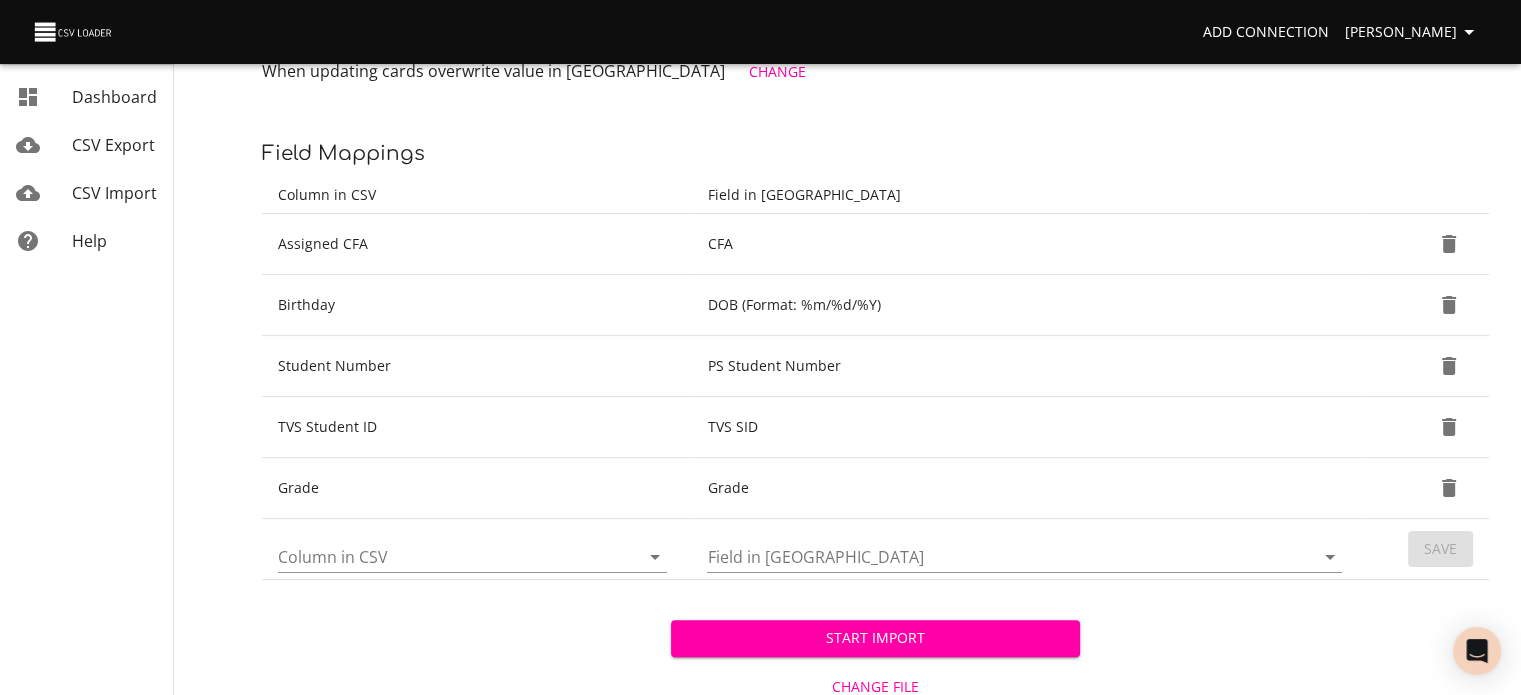 click on "Start Import" at bounding box center (875, 638) 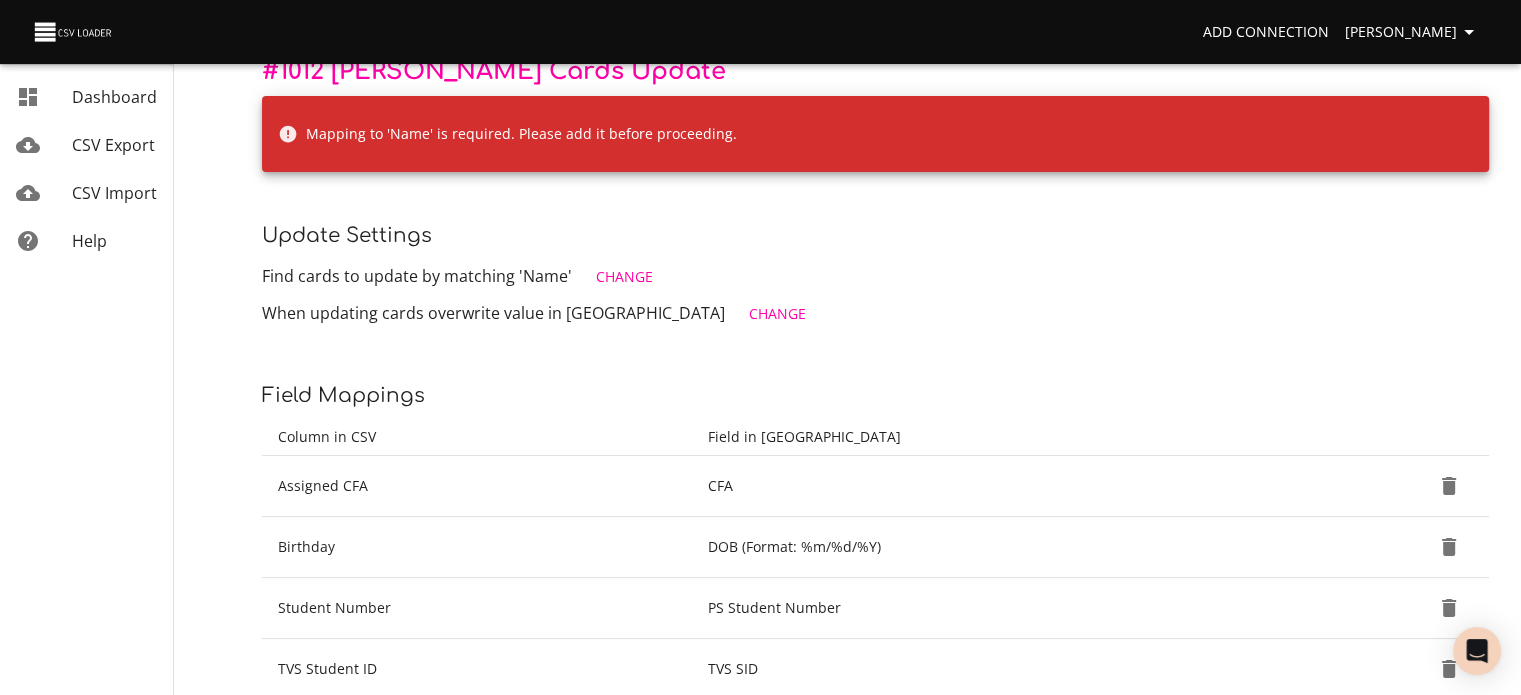 scroll, scrollTop: 224, scrollLeft: 0, axis: vertical 